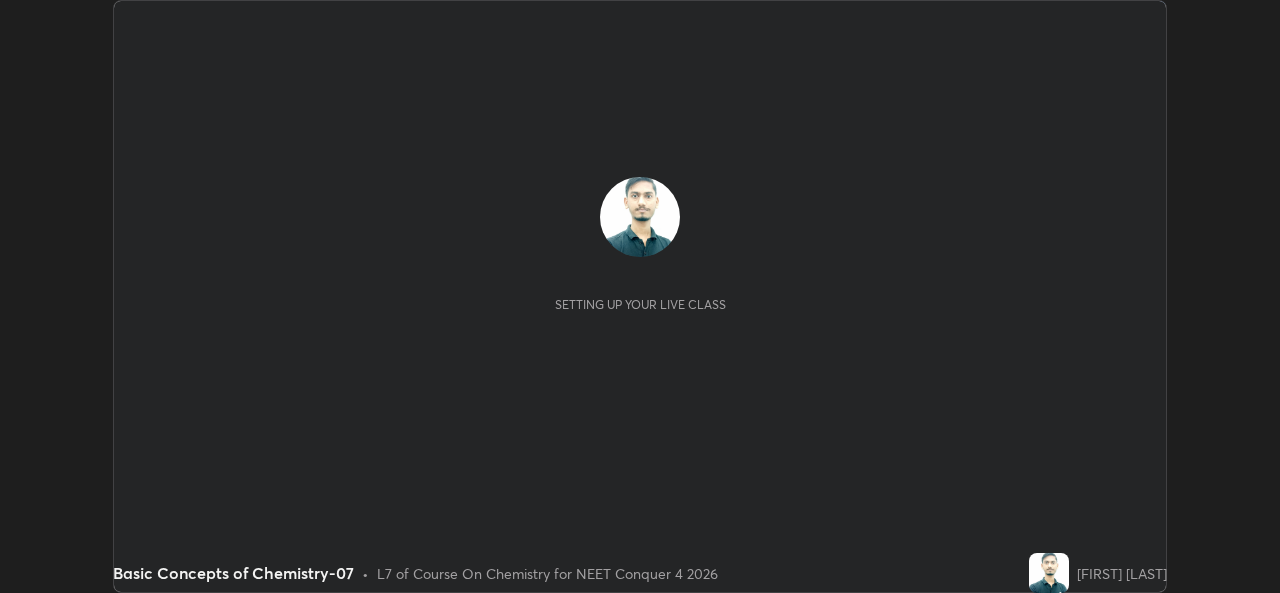 scroll, scrollTop: 0, scrollLeft: 0, axis: both 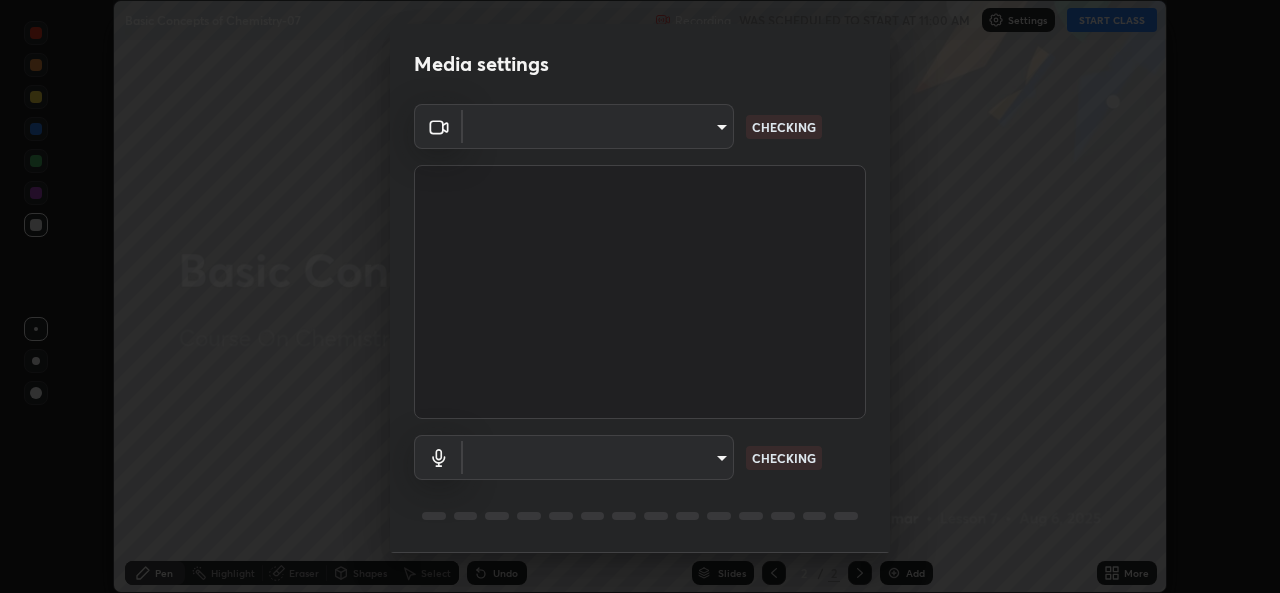 type on "1b5311a9b5640385fef1425c23754c42fb18271d2377e174ff02acca352544af" 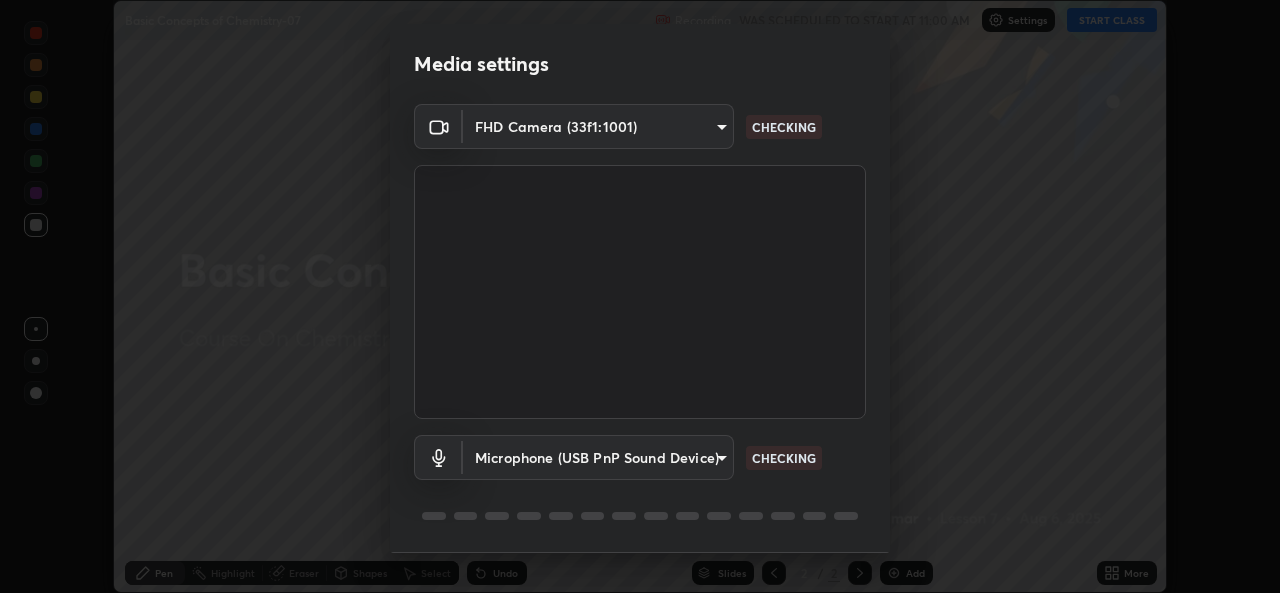 scroll, scrollTop: 63, scrollLeft: 0, axis: vertical 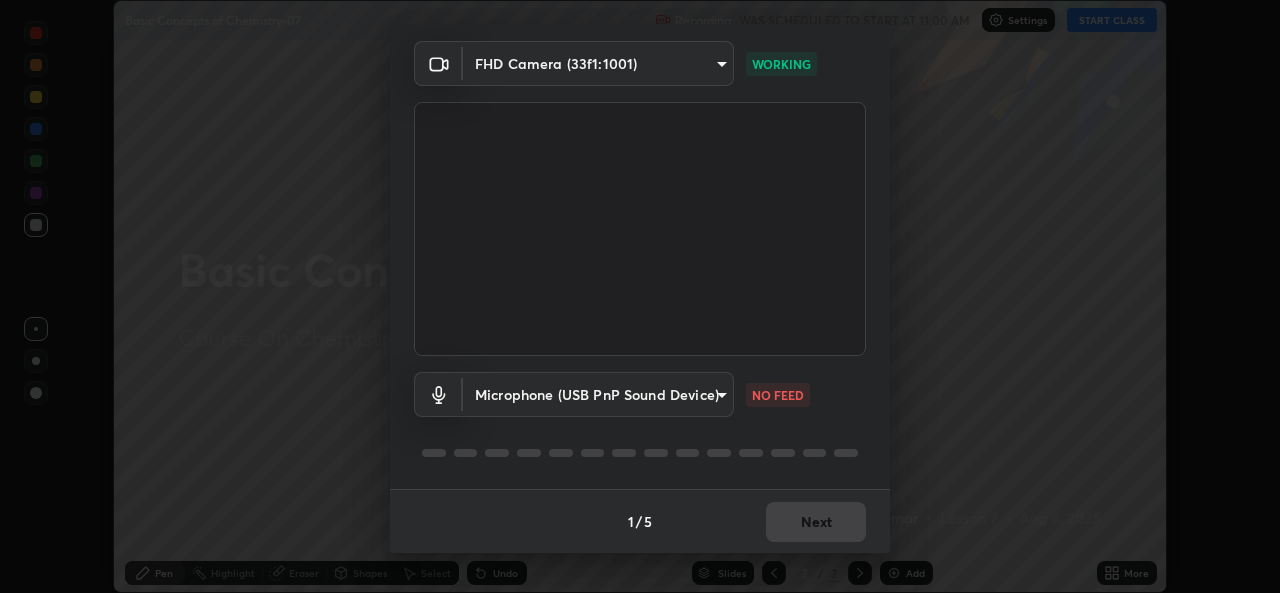 click on "Erase all Basic Concepts of Chemistry-07 Recording WAS SCHEDULED TO START AT  11:00 AM Settings START CLASS Setting up your live class Basic Concepts of Chemistry-07 • L7 of Course On Chemistry for NEET Conquer 4 2026 [FIRST] [LAST] Pen Highlight Eraser Shapes Select Undo Slides 2 / 2 Add More No doubts shared Encourage your learners to ask a doubt for better clarity Report an issue Reason for reporting Buffering Chat not working Audio - Video sync issue Educator video quality low ​ Attach an image Report Media settings FHD Camera (33f1:1001) 1b5311a9b5640385fef1425c23754c42fb18271d2377e174ff02acca352544af WORKING Microphone (USB PnP Sound Device) 24ad53f3229a6e7ae31be6b6923c0f711ac090b5ca08074ab8e1abb2a0fbc499 NO FEED 1 / 5 Next" at bounding box center [640, 296] 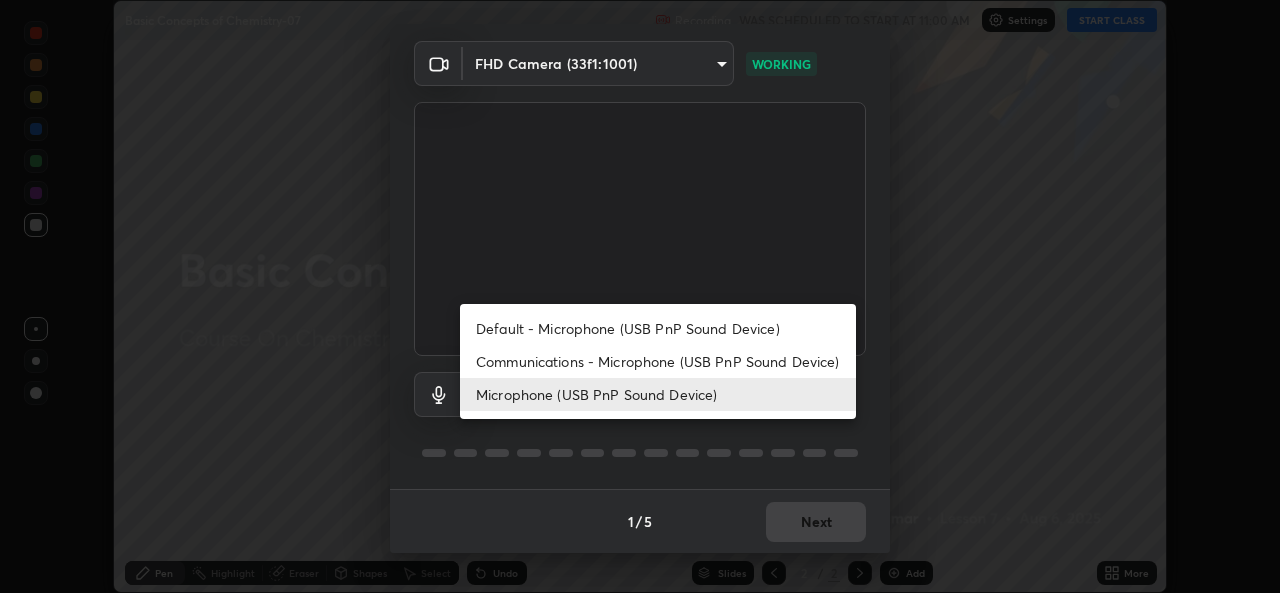 click on "Communications - Microphone (USB PnP Sound Device)" at bounding box center [658, 361] 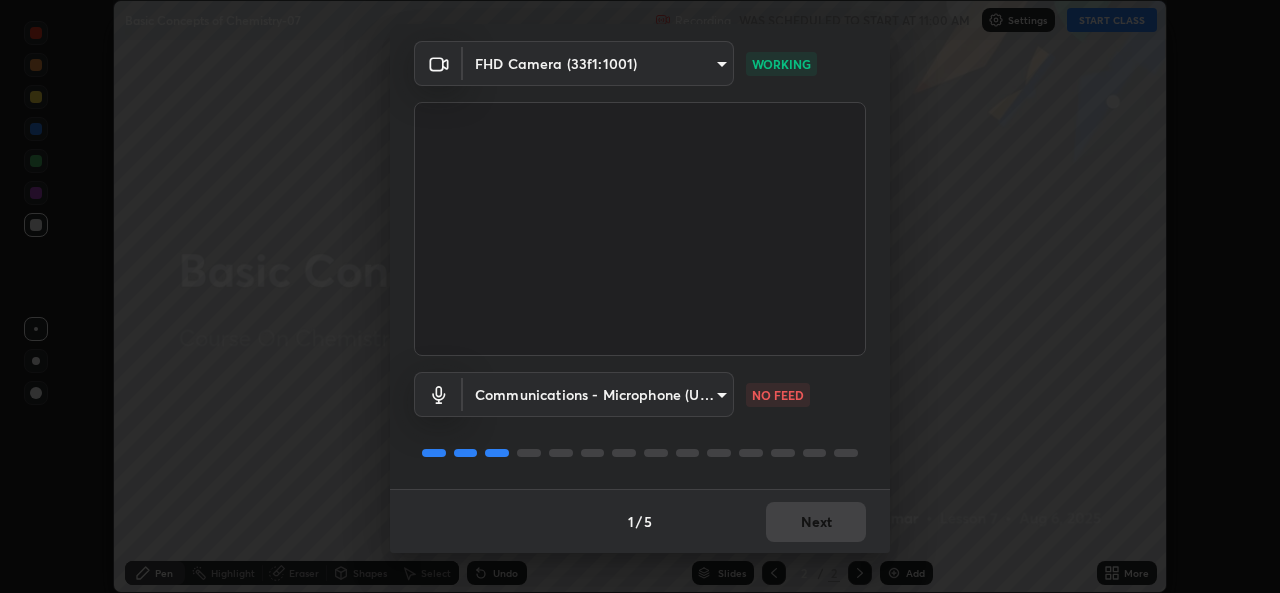 click on "Erase all Basic Concepts of Chemistry-07 Recording WAS SCHEDULED TO START AT  11:00 AM Settings START CLASS Setting up your live class Basic Concepts of Chemistry-07 • L7 of Course On Chemistry for NEET Conquer 4 2026 [FIRST] [LAST] Pen Highlight Eraser Shapes Select Undo Slides 2 / 2 Add More No doubts shared Encourage your learners to ask a doubt for better clarity Report an issue Reason for reporting Buffering Chat not working Audio - Video sync issue Educator video quality low ​ Attach an image Report Media settings FHD Camera (33f1:1001) 1b5311a9b5640385fef1425c23754c42fb18271d2377e174ff02acca352544af WORKING Communications - Microphone (USB PnP Sound Device) communications NO FEED 1 / 5 Next" at bounding box center [640, 296] 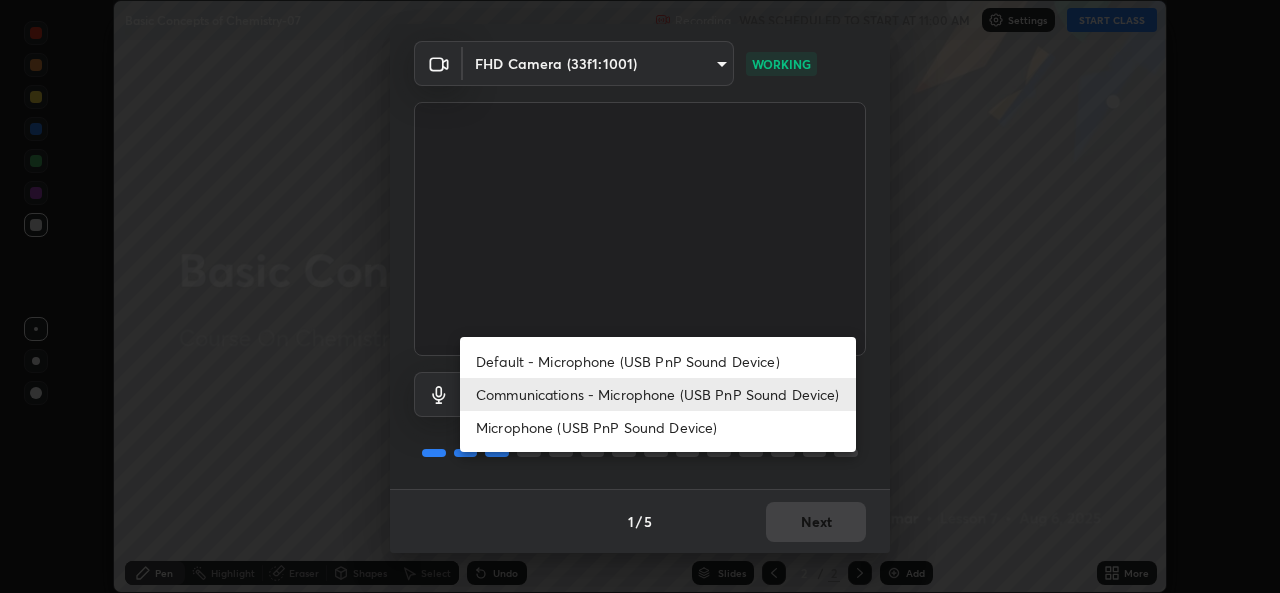 click on "Microphone (USB PnP Sound Device)" at bounding box center [658, 427] 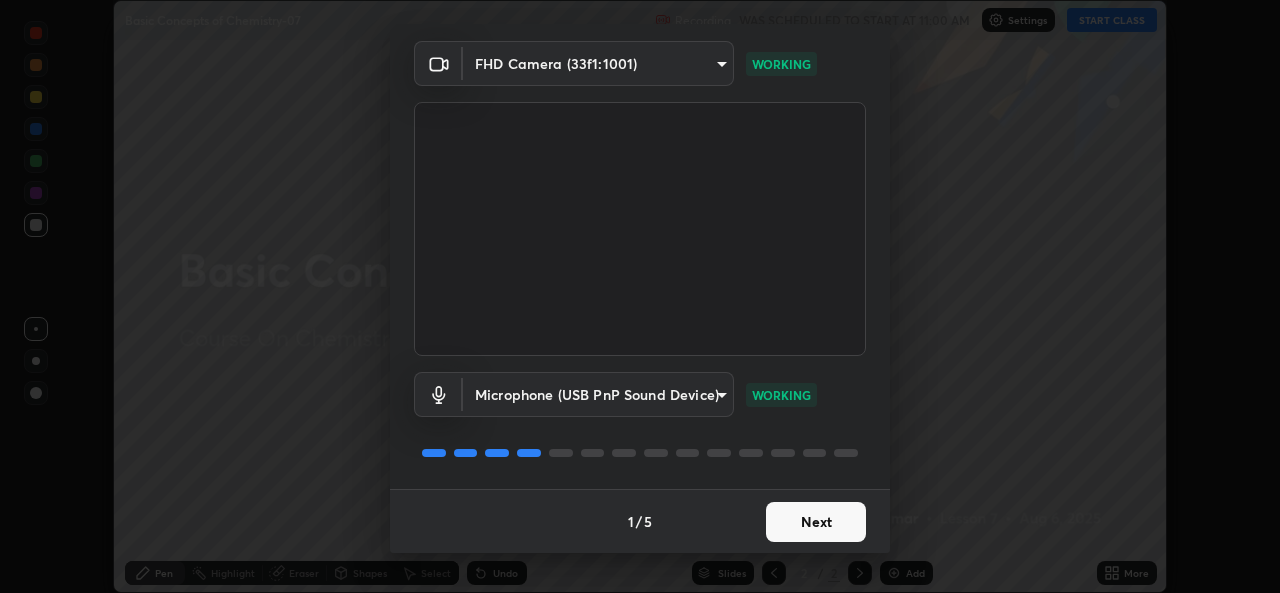 click on "Next" at bounding box center (816, 522) 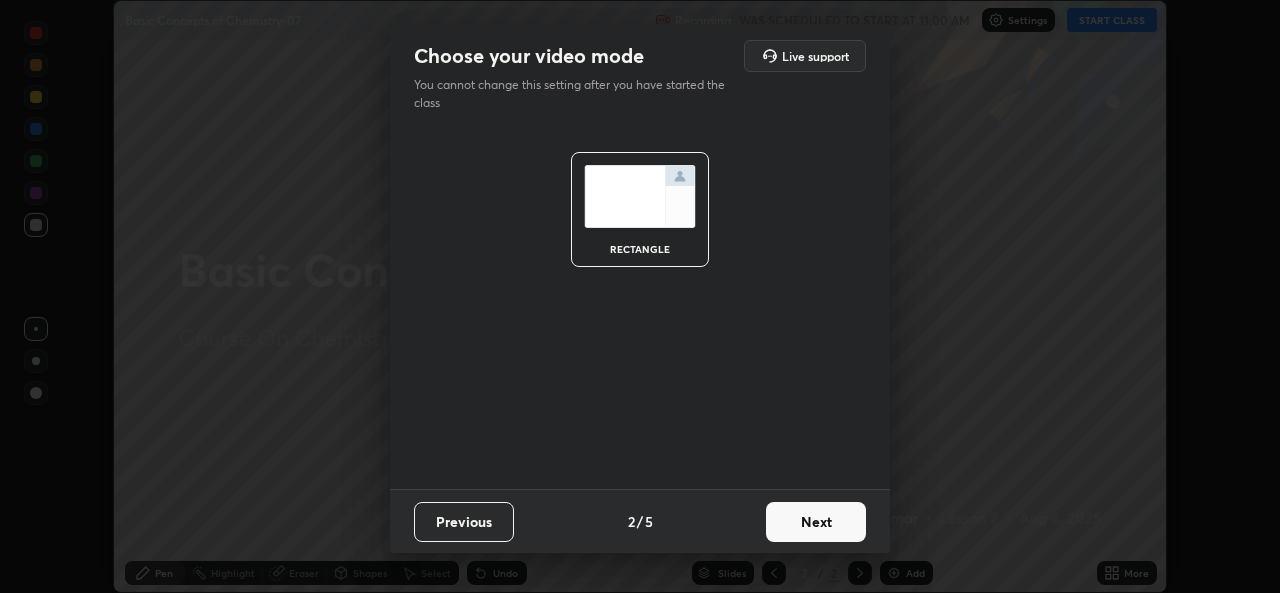 scroll, scrollTop: 0, scrollLeft: 0, axis: both 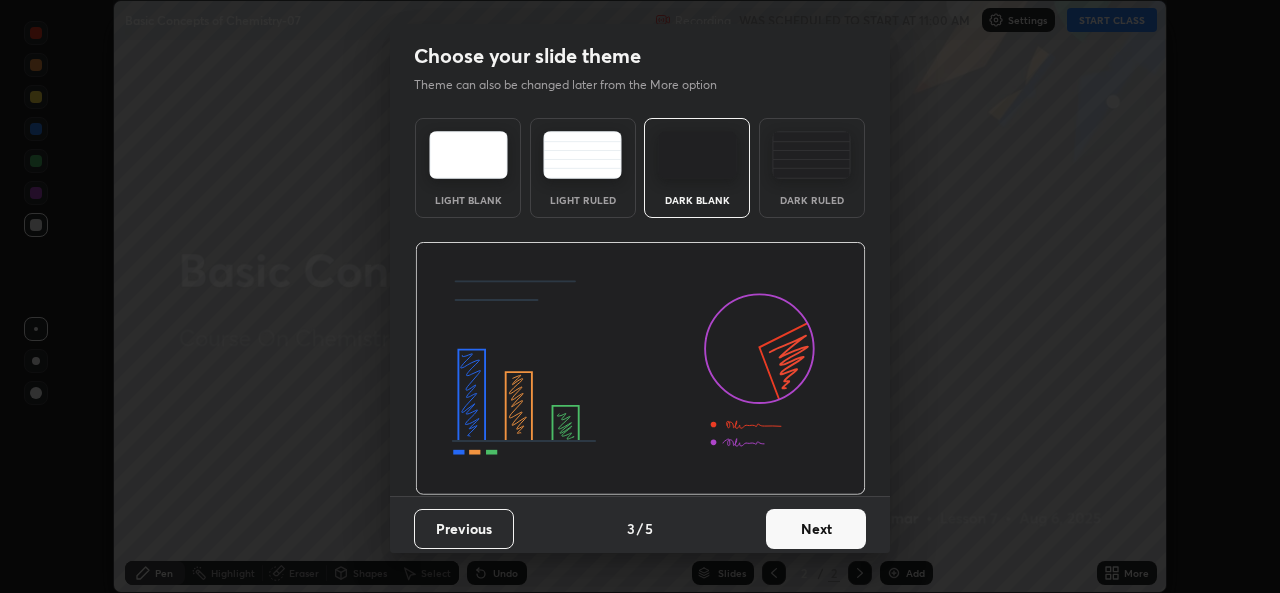 click on "Next" at bounding box center [816, 529] 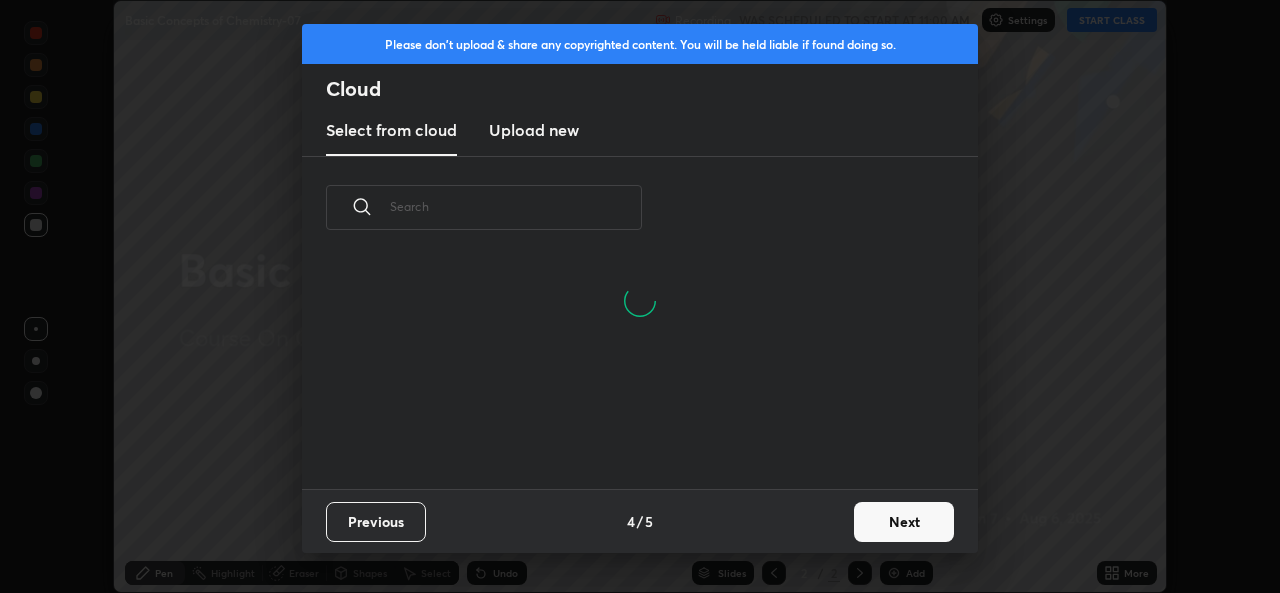 scroll, scrollTop: 7, scrollLeft: 11, axis: both 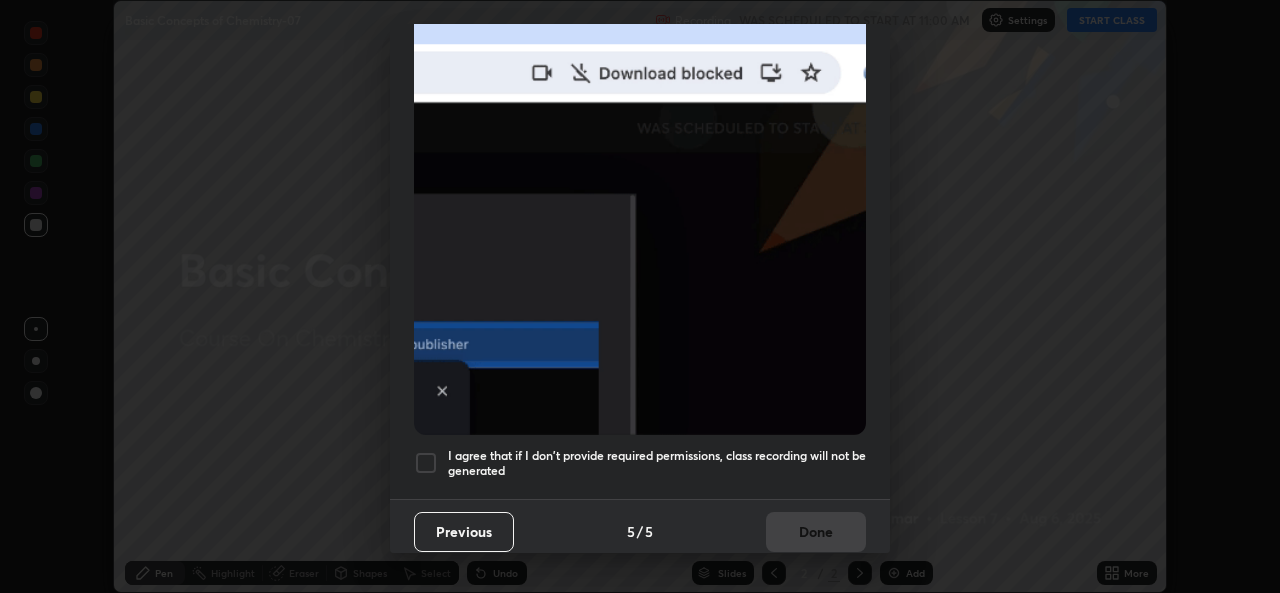 click on "I agree that if I don't provide required permissions, class recording will not be generated" at bounding box center (657, 463) 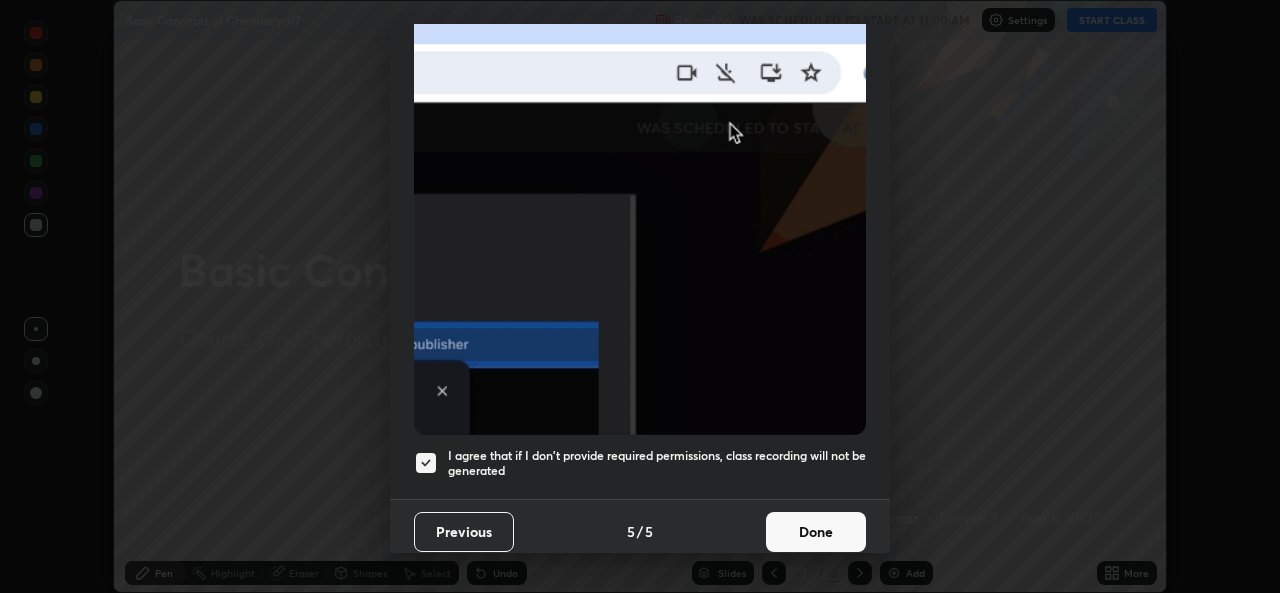 click on "Done" at bounding box center (816, 532) 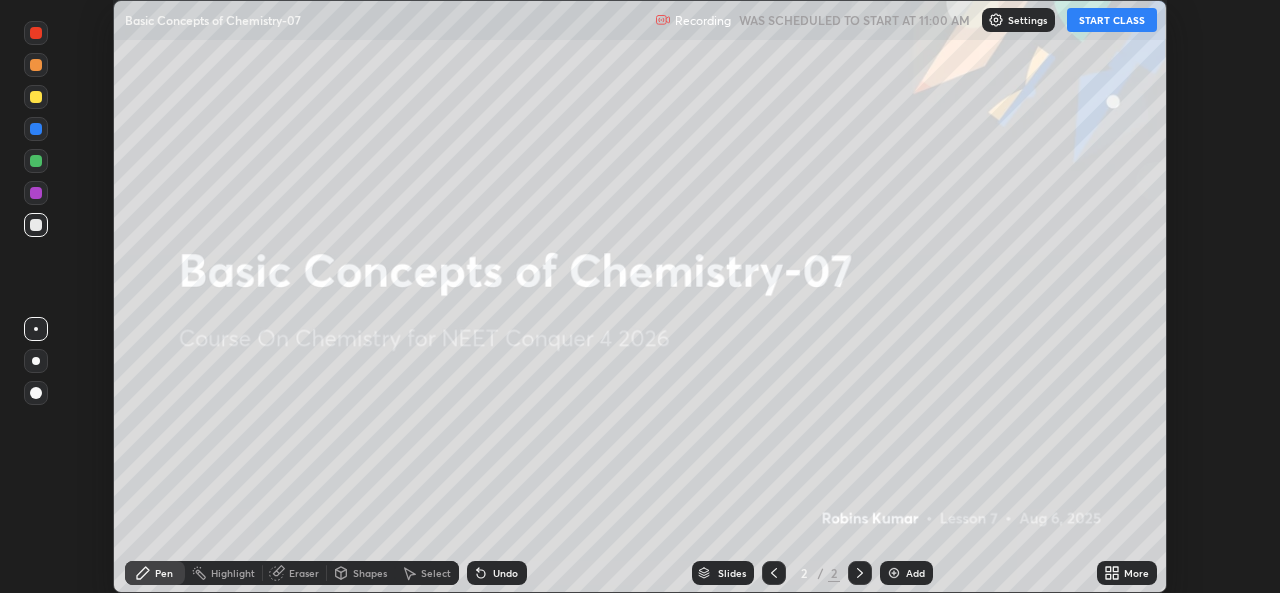 click 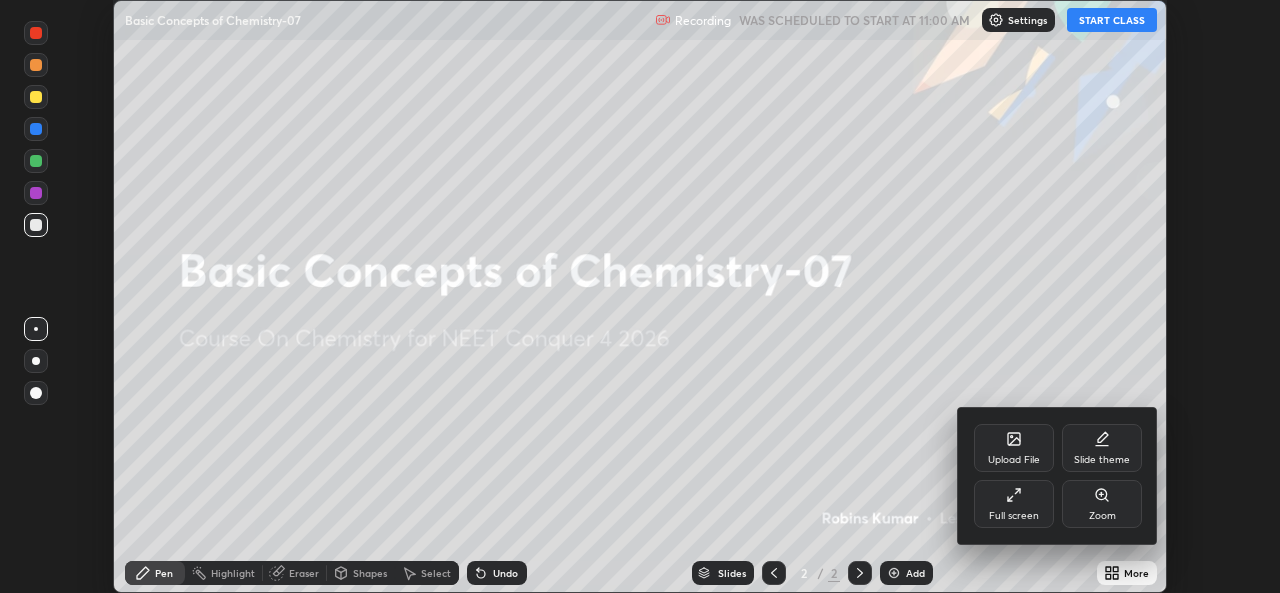 click 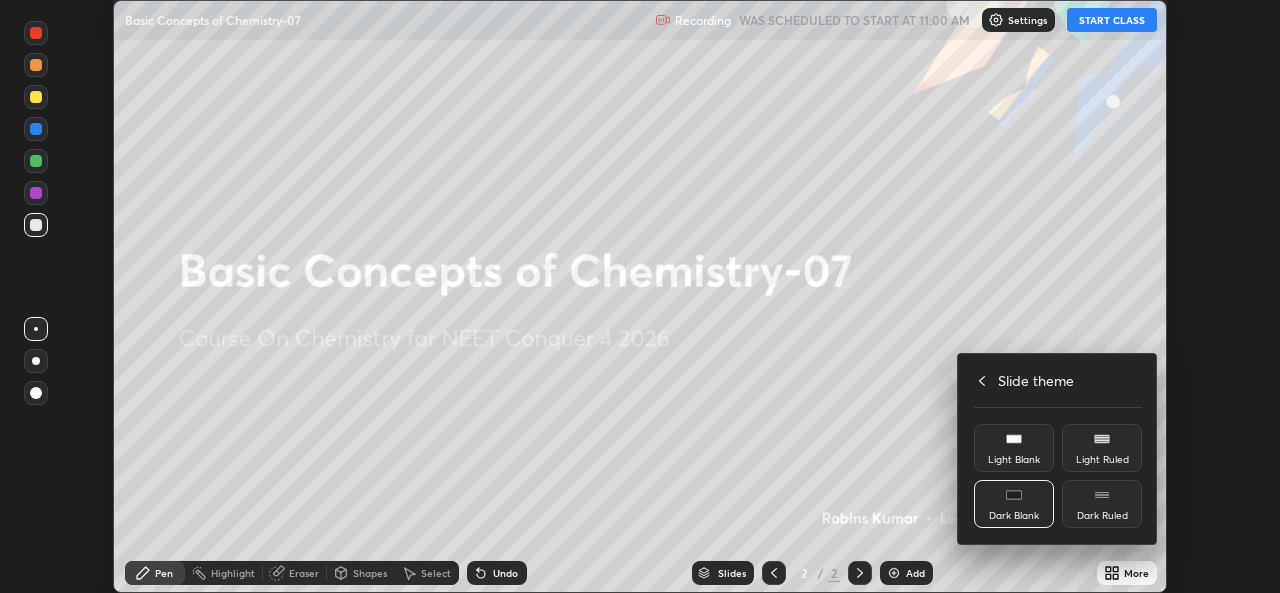 click on "Dark Ruled" at bounding box center [1102, 504] 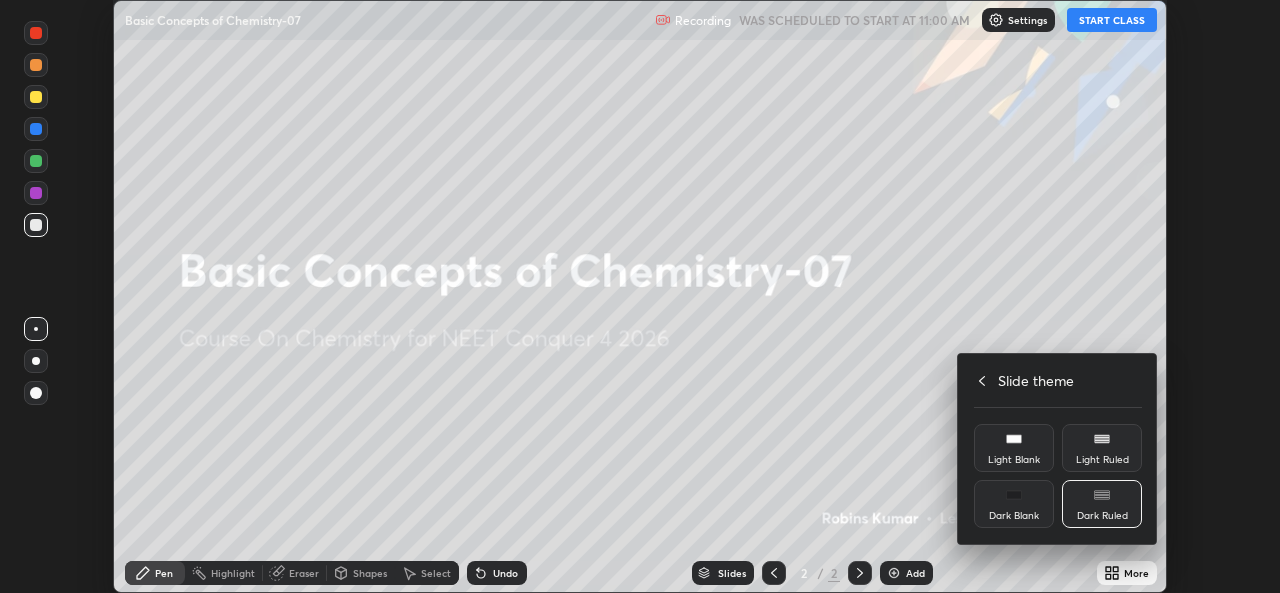click 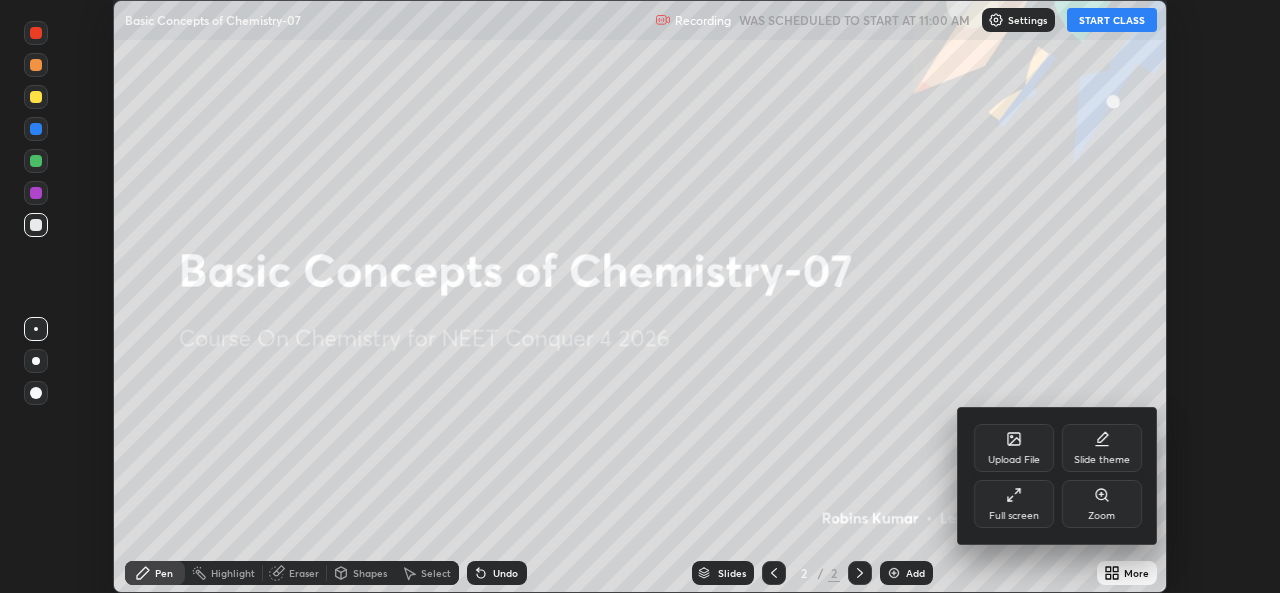 click on "Full screen" at bounding box center [1014, 504] 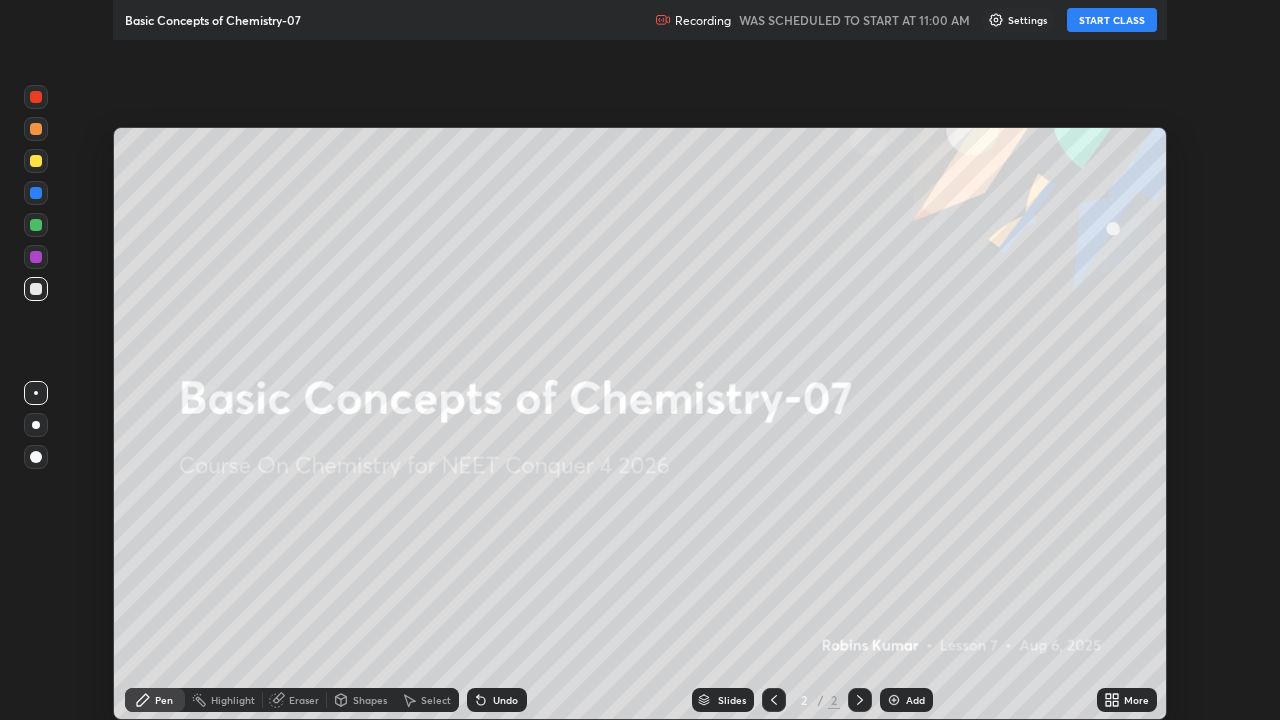 scroll, scrollTop: 99280, scrollLeft: 98720, axis: both 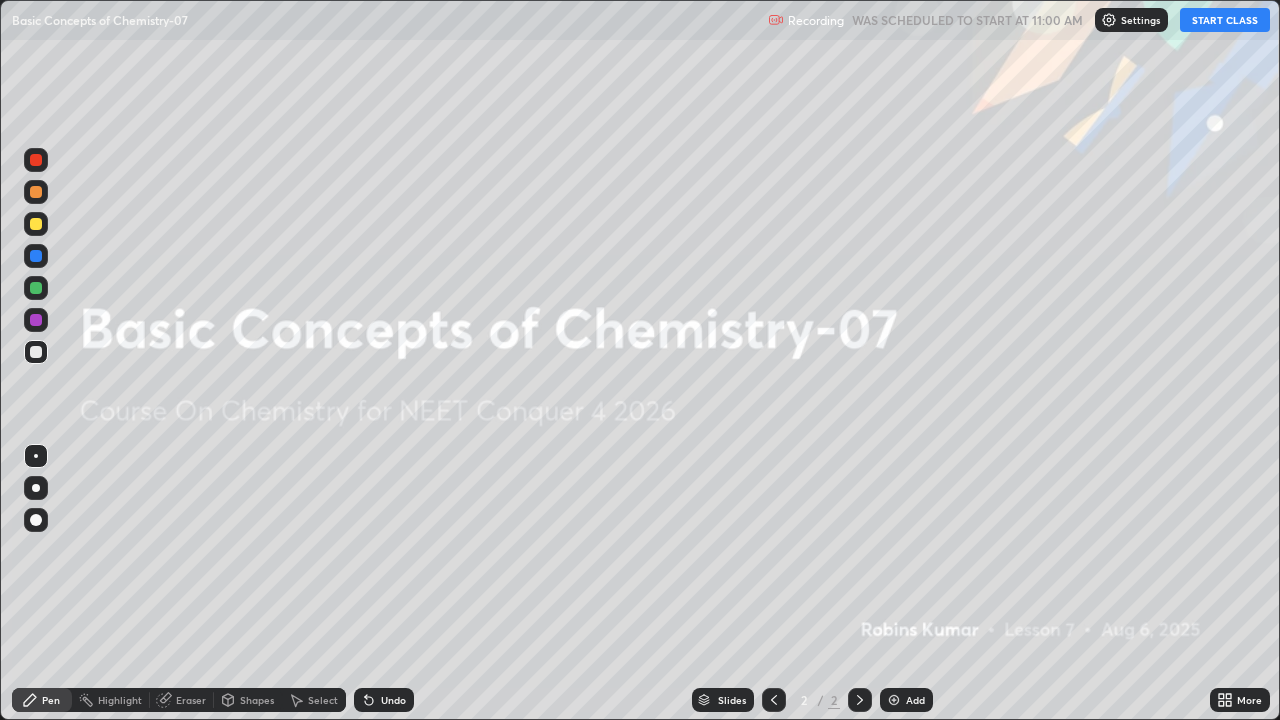 click on "START CLASS" at bounding box center (1225, 20) 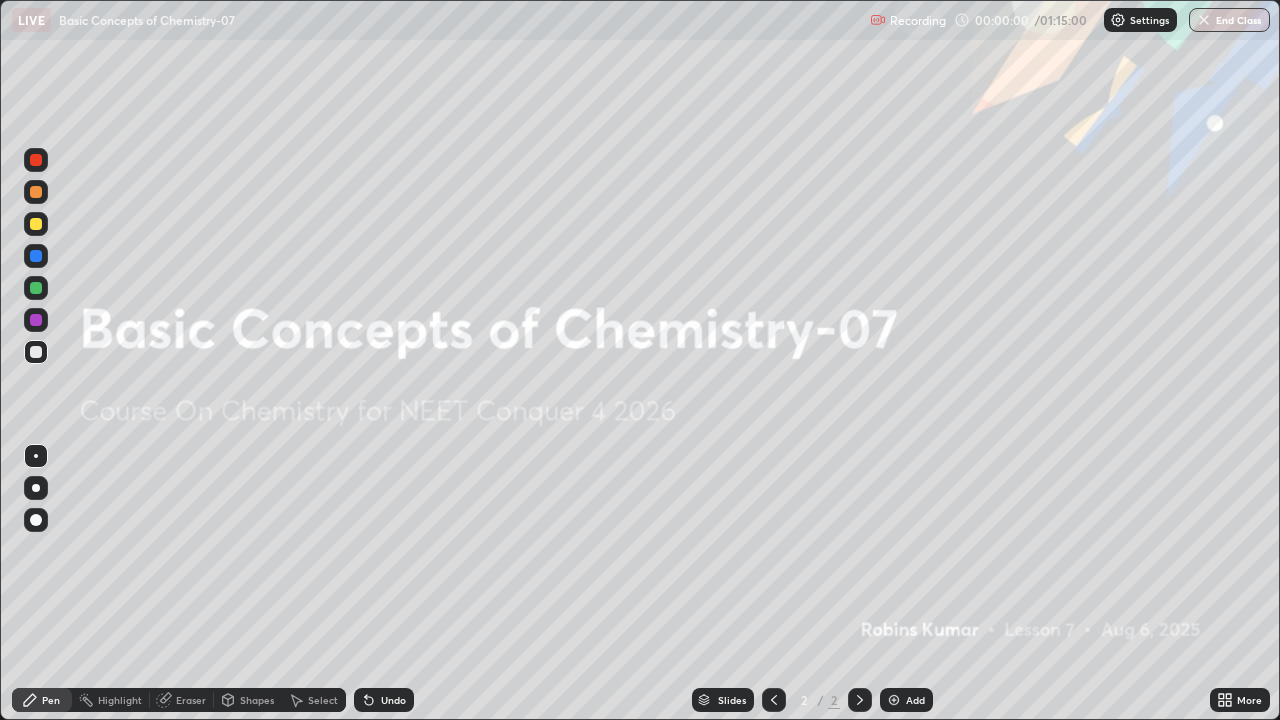 click on "Add" at bounding box center [915, 700] 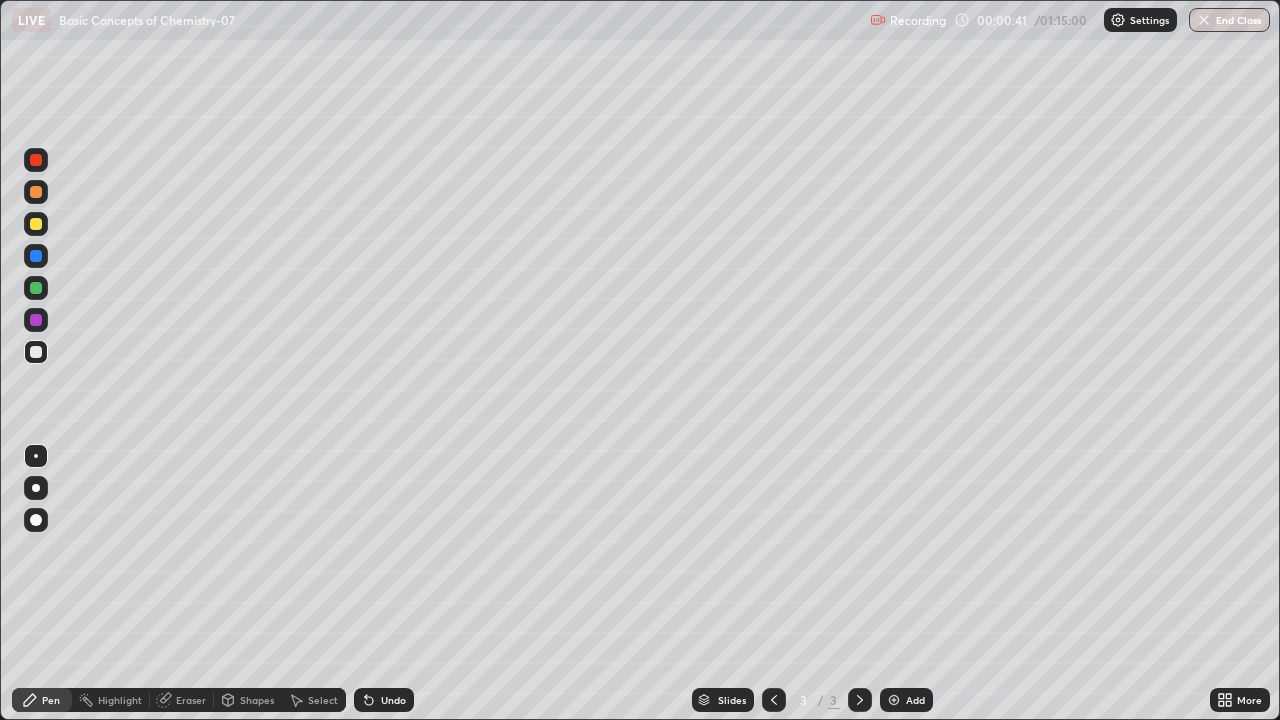click at bounding box center (36, 224) 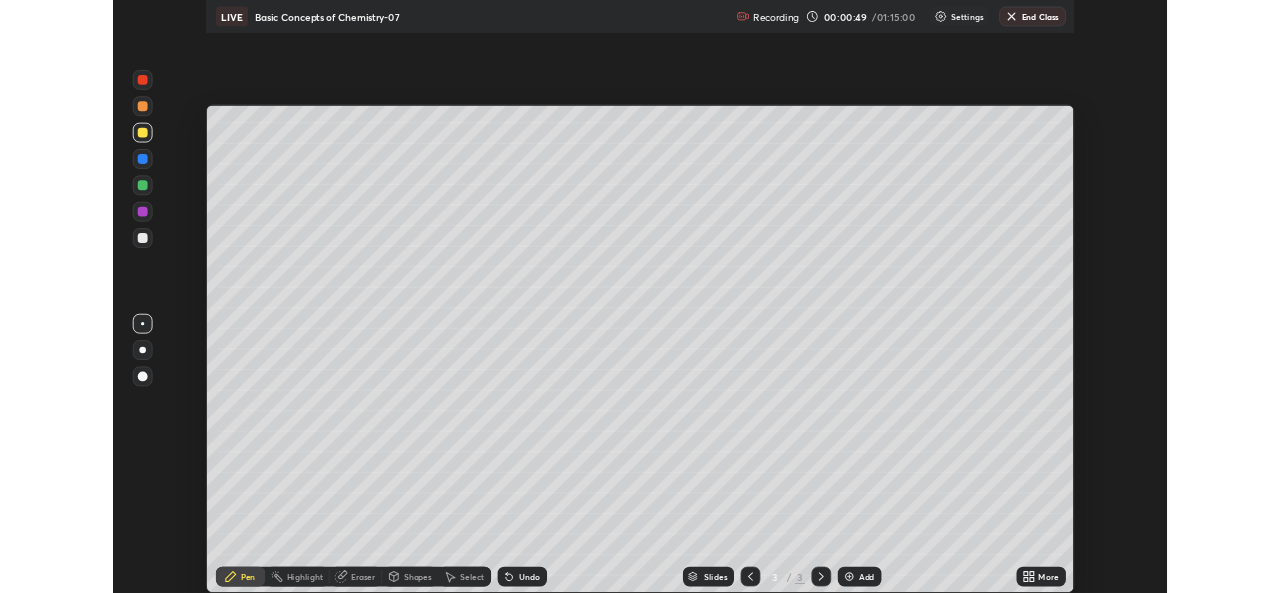 scroll, scrollTop: 593, scrollLeft: 1280, axis: both 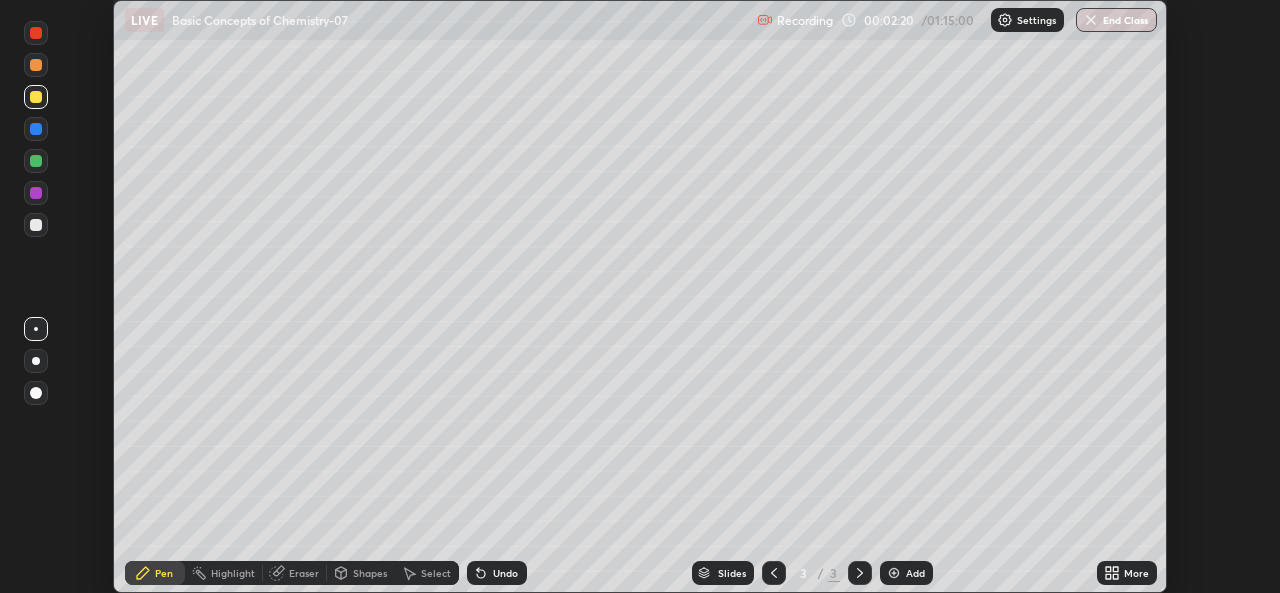 click 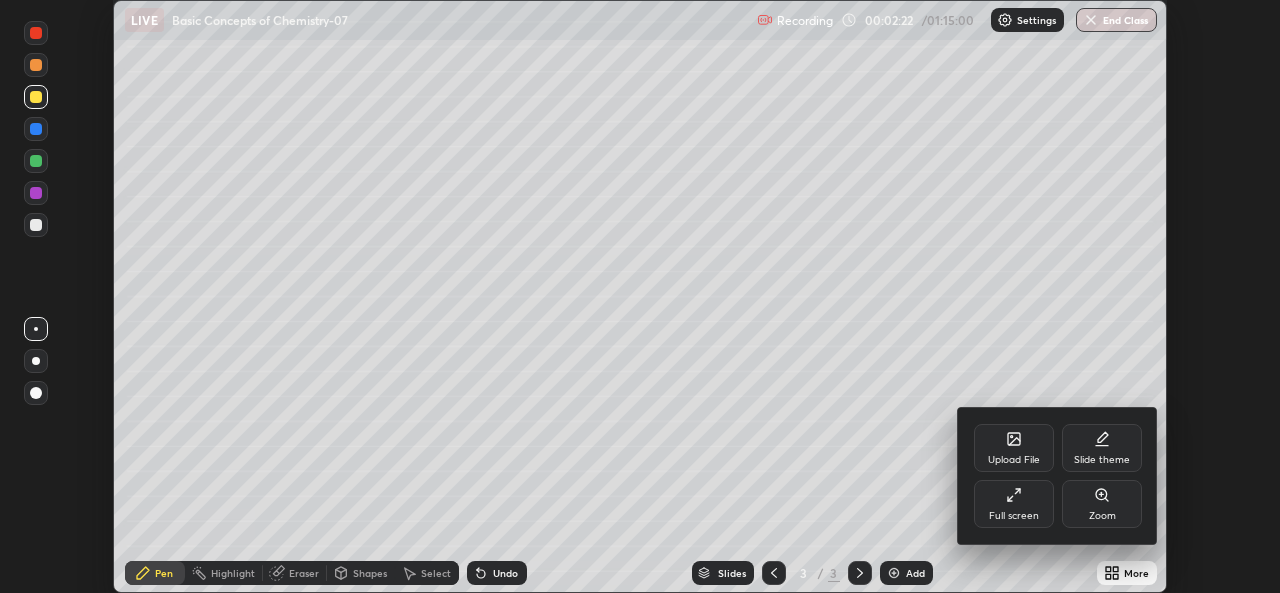 click on "Full screen" at bounding box center (1014, 504) 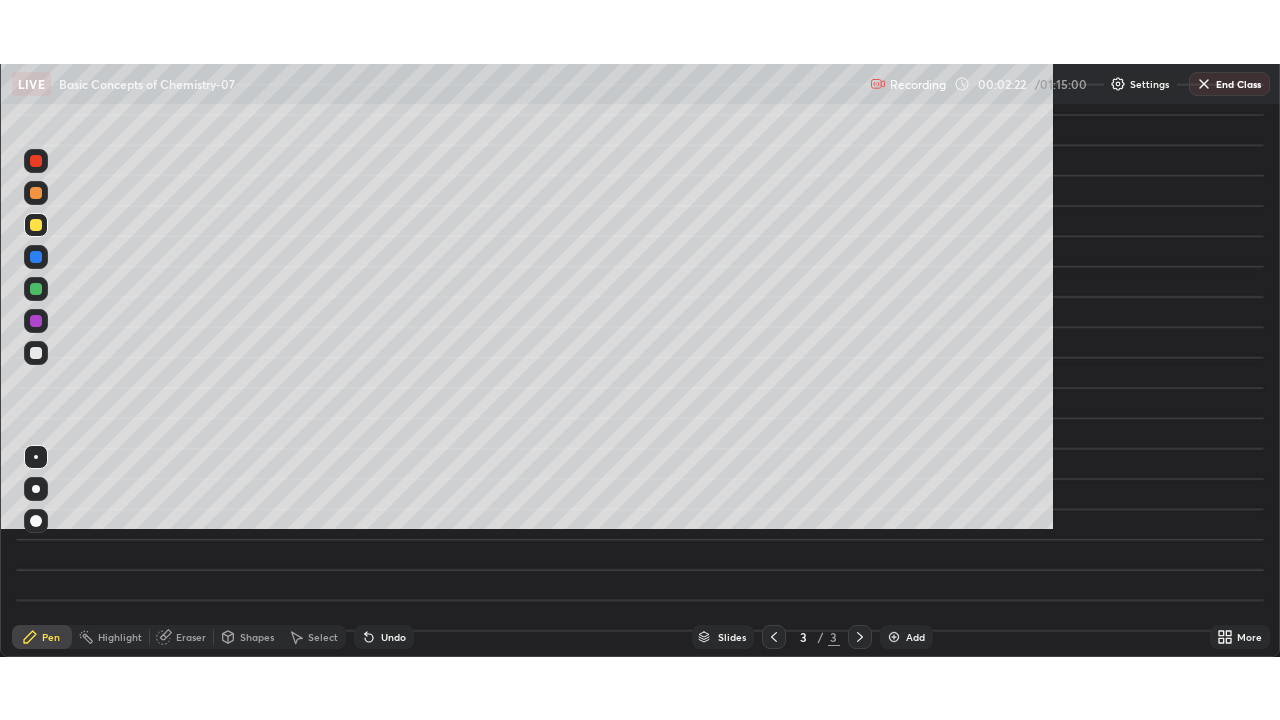 scroll, scrollTop: 99280, scrollLeft: 98720, axis: both 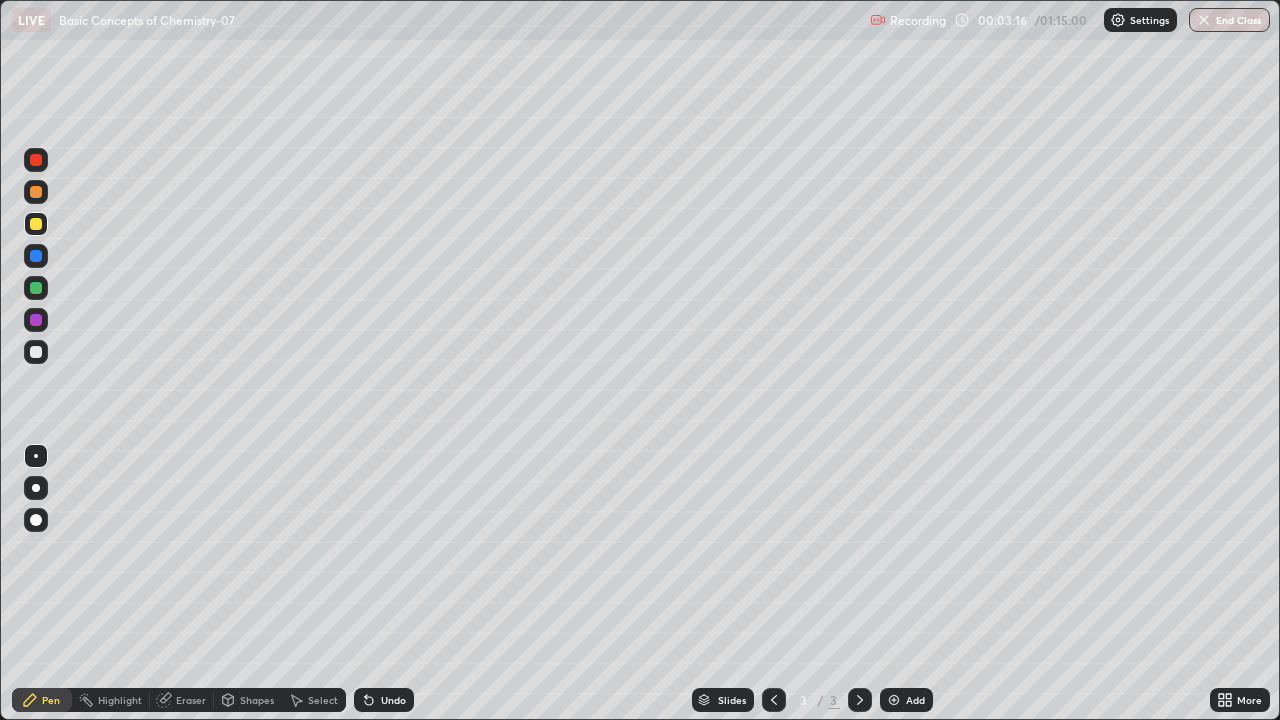 click on "Shapes" at bounding box center (257, 700) 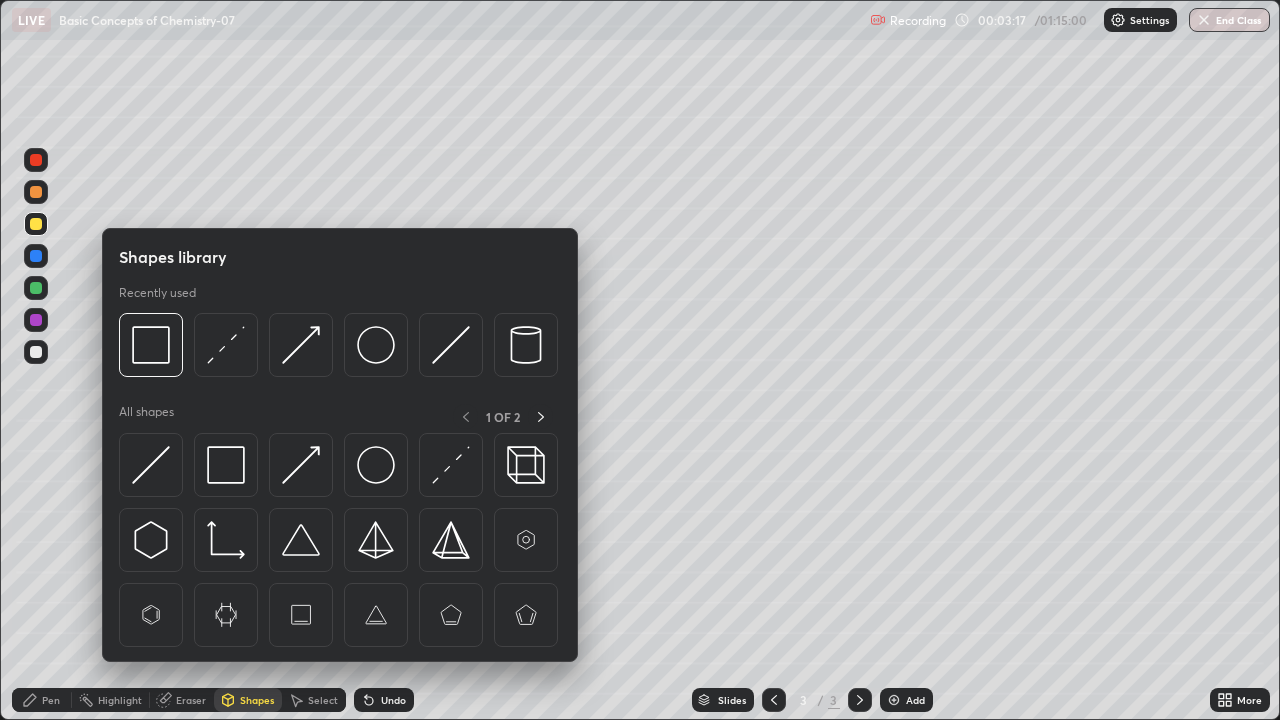 click at bounding box center [36, 288] 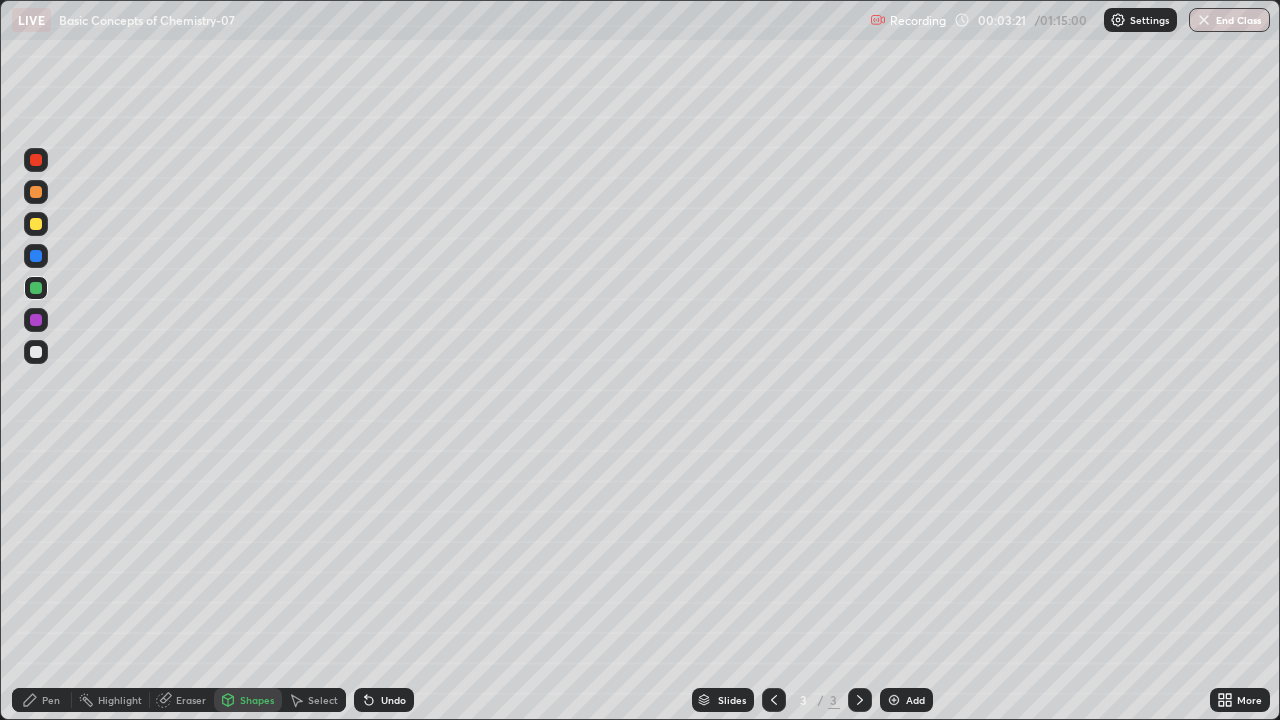 click on "Pen" at bounding box center (42, 700) 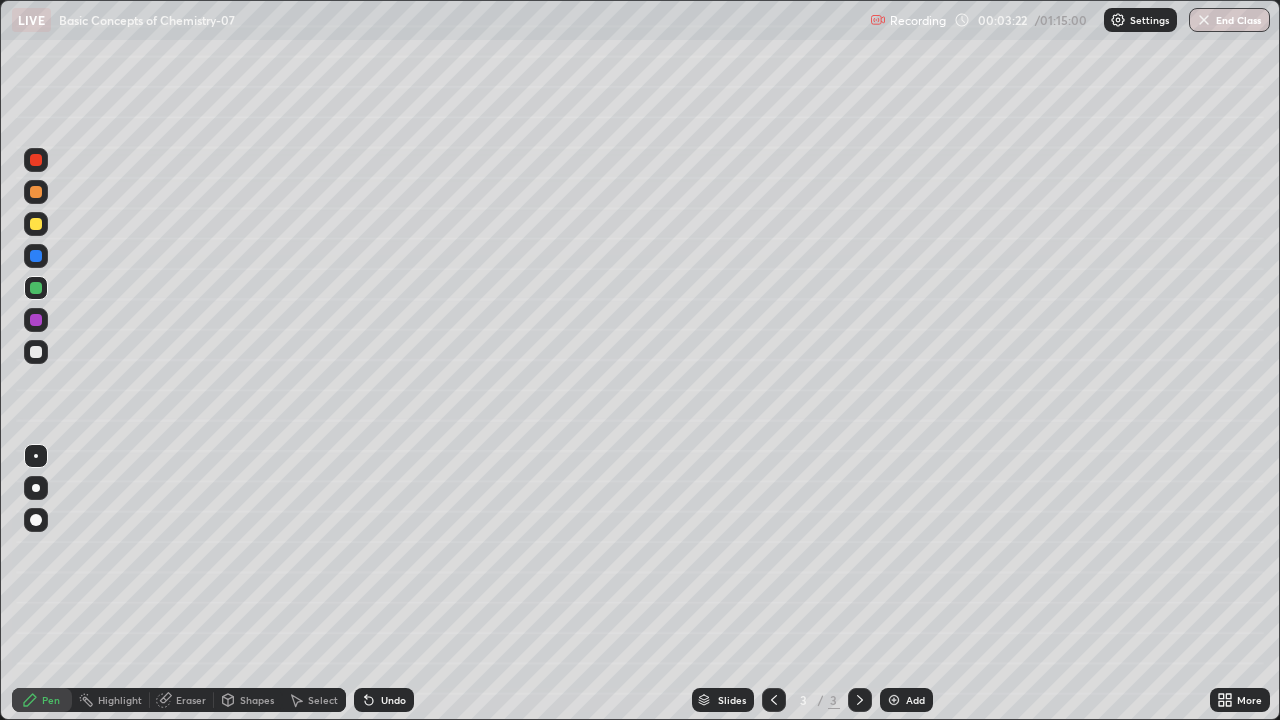 click at bounding box center (36, 192) 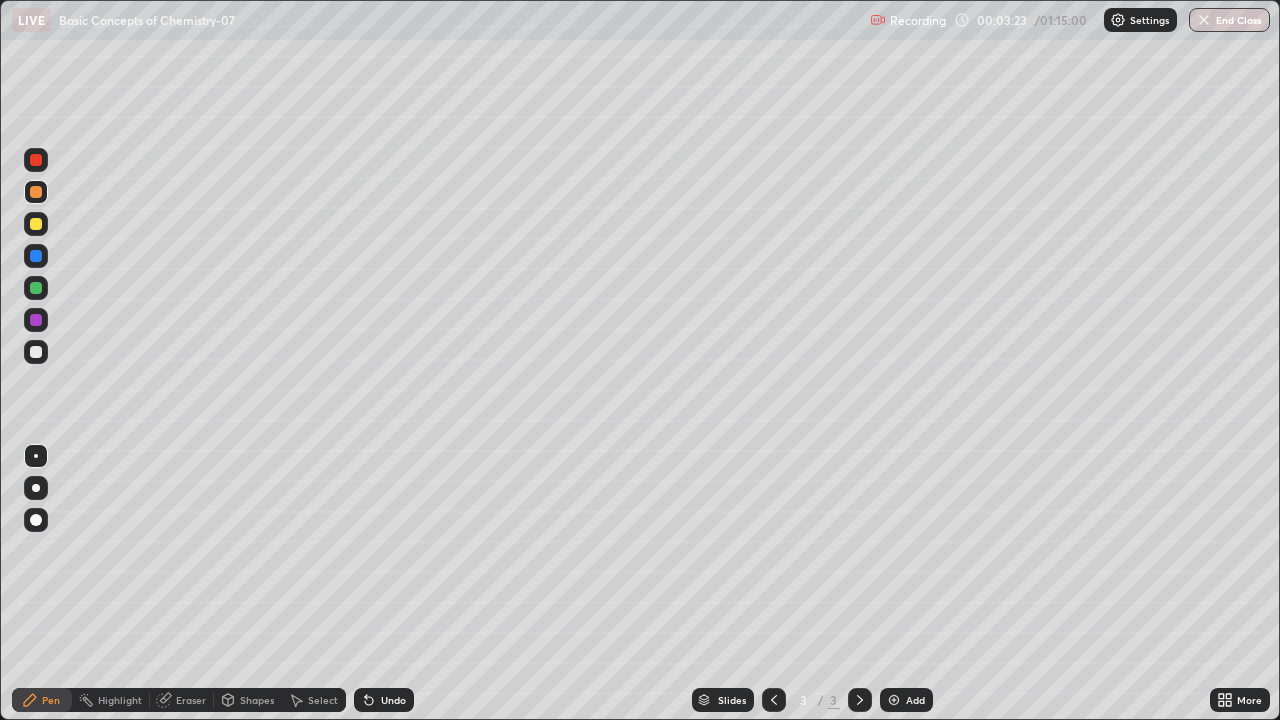 click at bounding box center (36, 288) 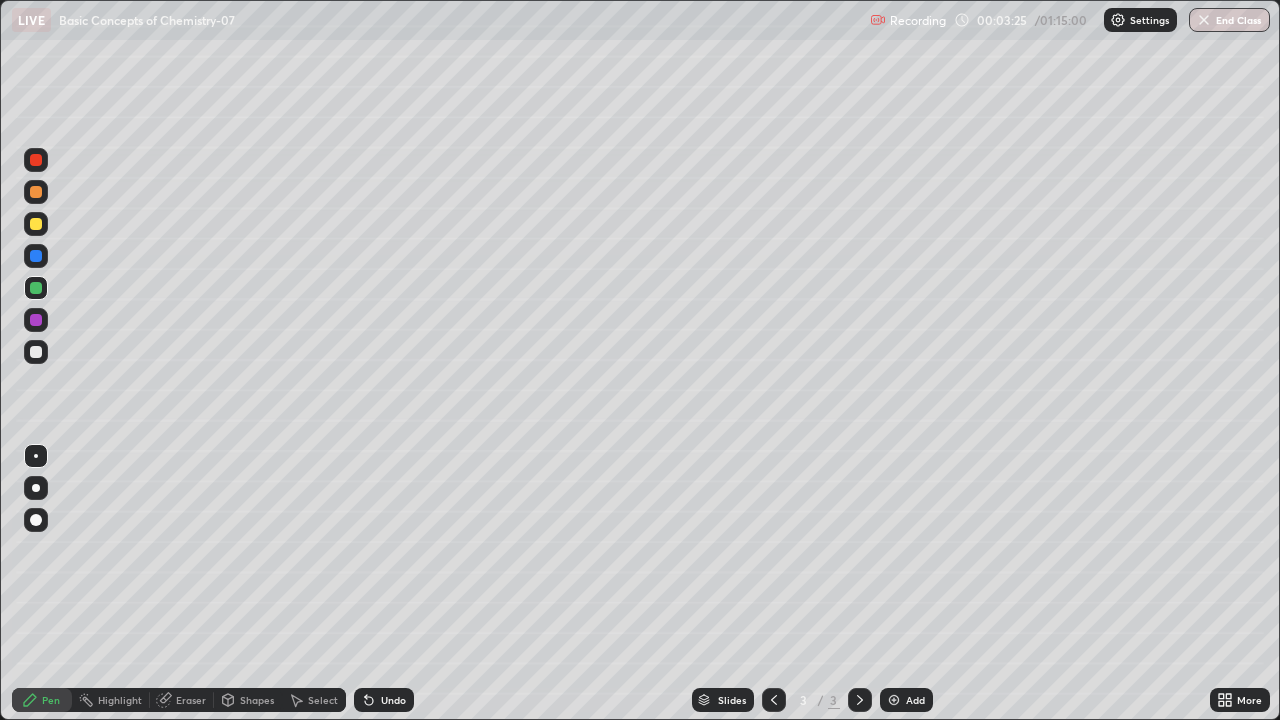 click at bounding box center (36, 224) 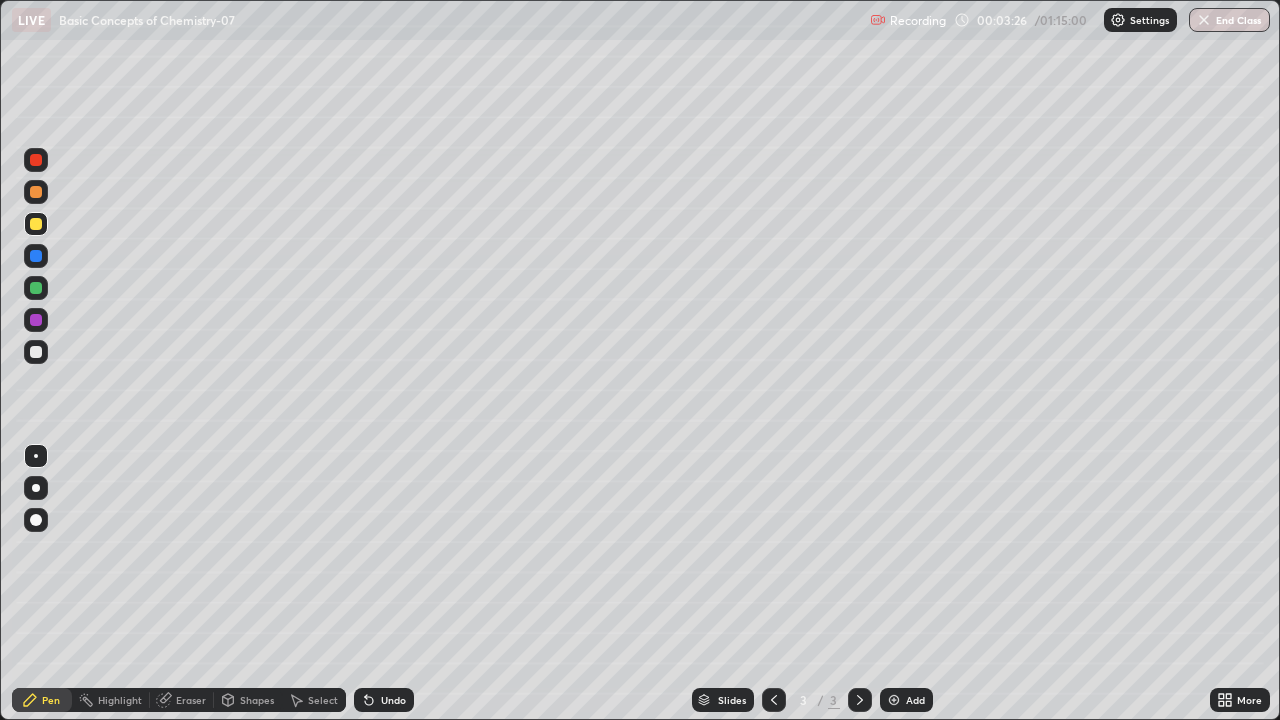 click on "Eraser" at bounding box center [191, 700] 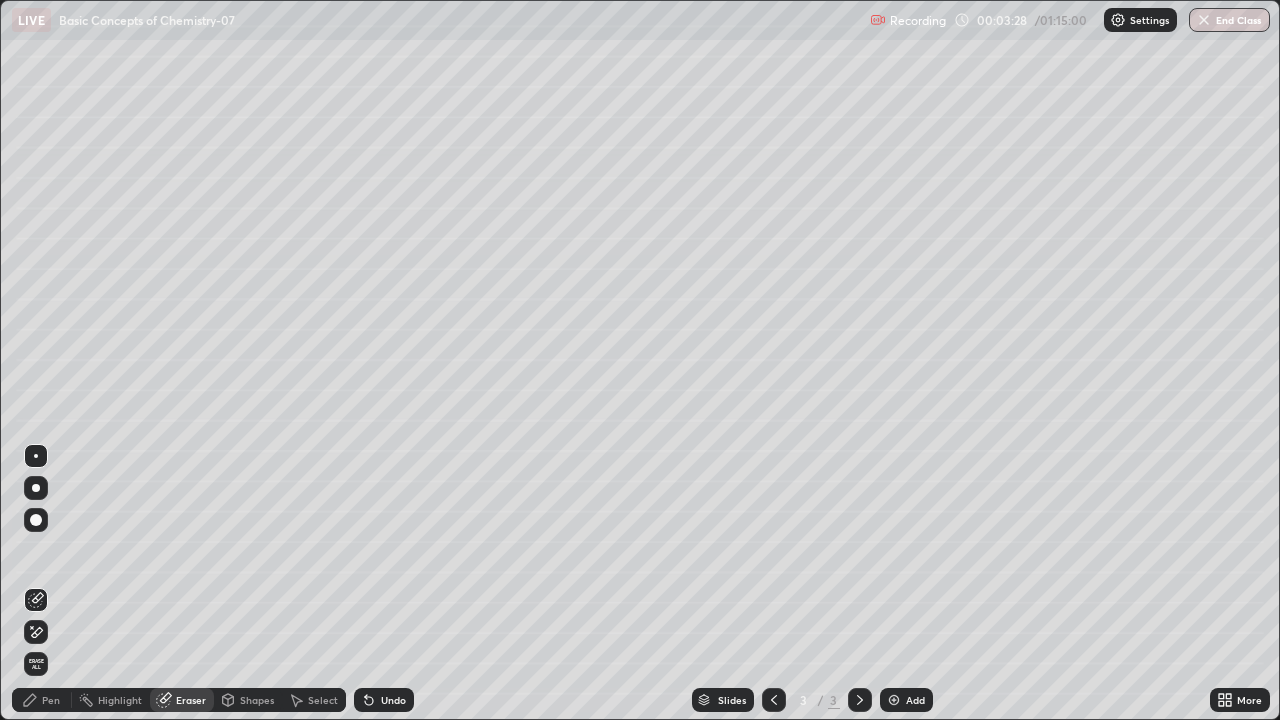 click 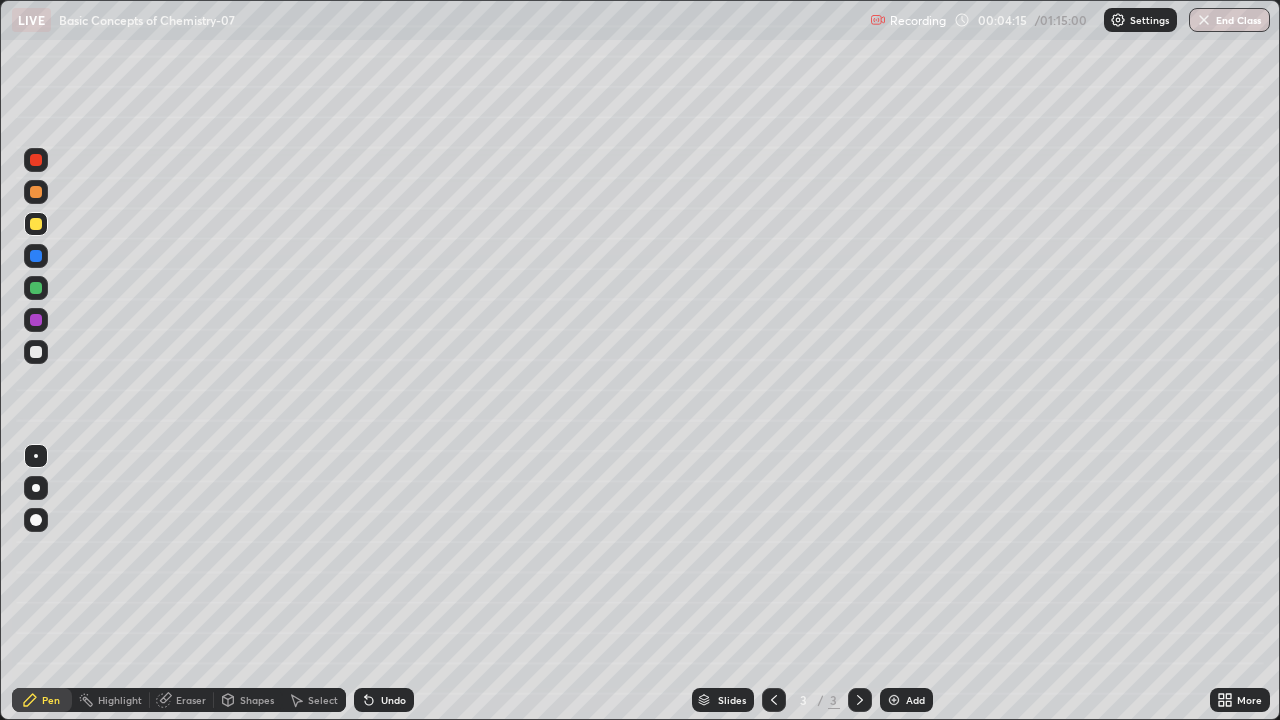 click at bounding box center (36, 352) 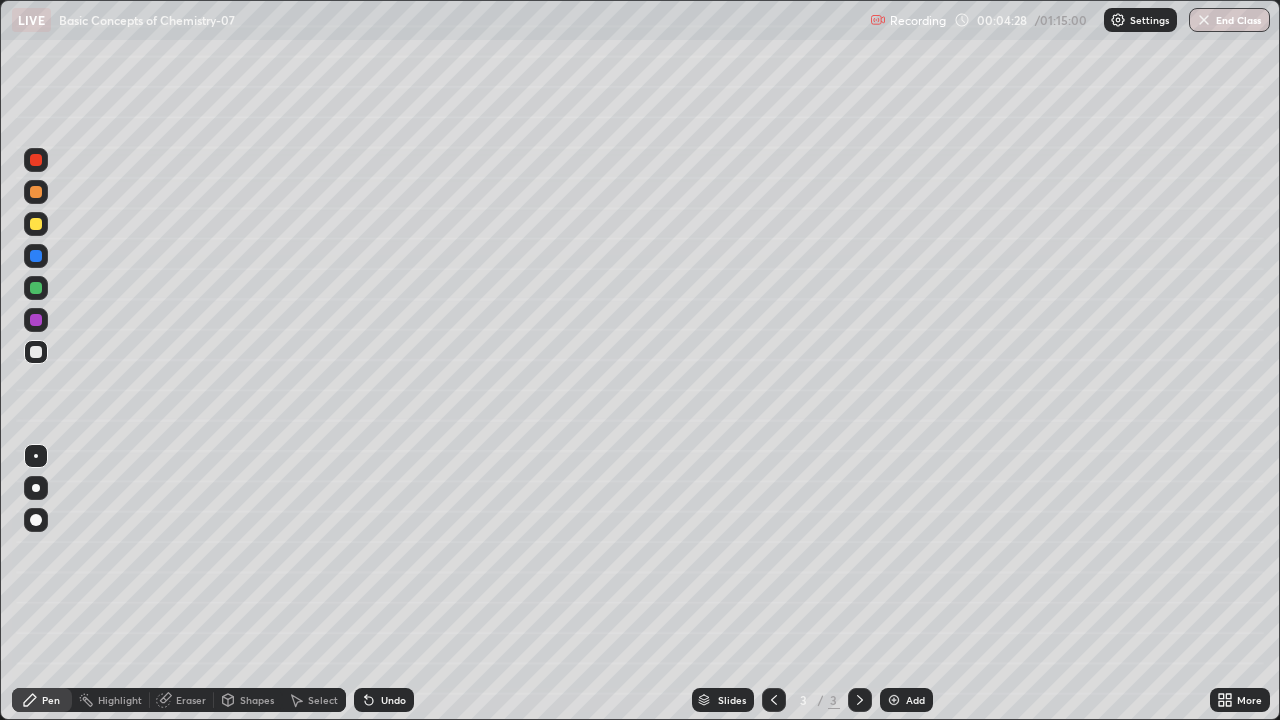 click on "Undo" at bounding box center [384, 700] 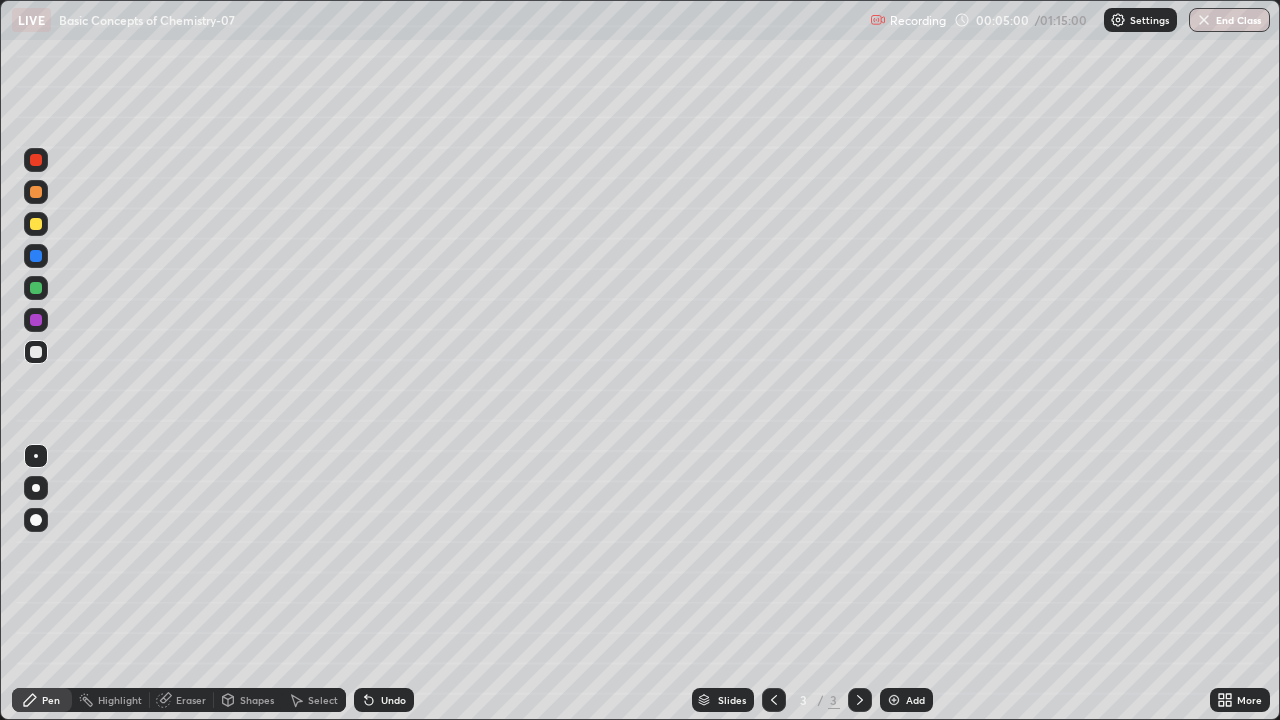 click at bounding box center (36, 288) 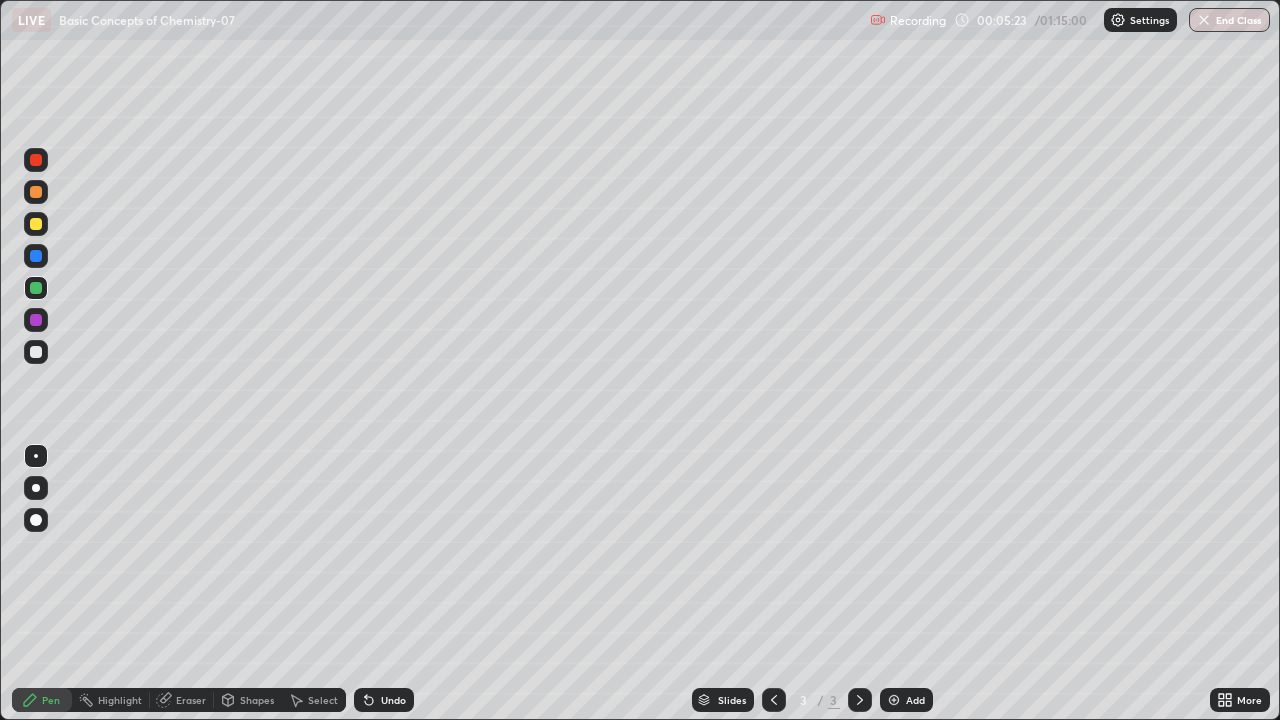 click at bounding box center [36, 256] 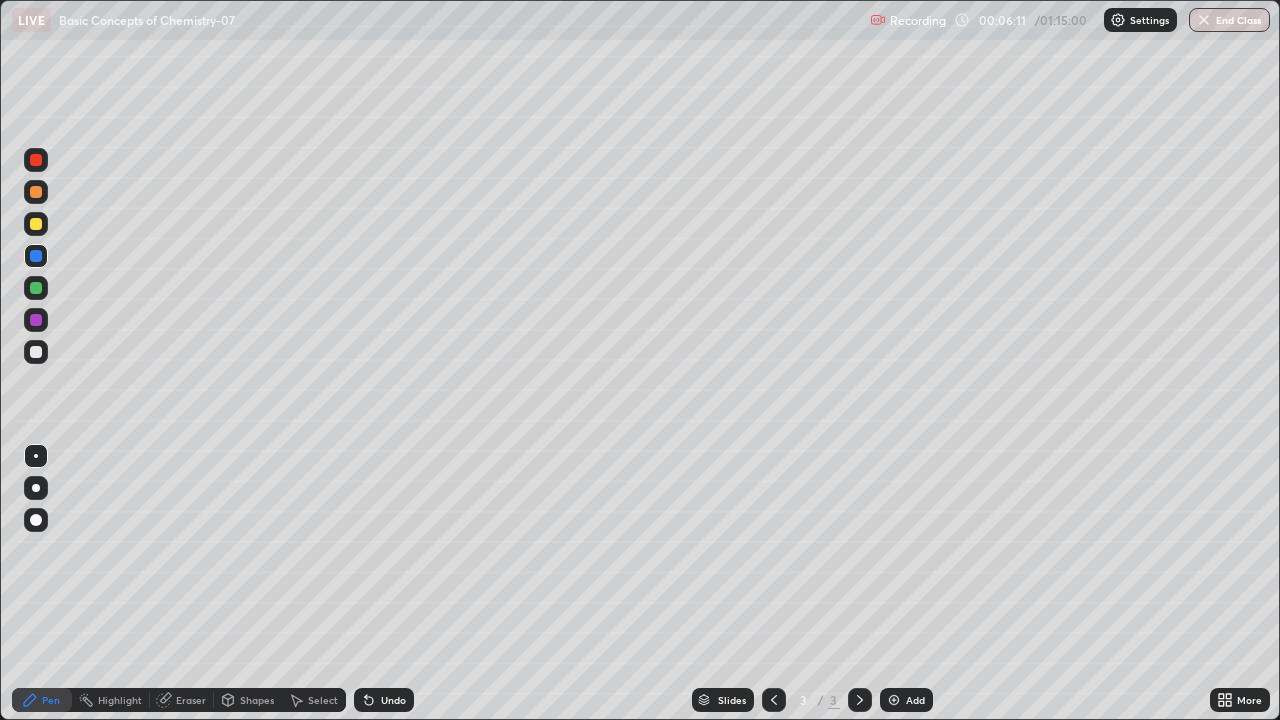 click at bounding box center [894, 700] 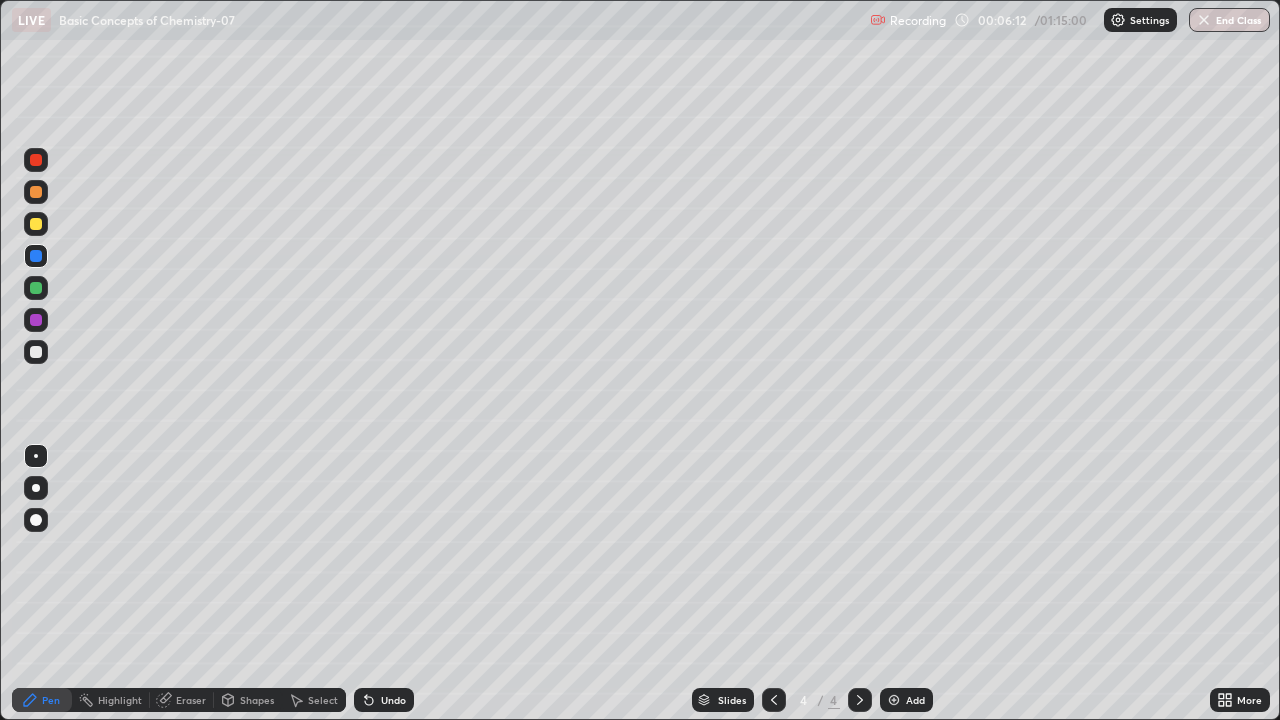 click at bounding box center (36, 288) 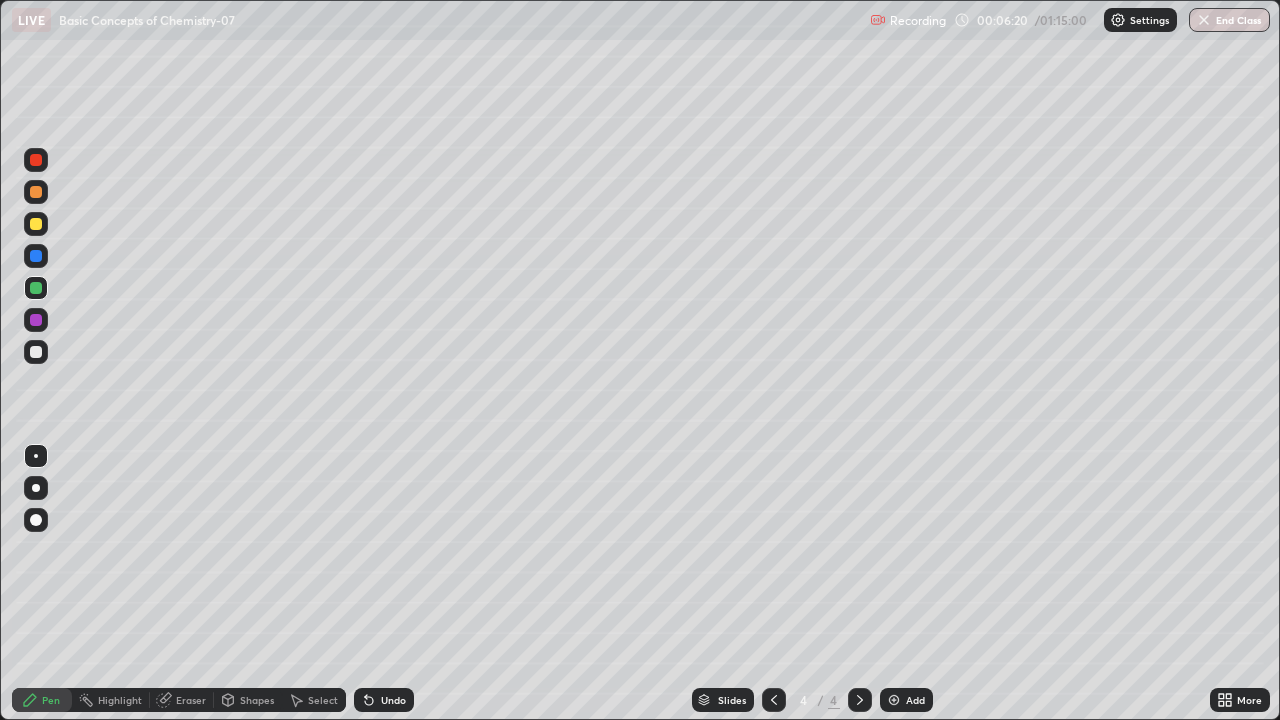 click at bounding box center [36, 288] 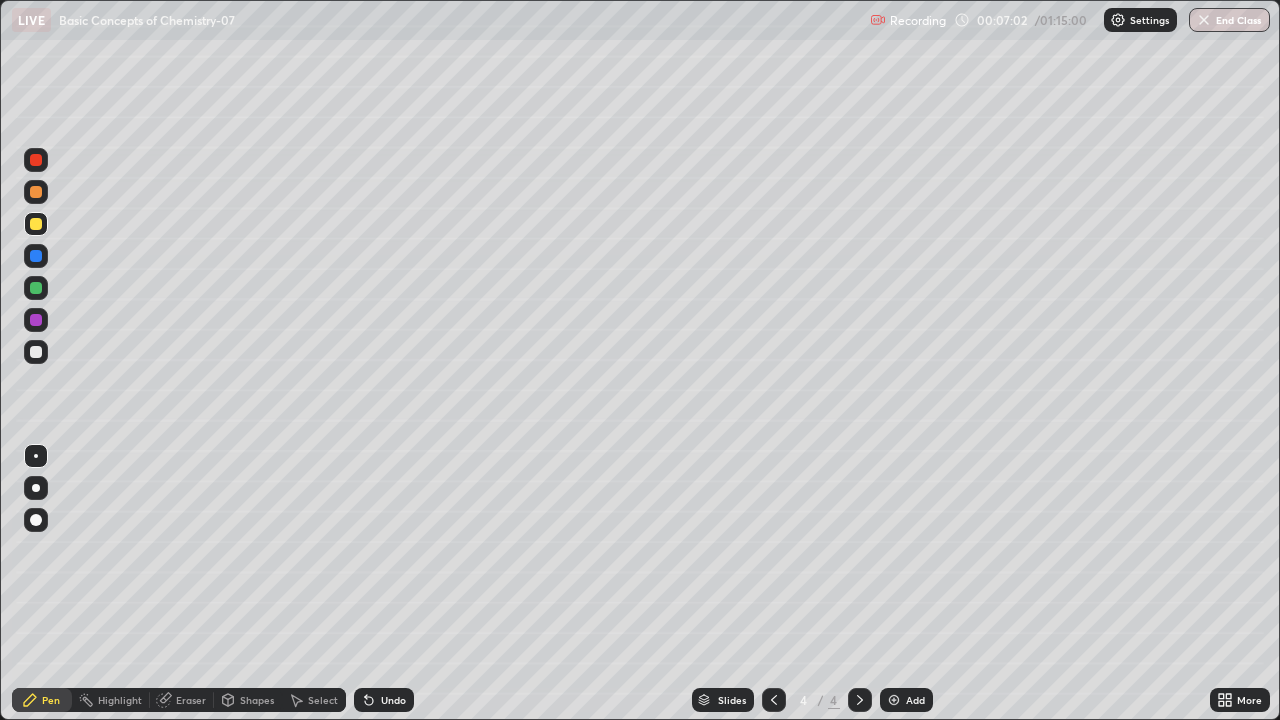 click at bounding box center [36, 288] 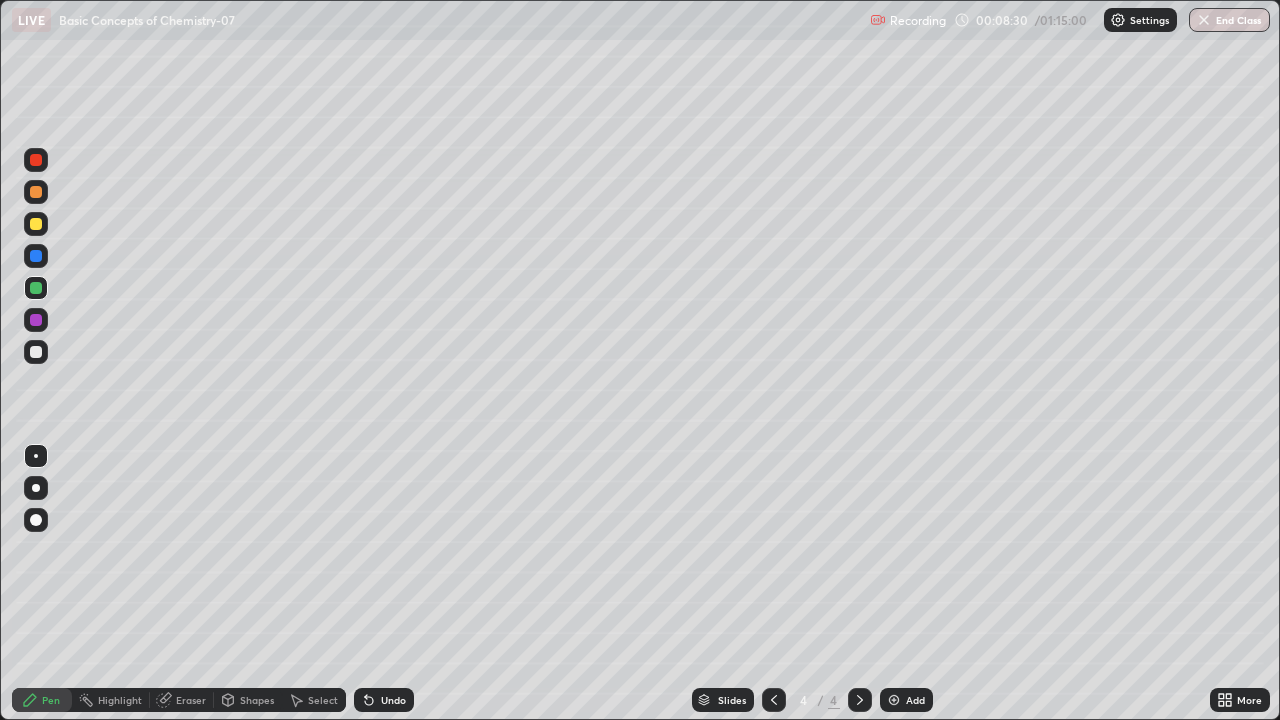 click on "Add" at bounding box center [906, 700] 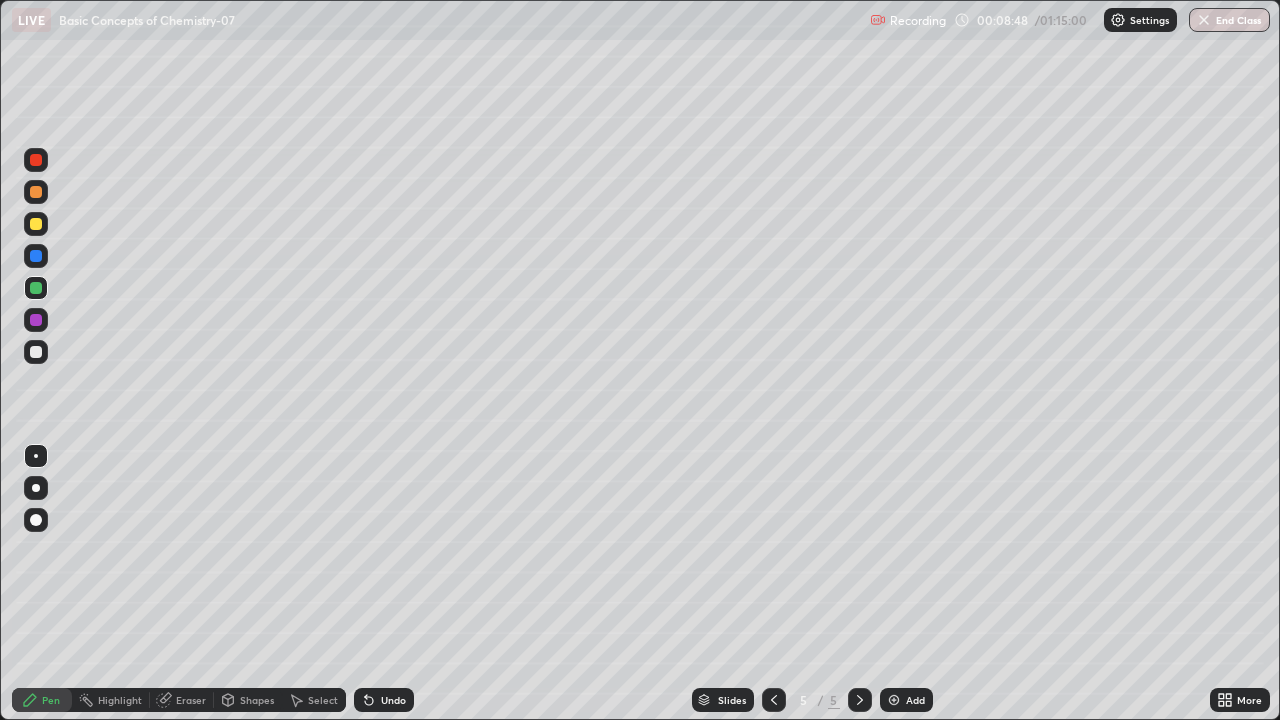 click on "Pen" at bounding box center (51, 700) 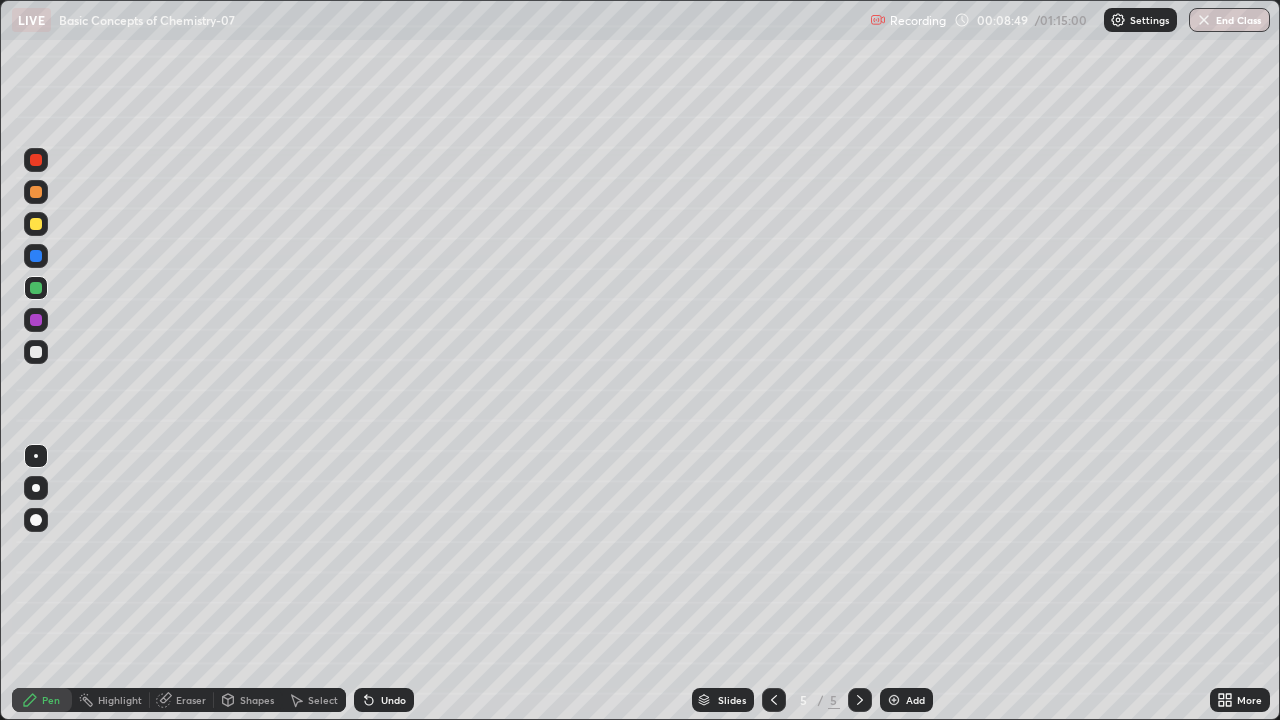 click at bounding box center (36, 192) 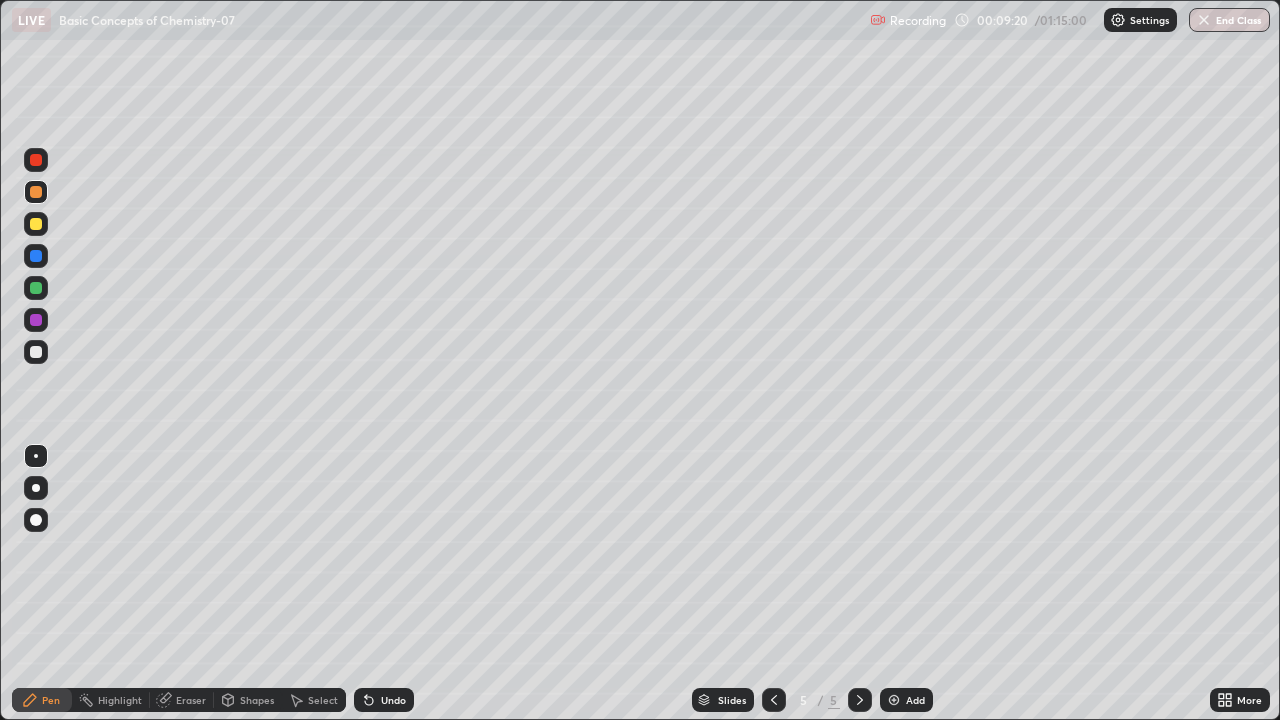 click at bounding box center [36, 224] 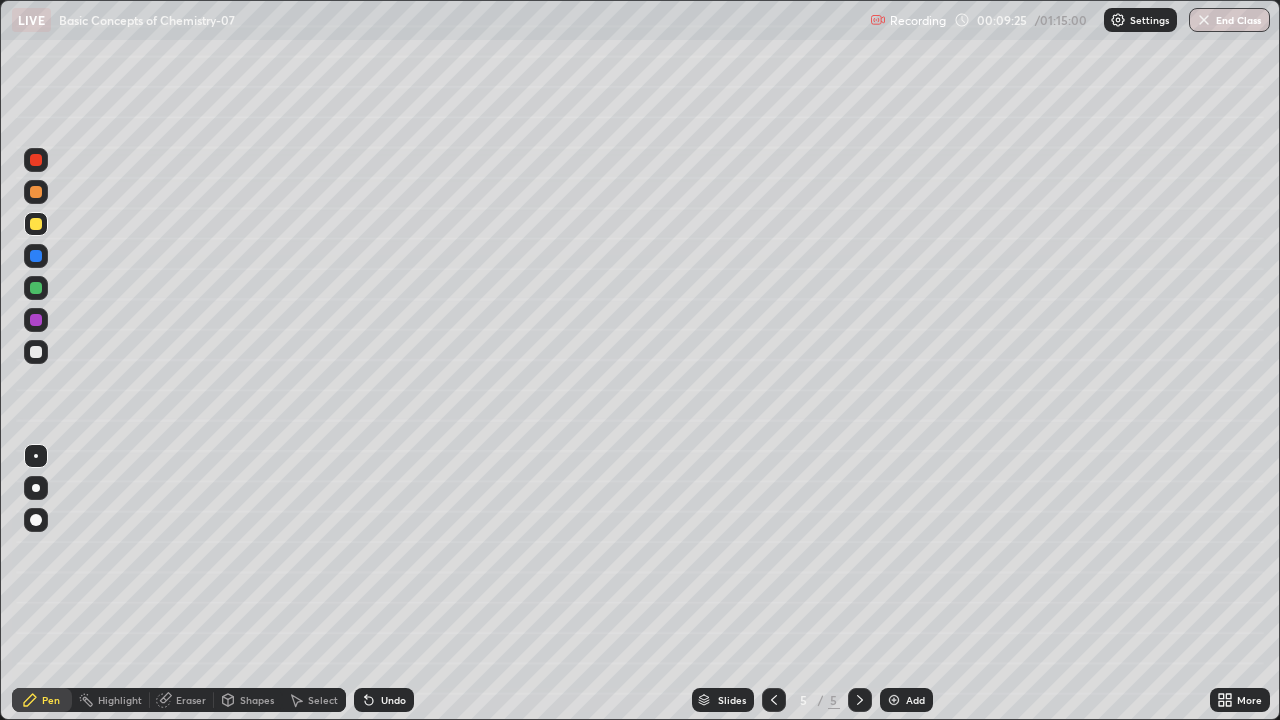 click at bounding box center [36, 288] 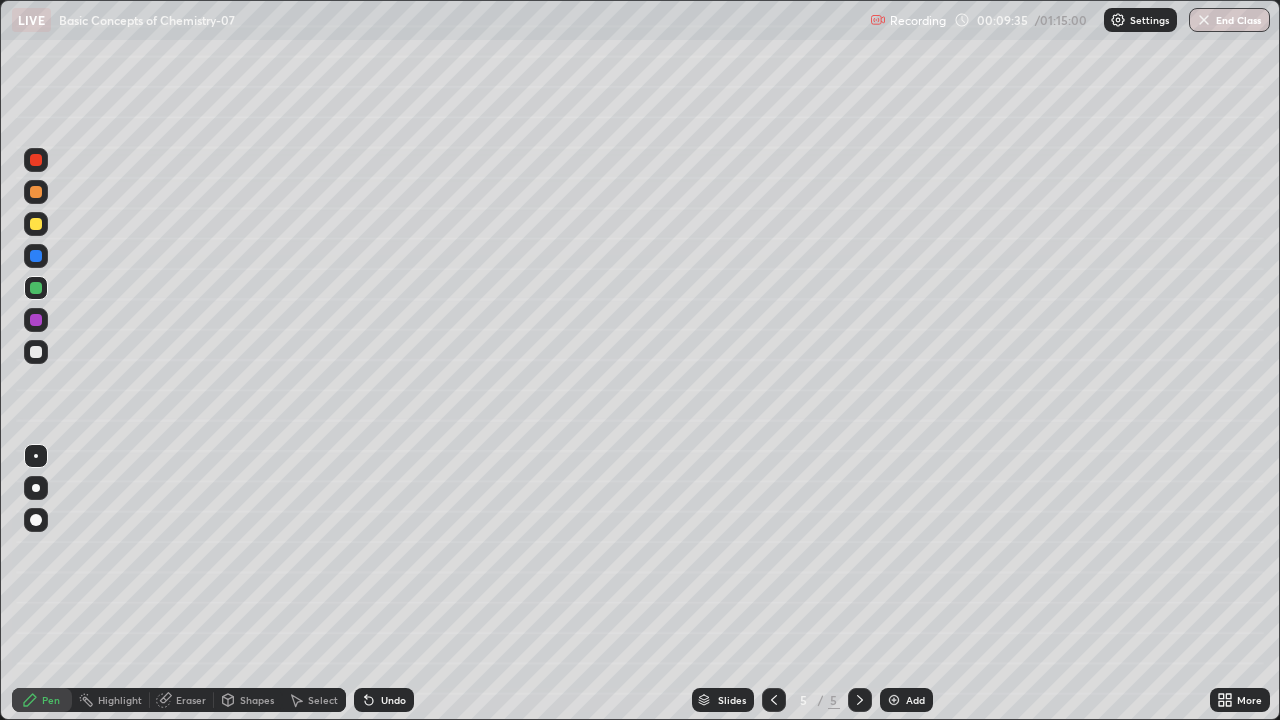 click at bounding box center (36, 352) 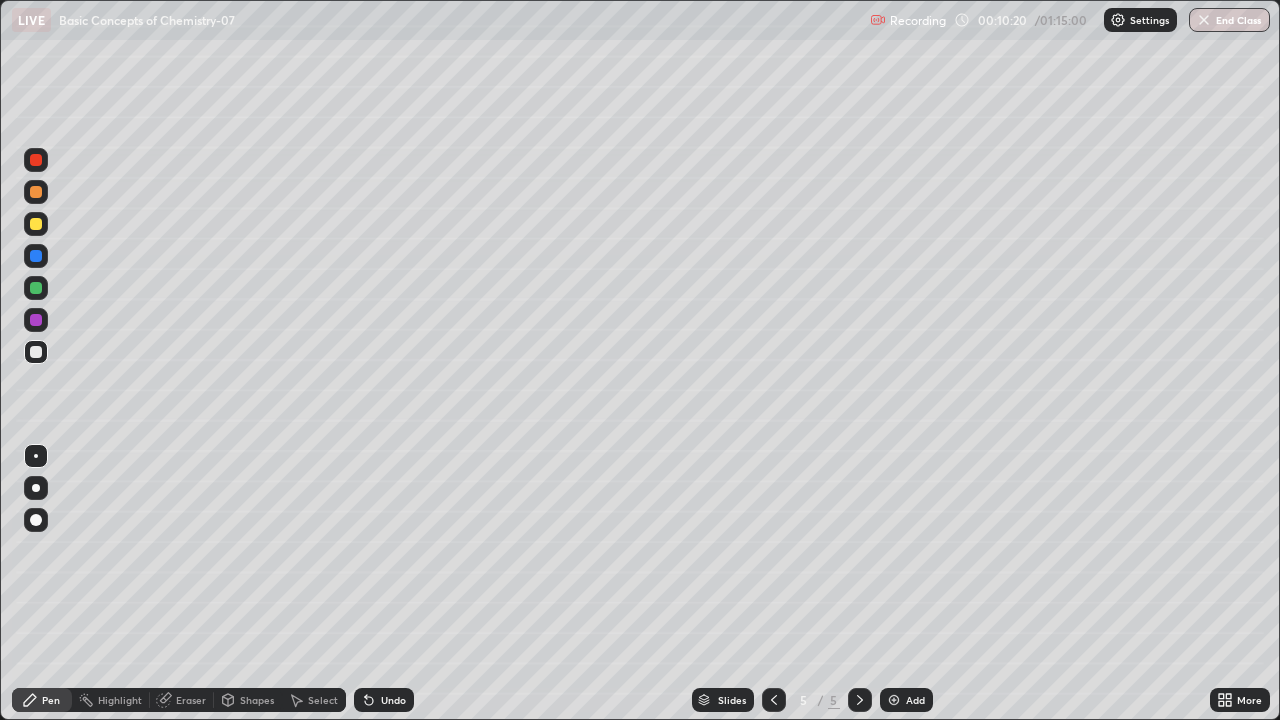 click at bounding box center (36, 256) 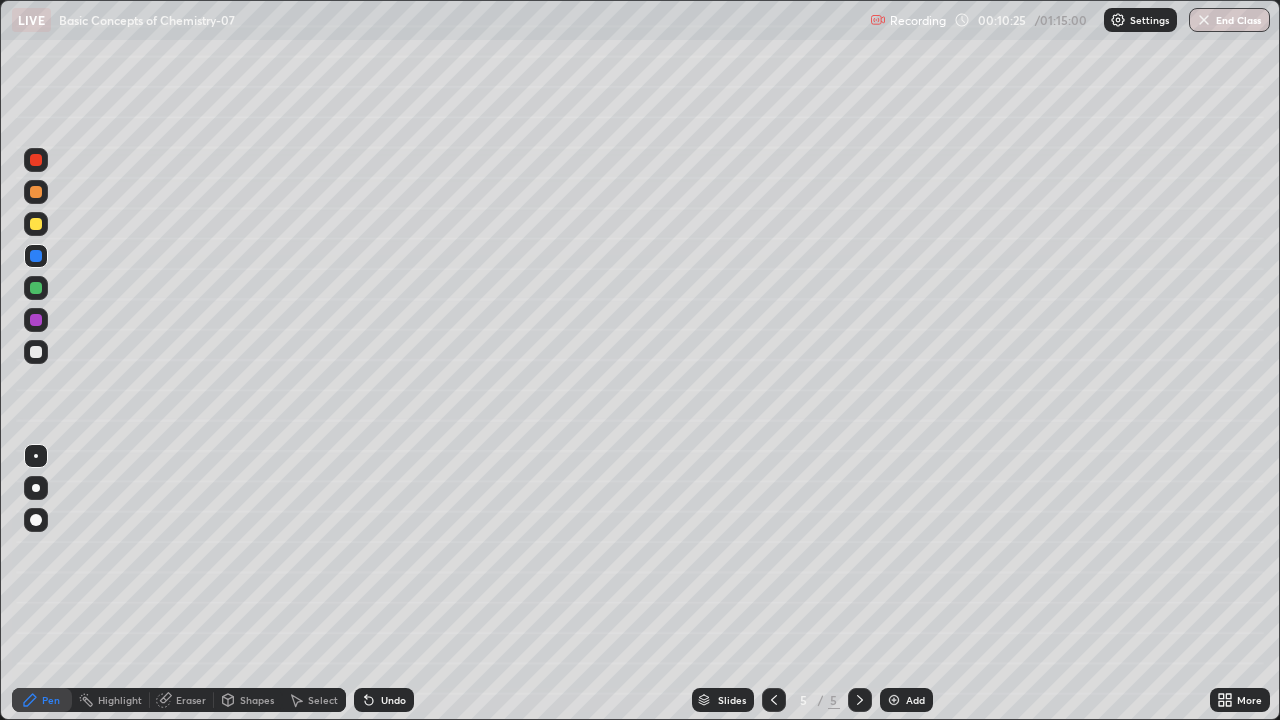 click at bounding box center [36, 320] 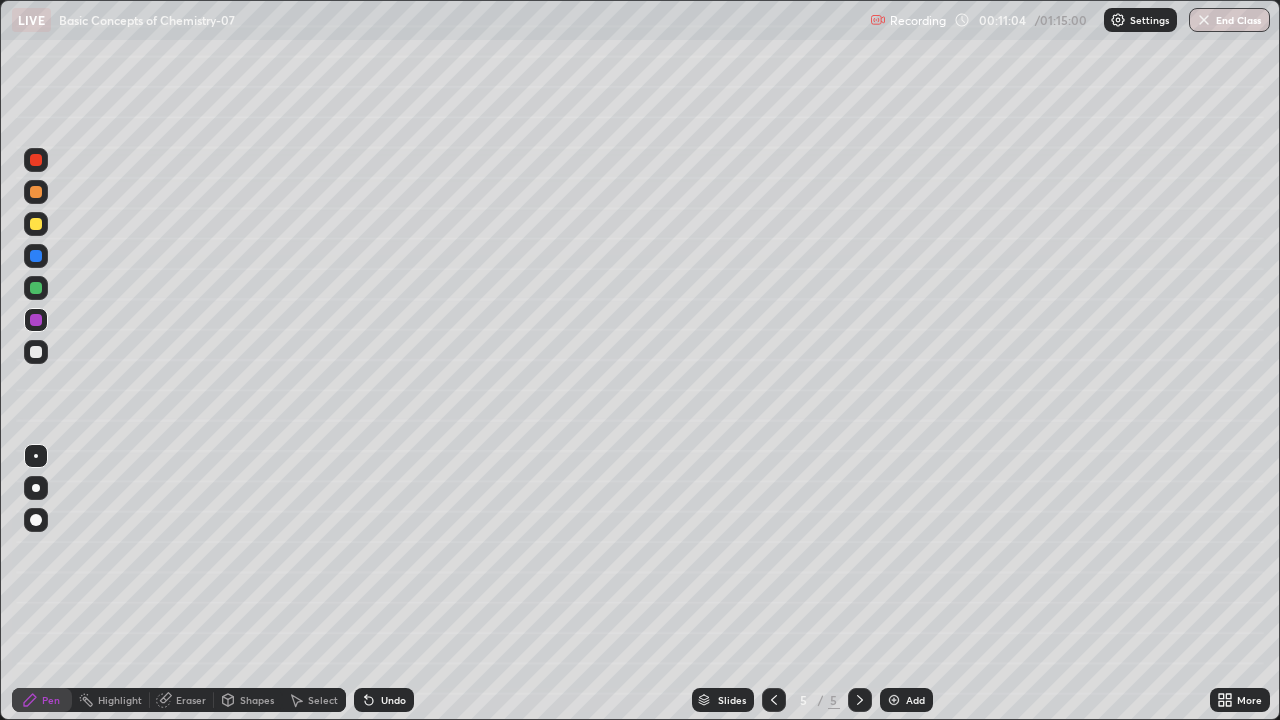 click at bounding box center (36, 352) 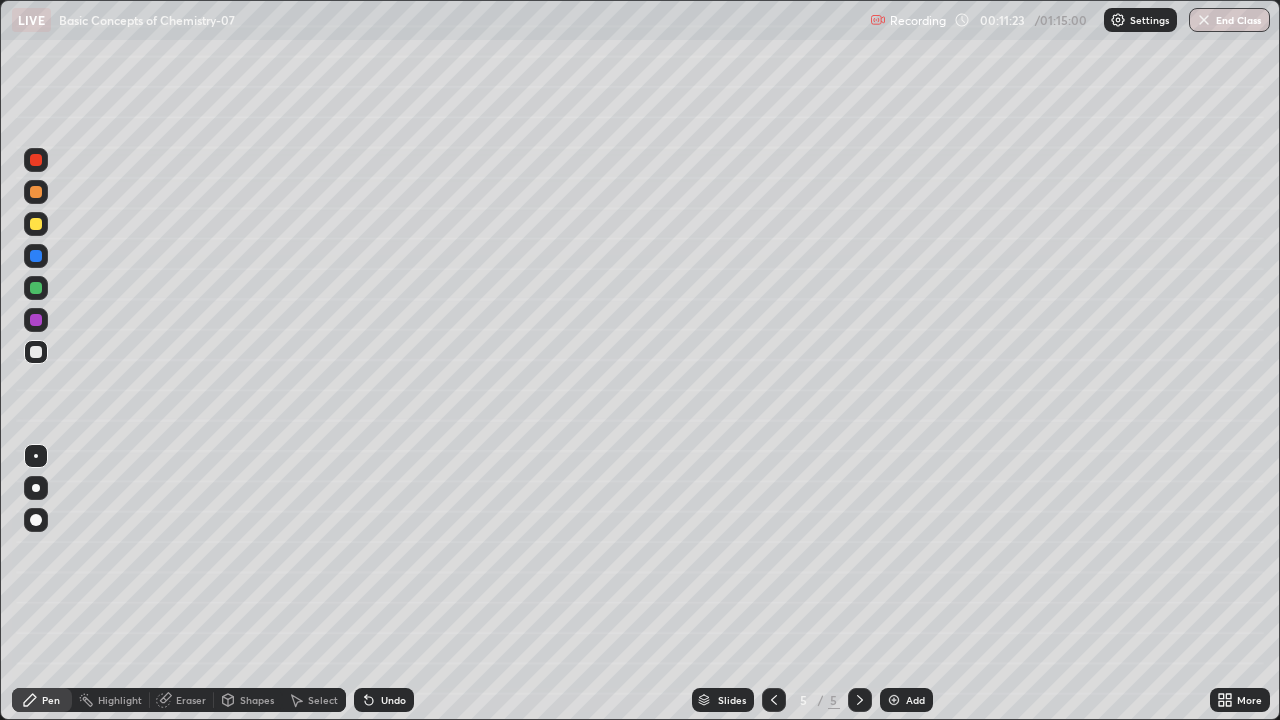click at bounding box center [36, 288] 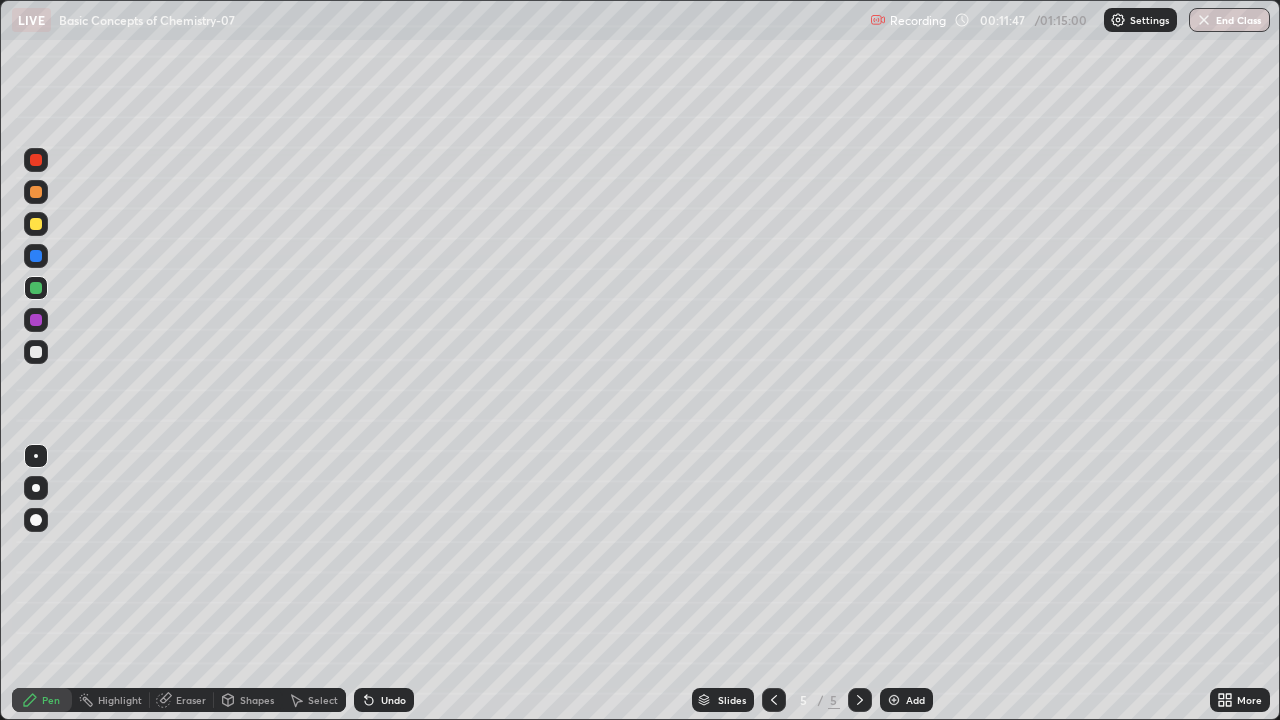 click at bounding box center [36, 160] 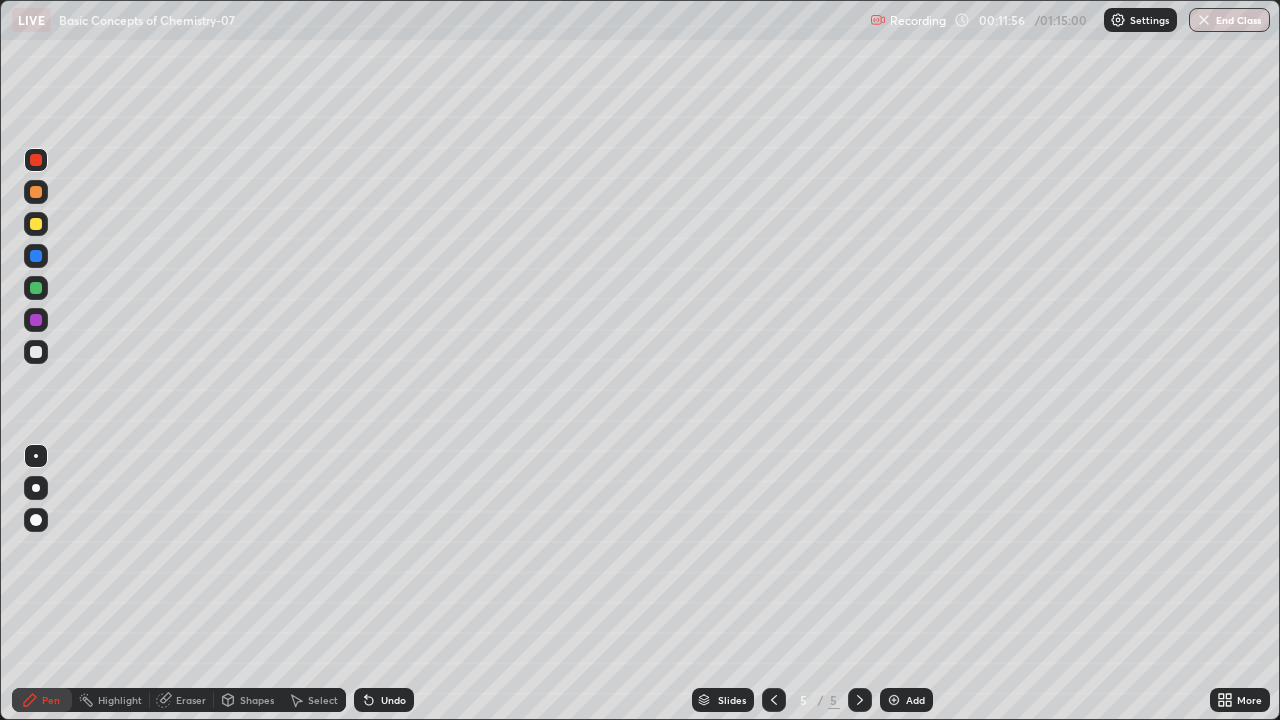 click at bounding box center [36, 320] 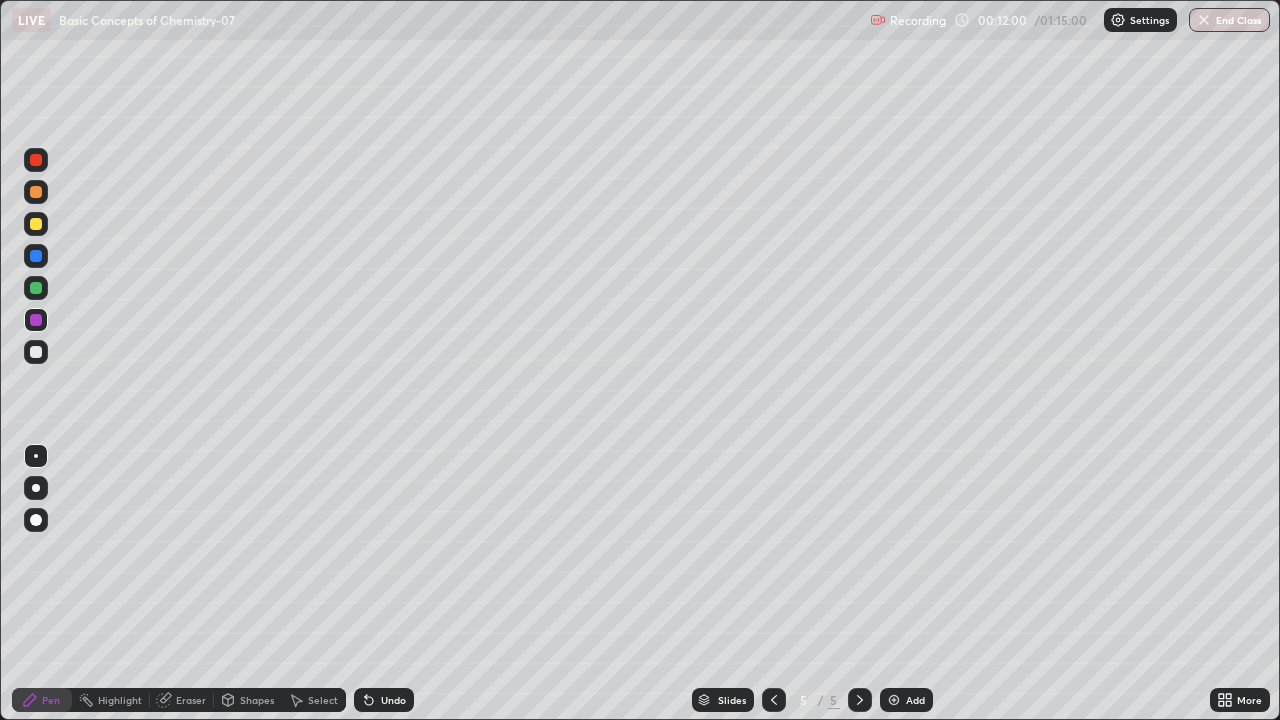 click at bounding box center (36, 352) 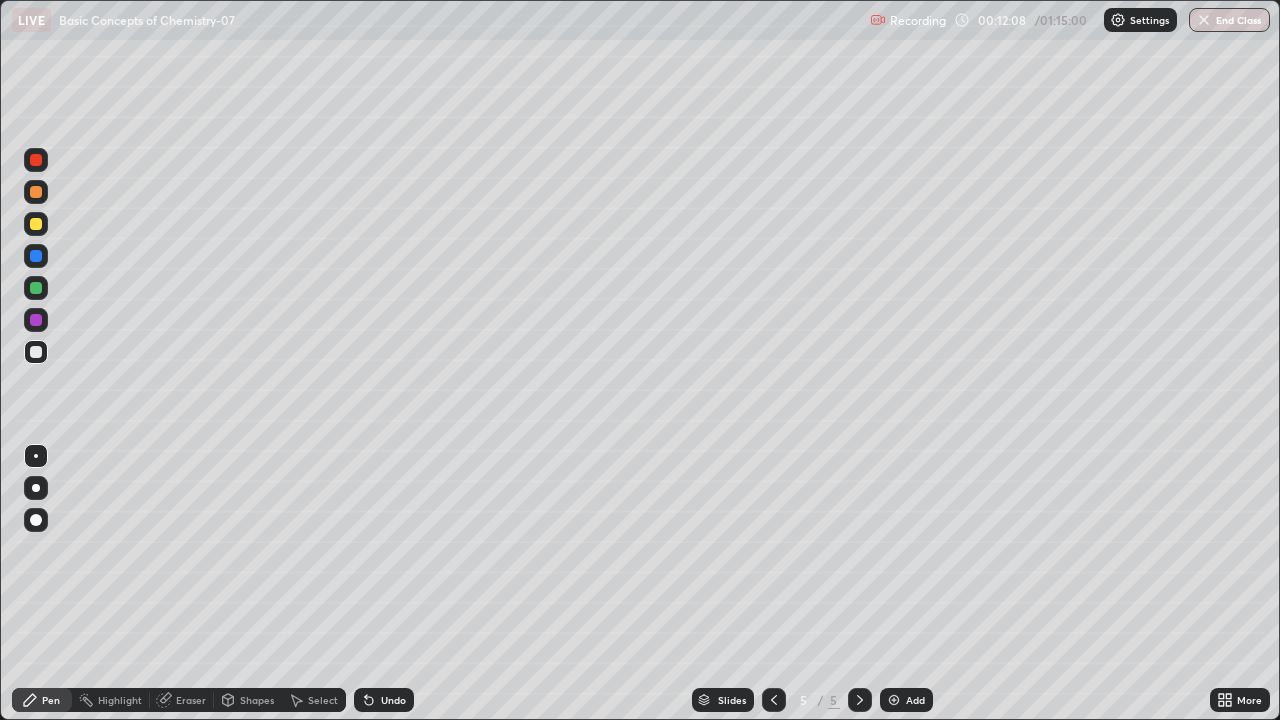 click at bounding box center [36, 192] 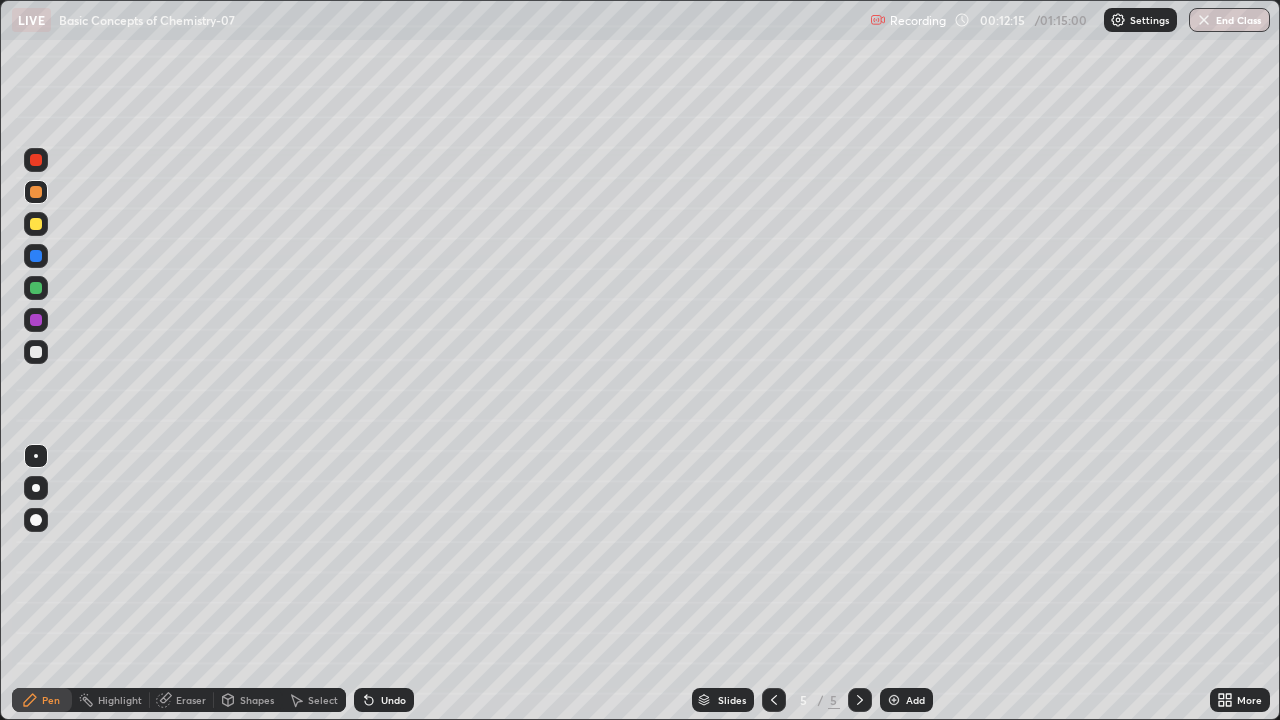 click on "Highlight" at bounding box center [120, 700] 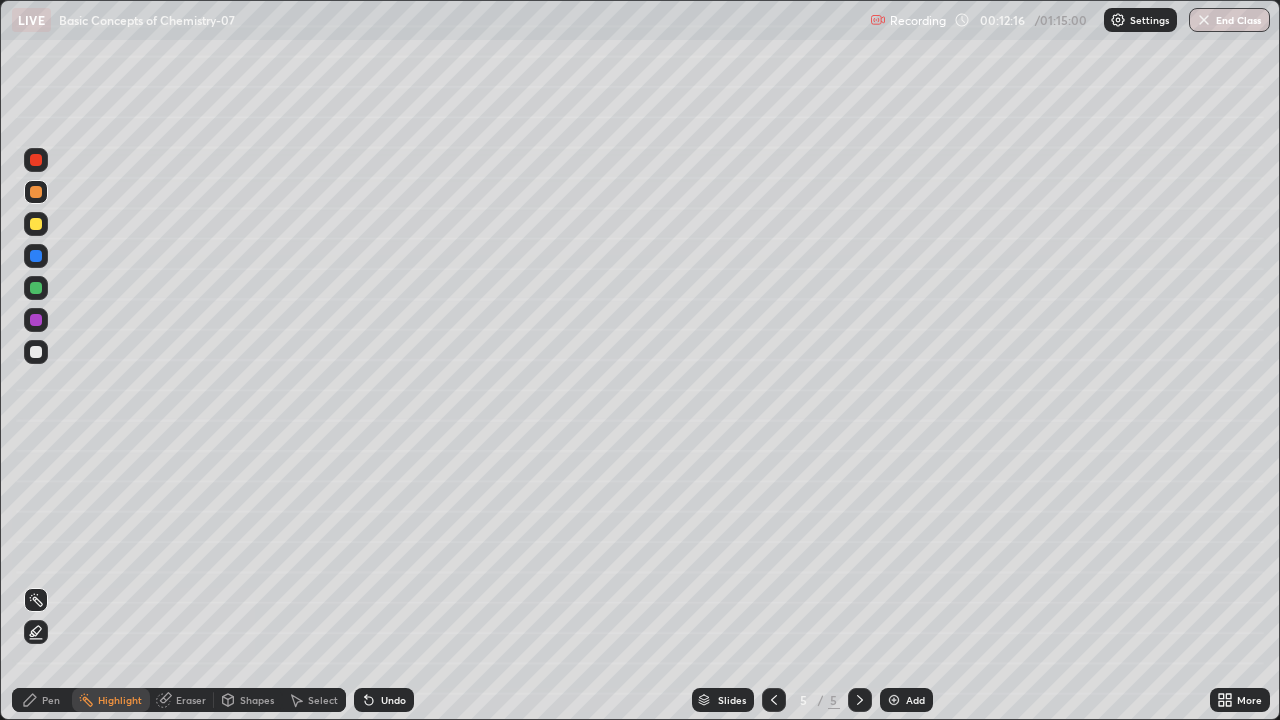 click at bounding box center (36, 224) 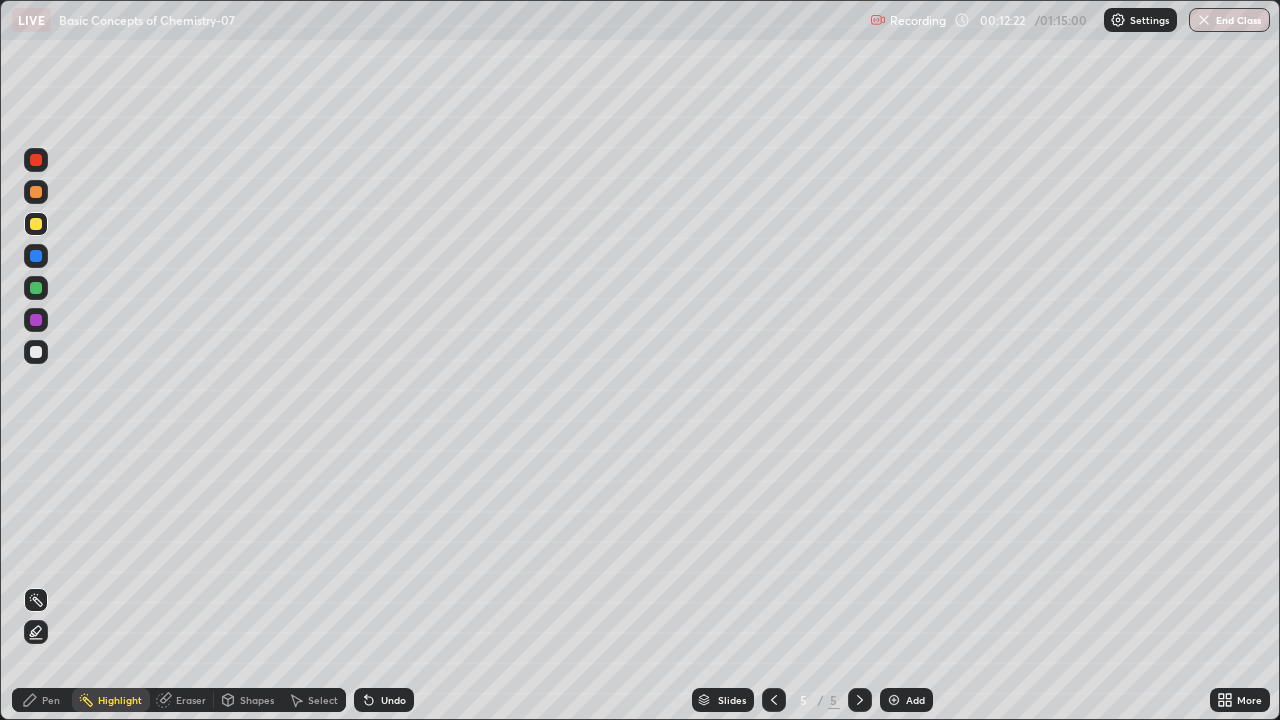 click at bounding box center [36, 320] 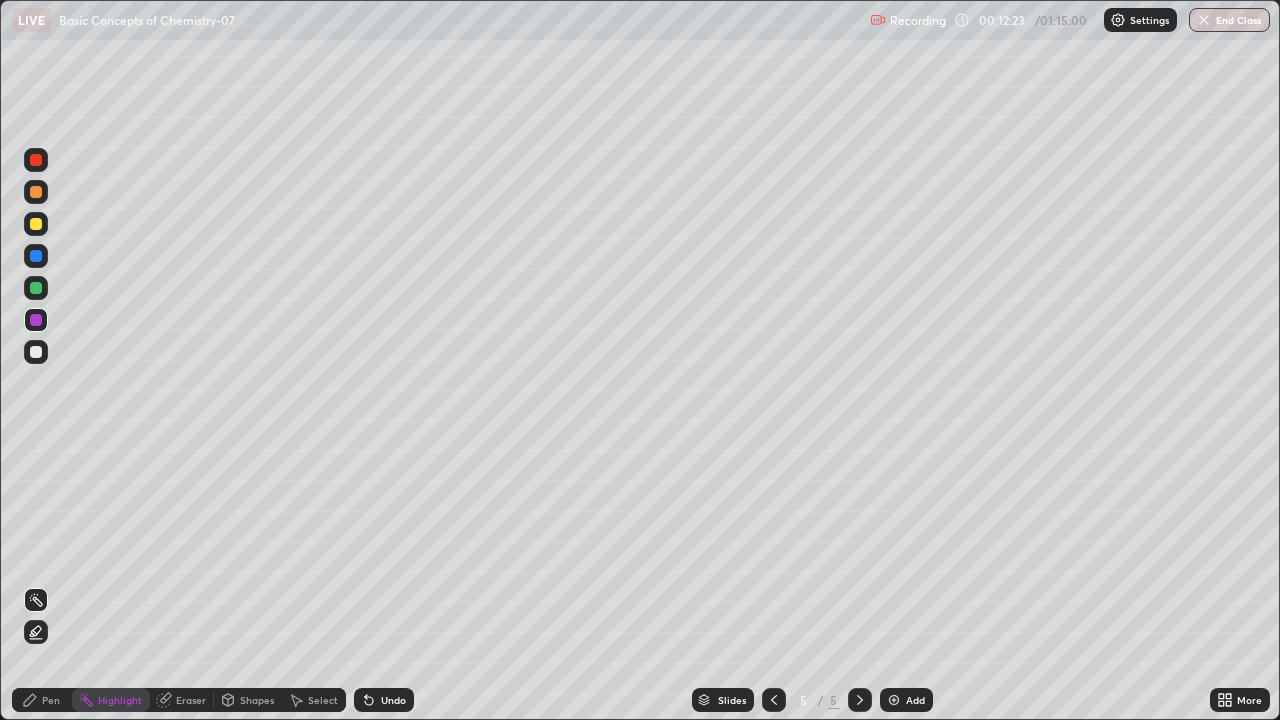 click on "Pen" at bounding box center (42, 700) 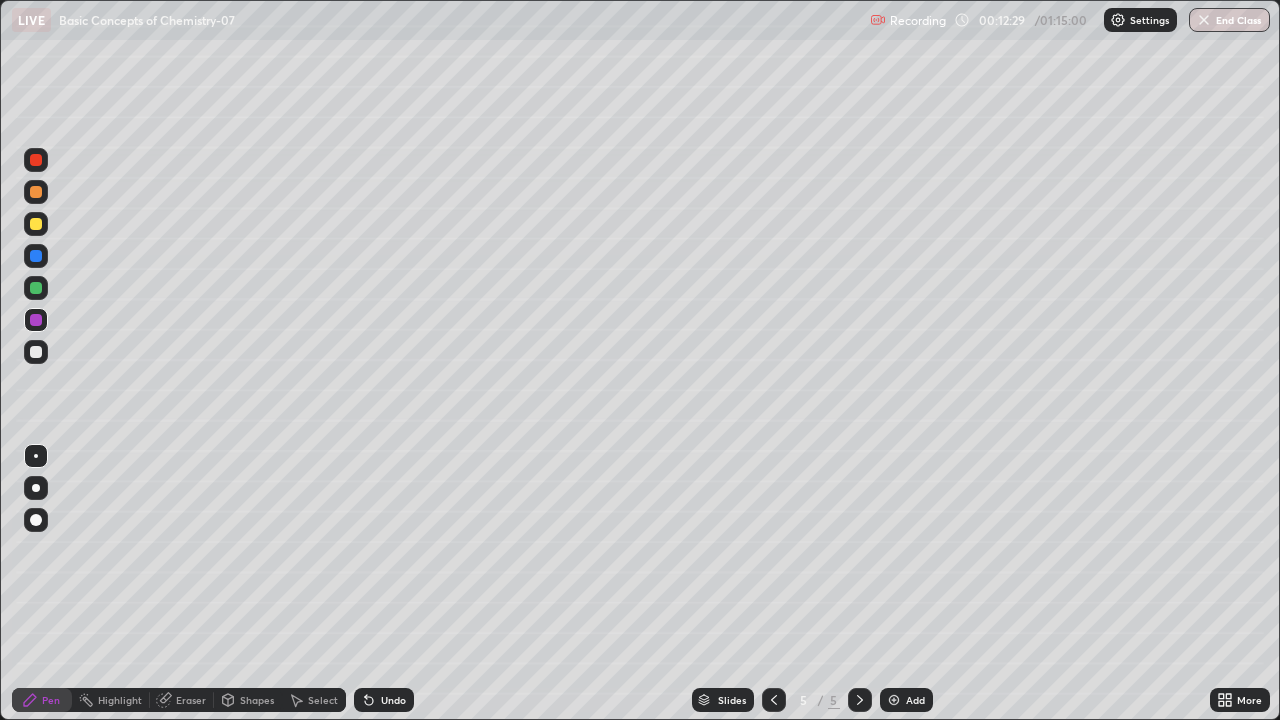 click on "Highlight" at bounding box center (120, 700) 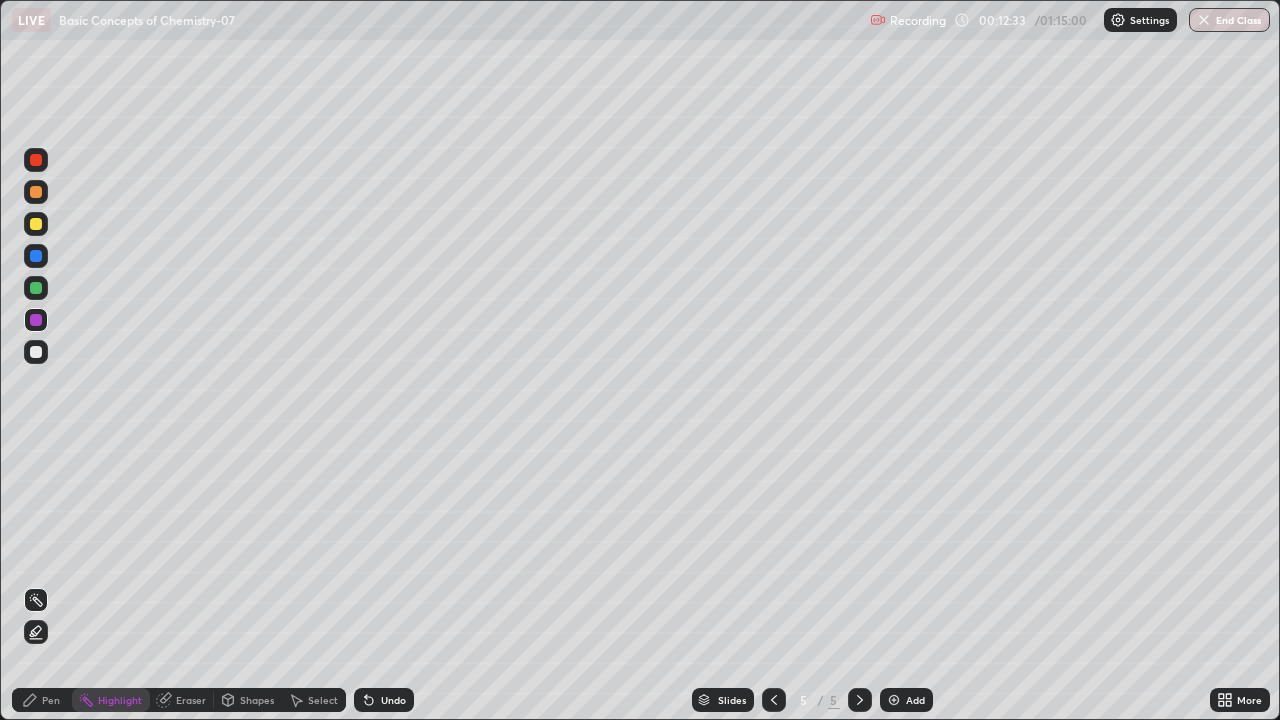 click at bounding box center [36, 192] 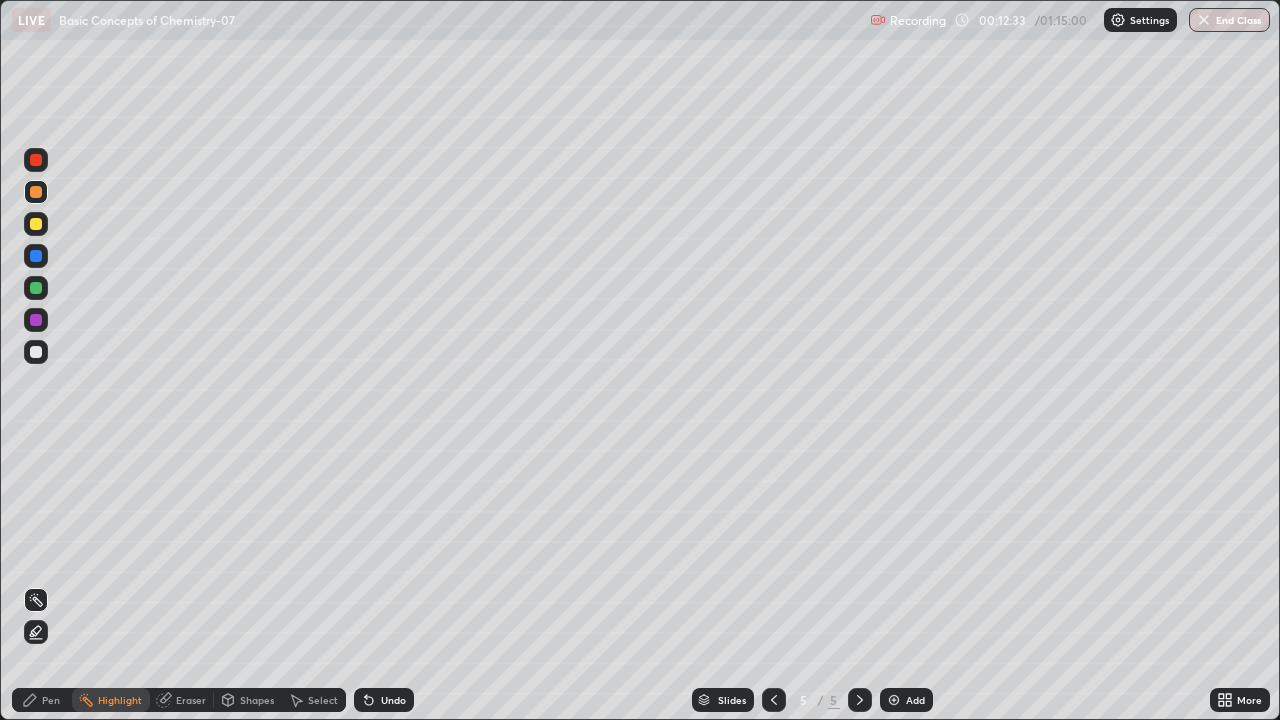 click at bounding box center [36, 224] 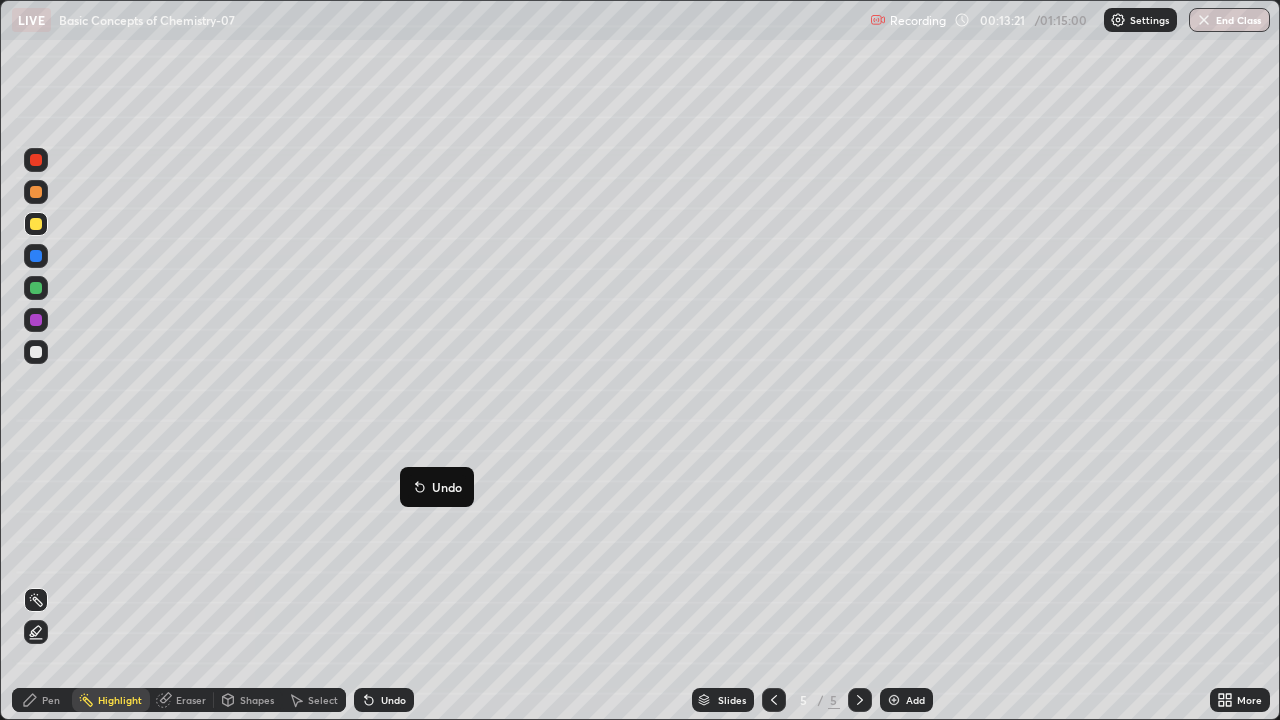 click on "Eraser" at bounding box center [191, 700] 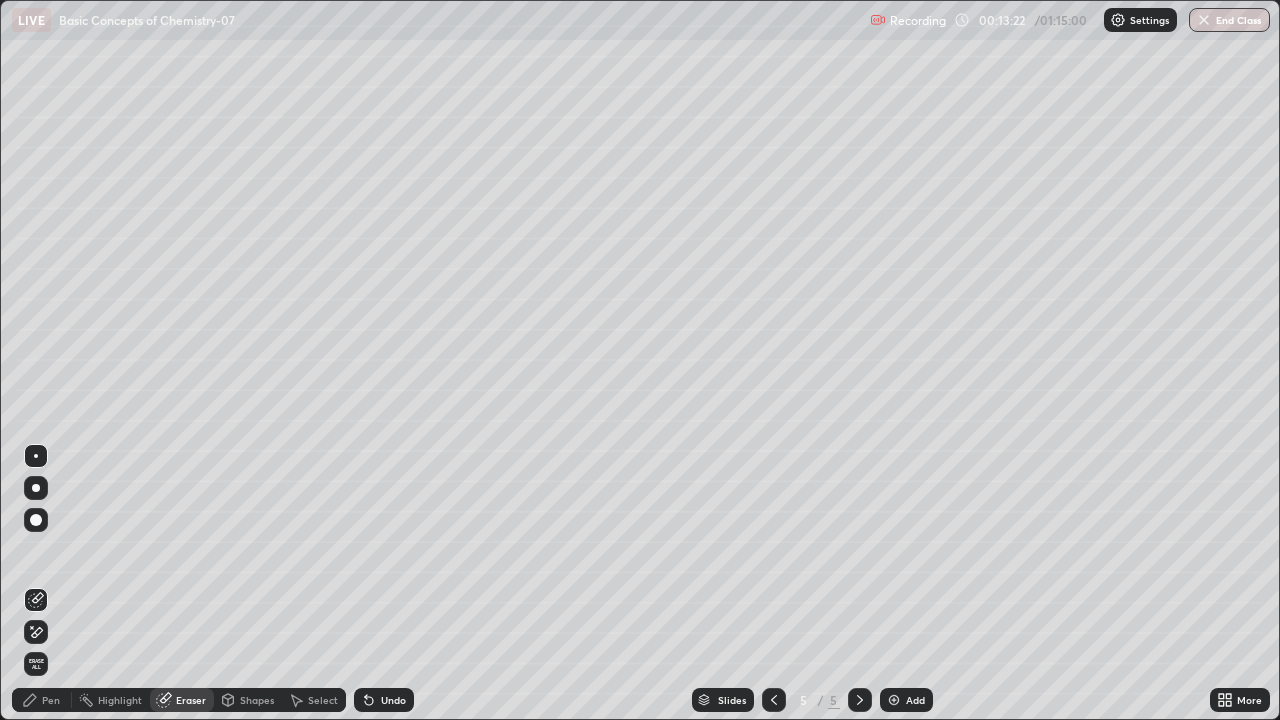 click 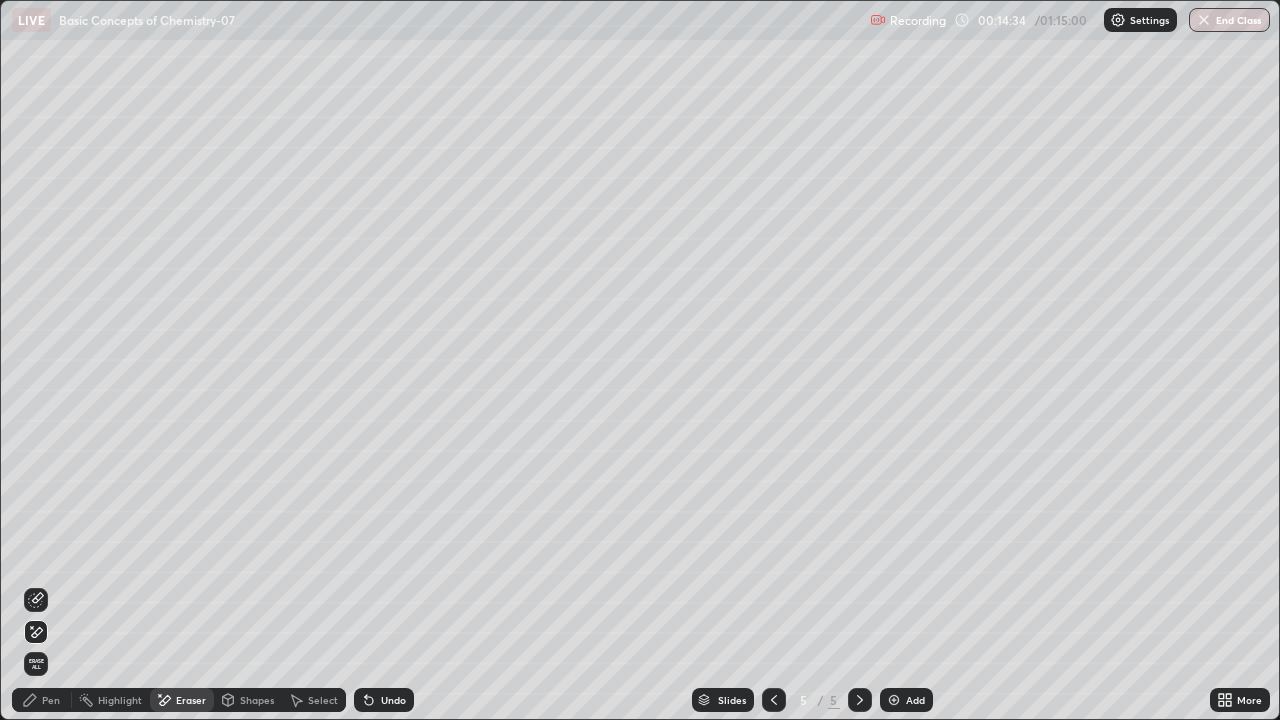 click at bounding box center [894, 700] 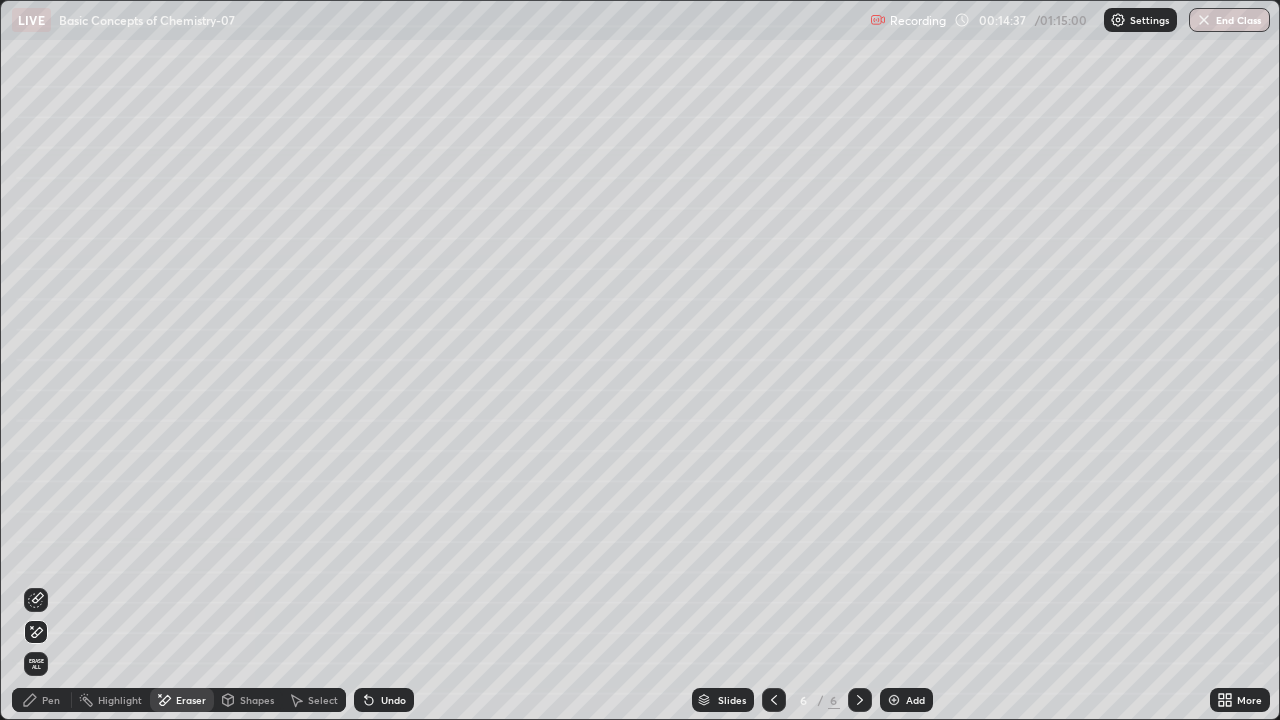 click on "Pen" at bounding box center (42, 700) 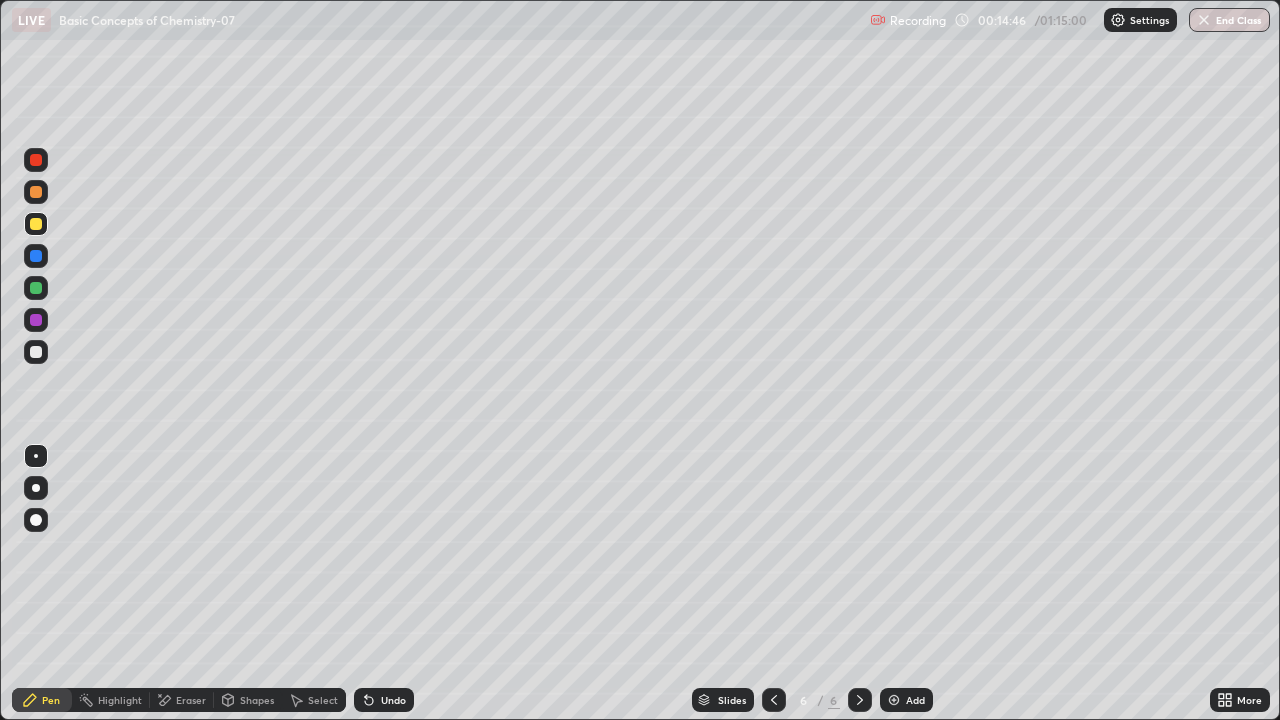 click at bounding box center (36, 288) 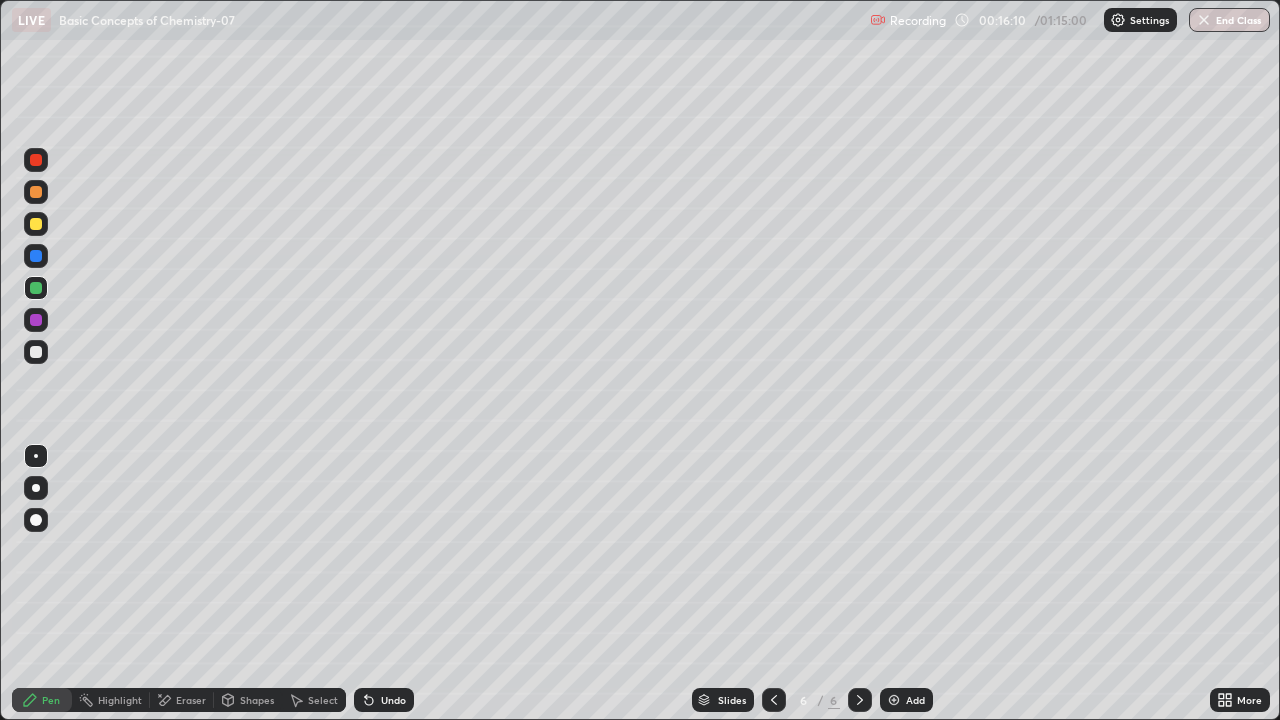 click at bounding box center [36, 352] 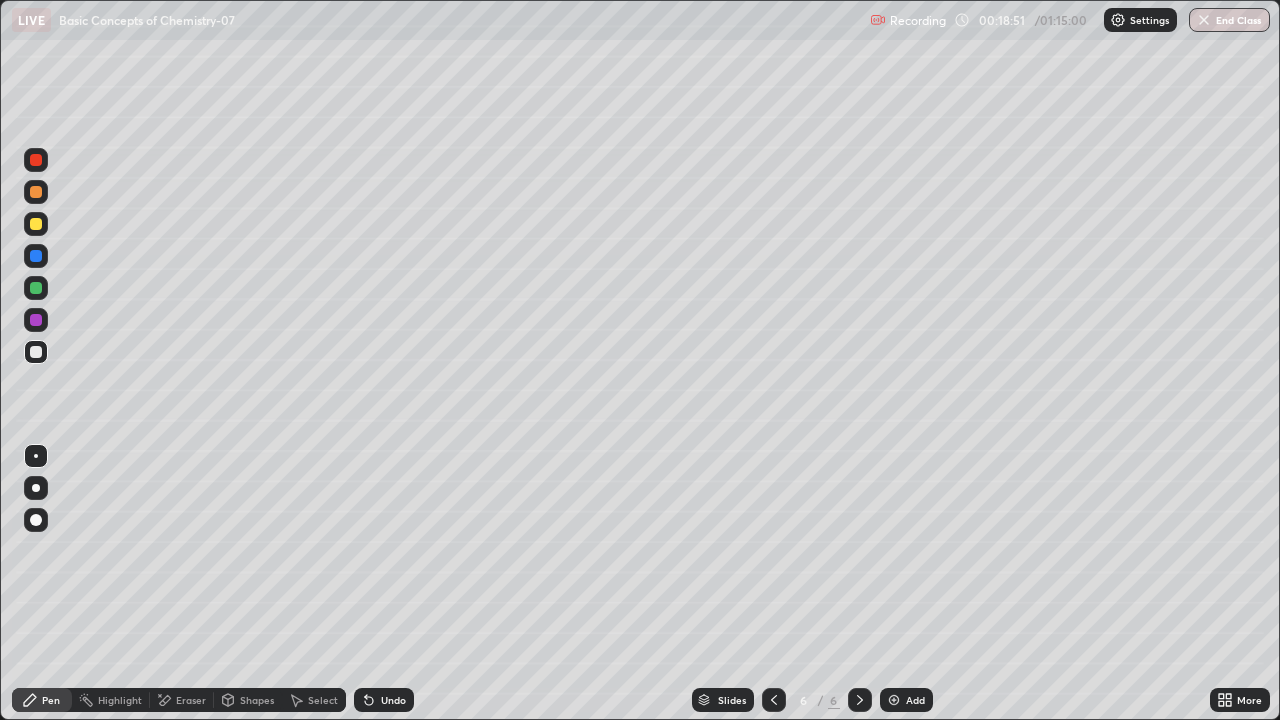 click 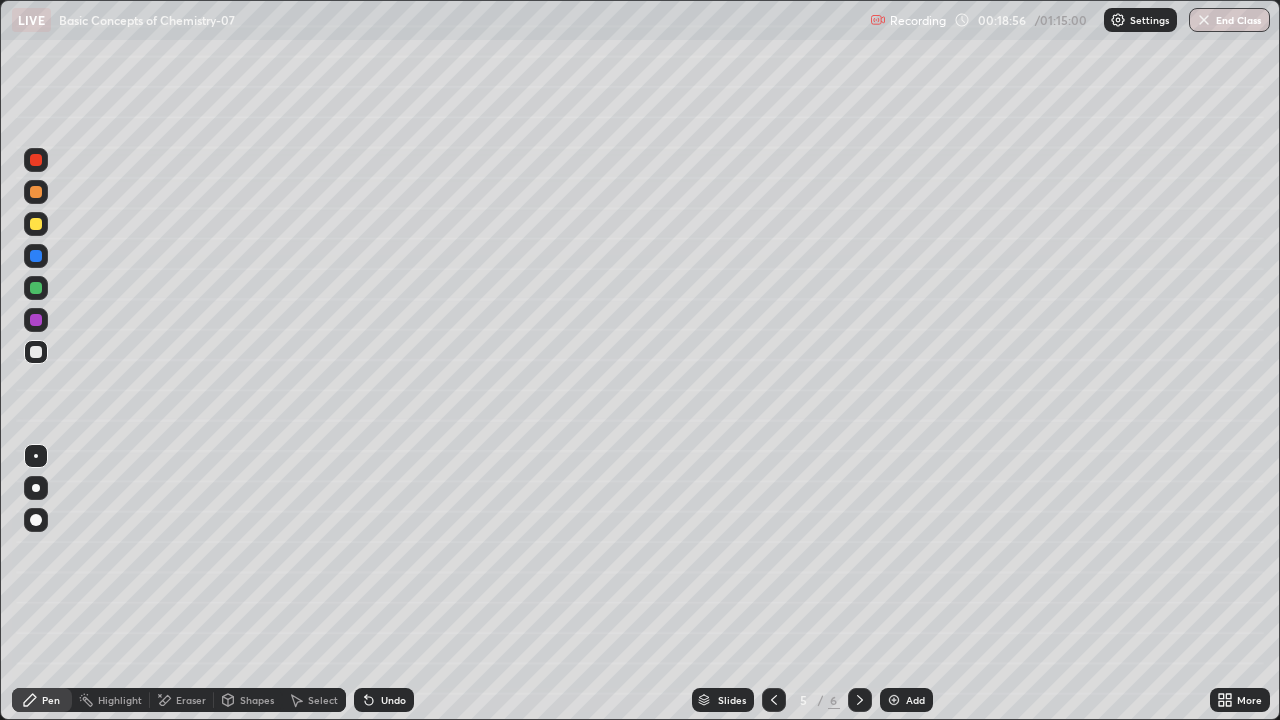 click at bounding box center (894, 700) 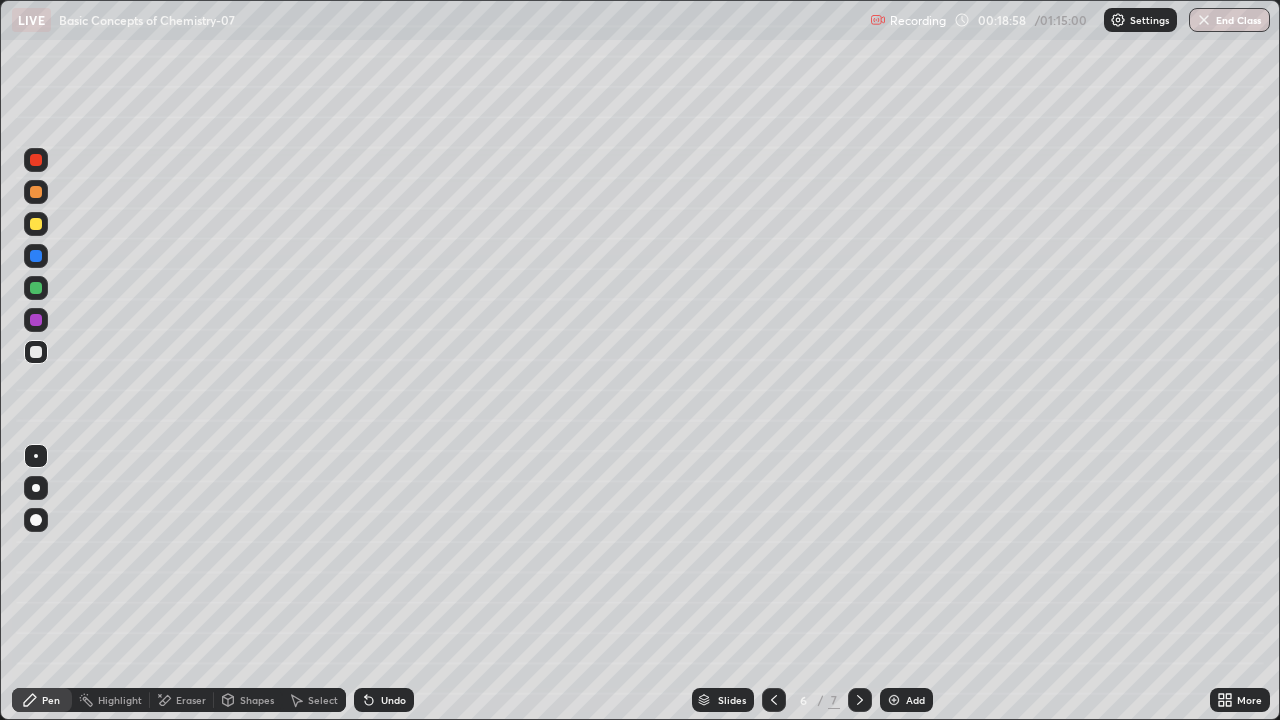 click at bounding box center (36, 192) 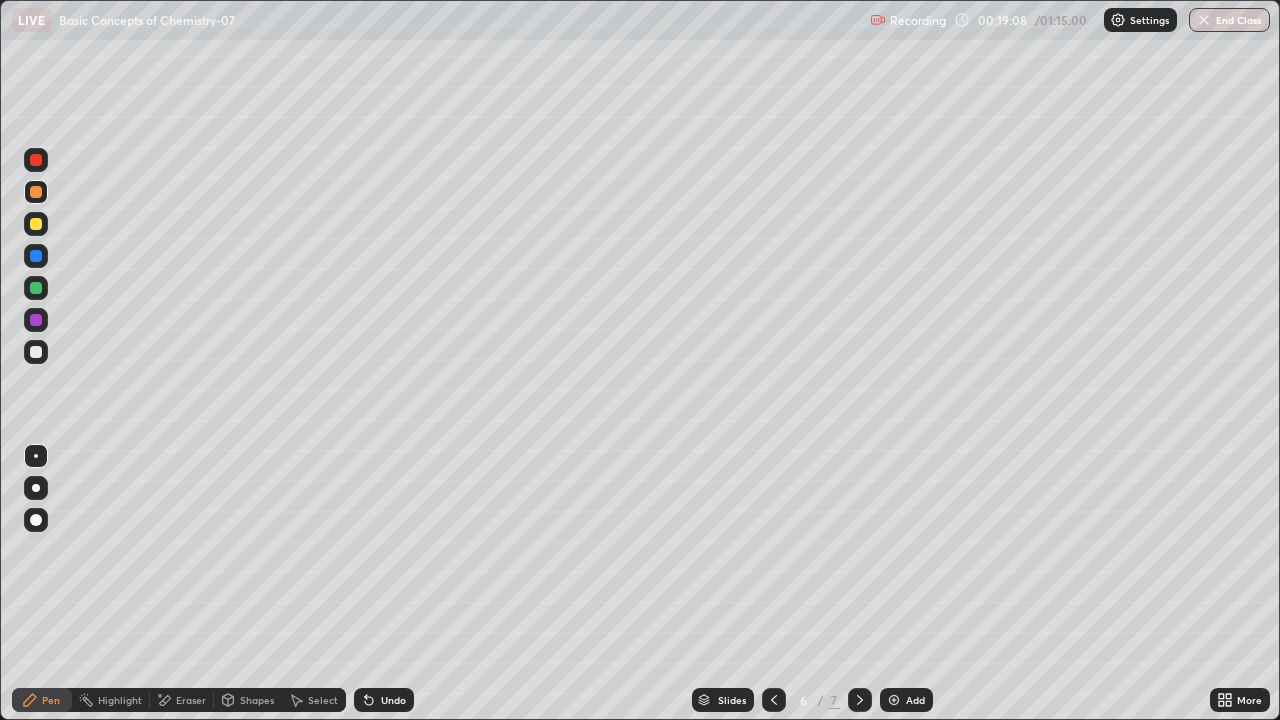 click on "Shapes" at bounding box center (257, 700) 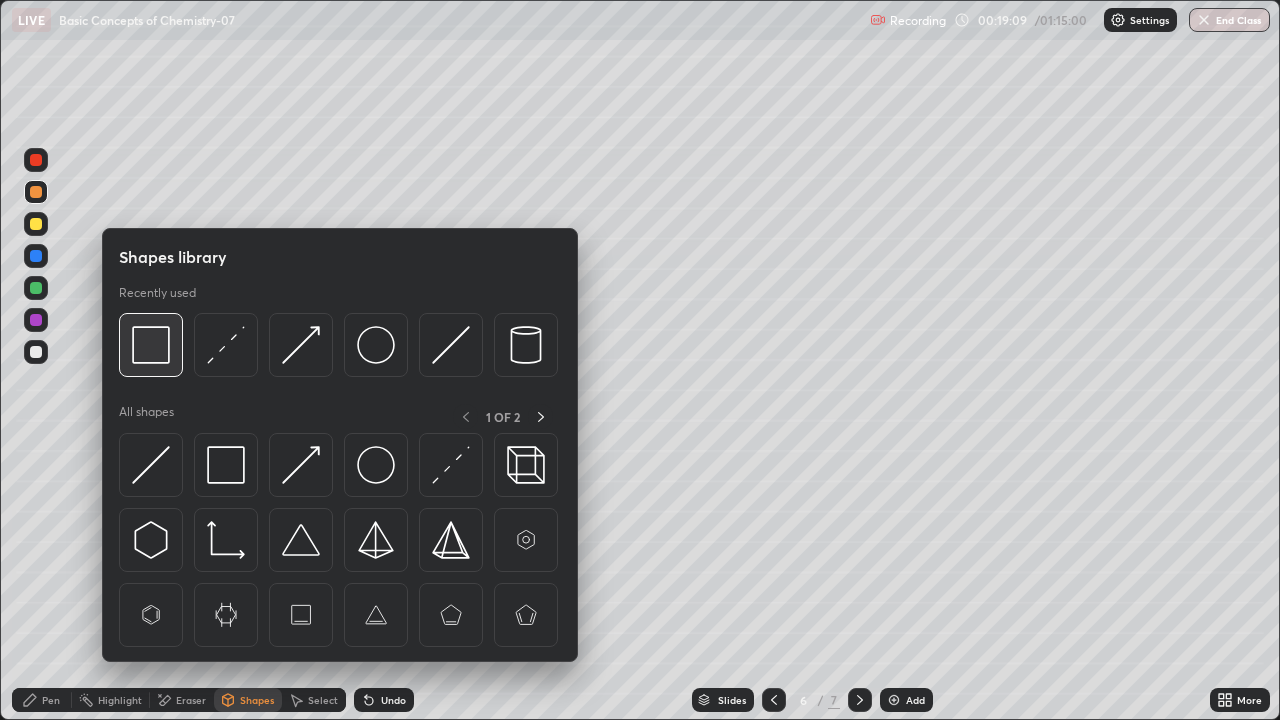 click at bounding box center (151, 345) 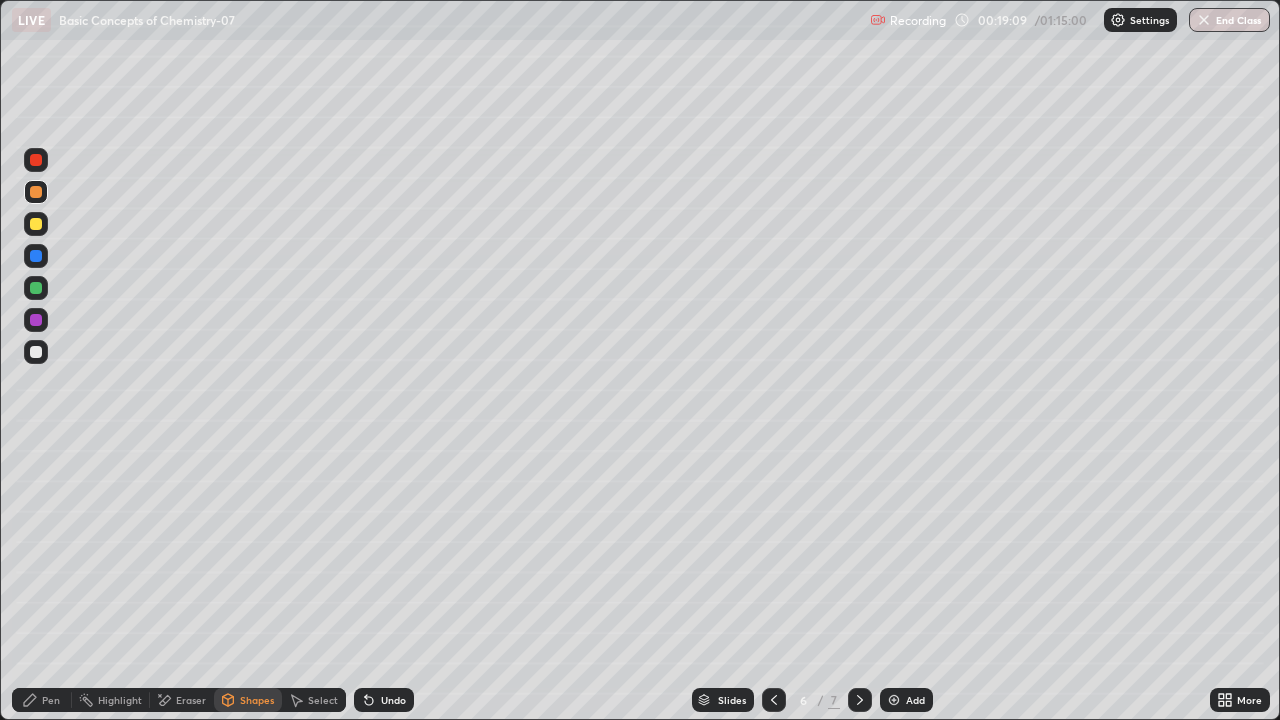 click at bounding box center (36, 288) 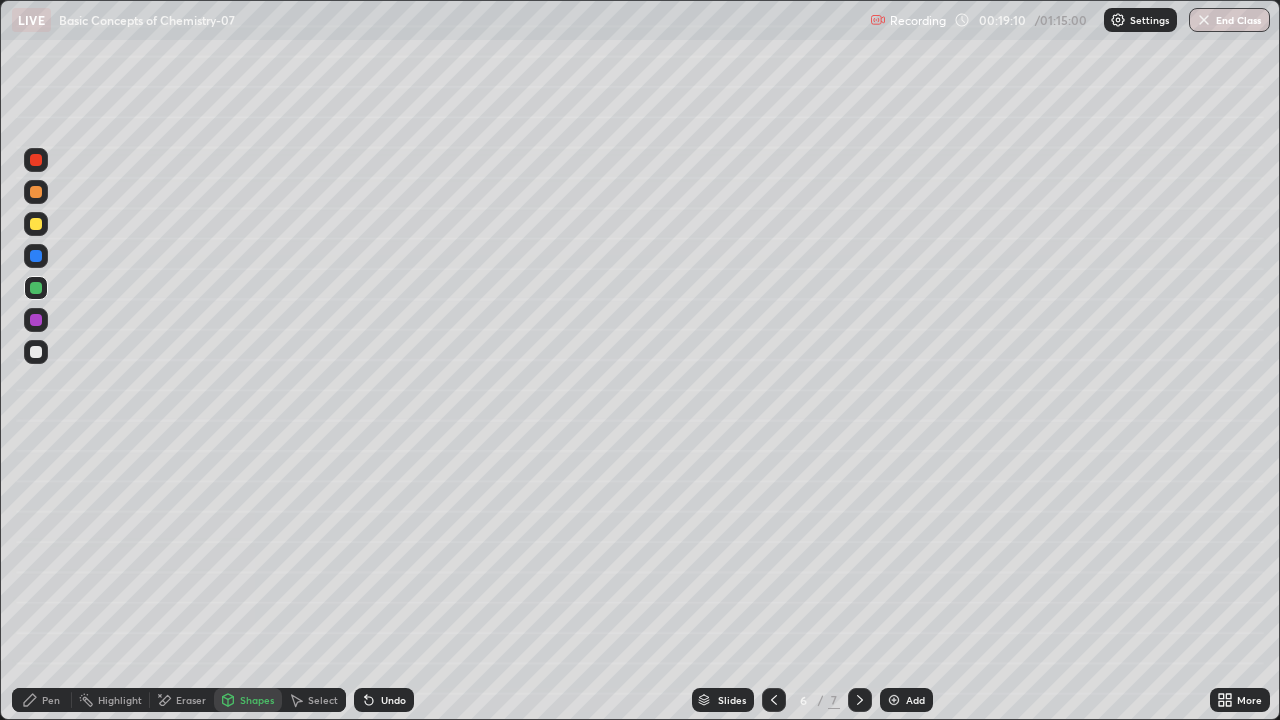 click at bounding box center (36, 224) 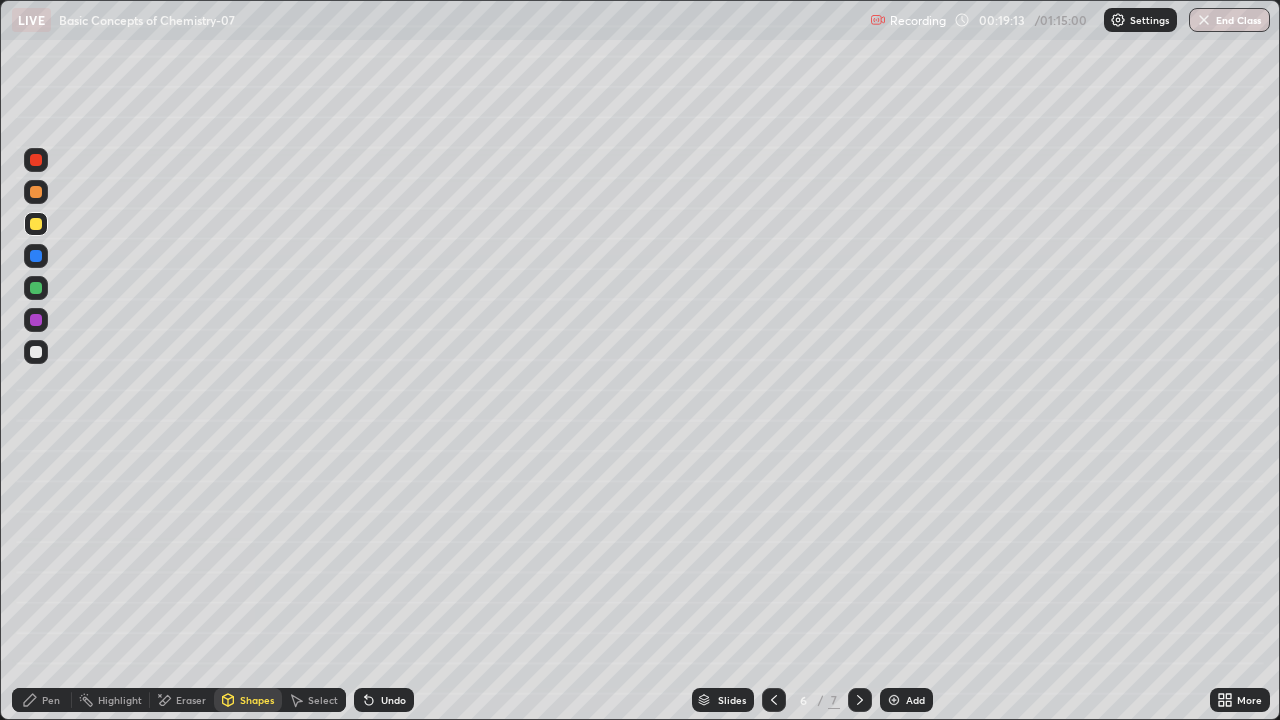click on "Pen" at bounding box center (42, 700) 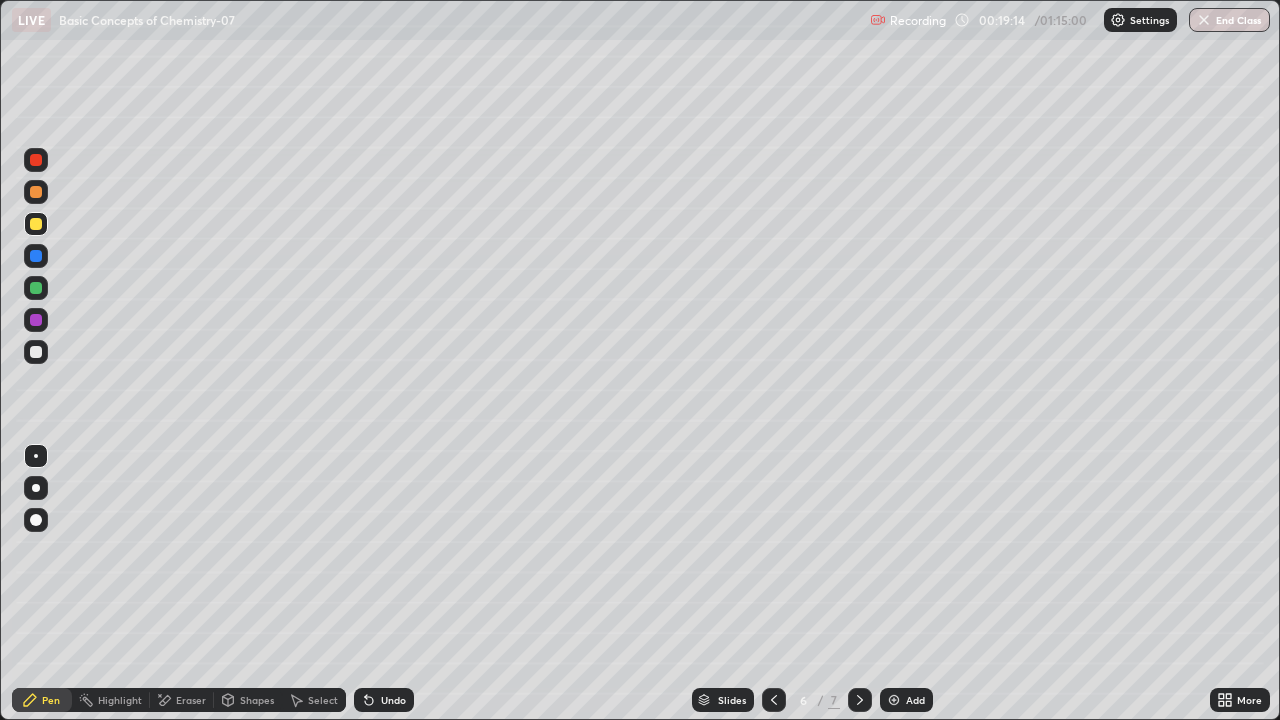 click at bounding box center [36, 288] 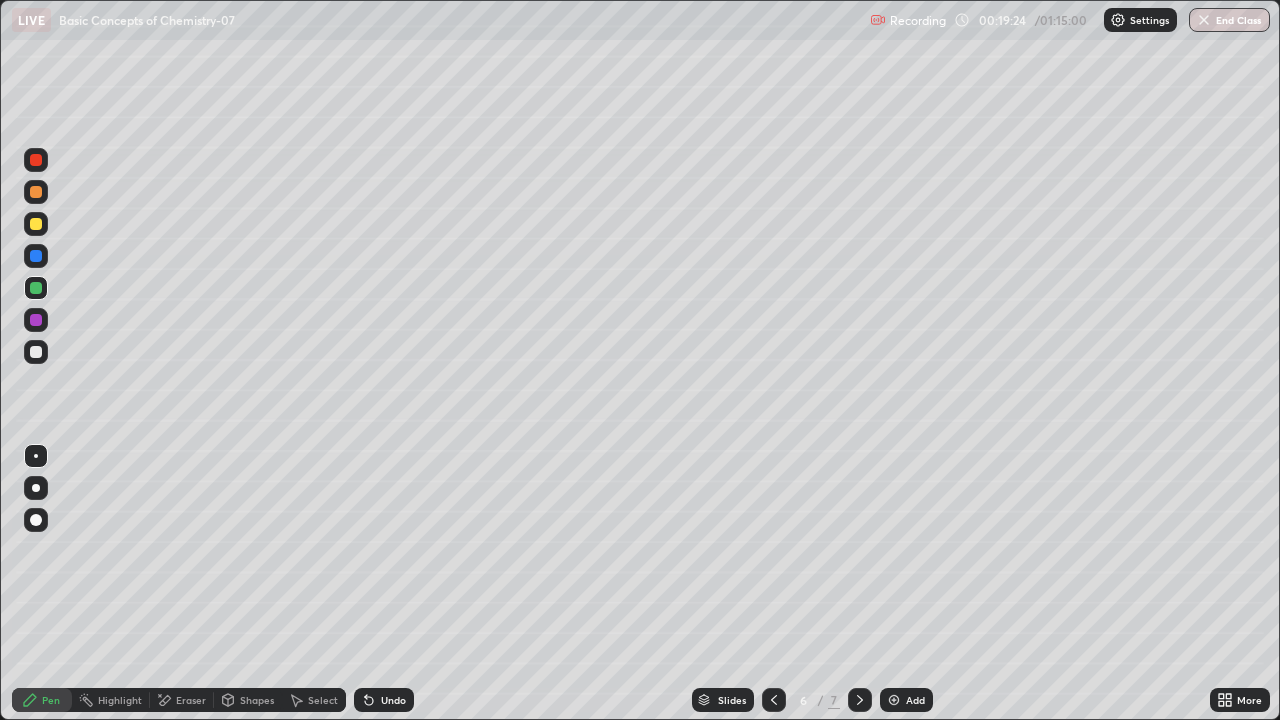 click on "Shapes" at bounding box center [257, 700] 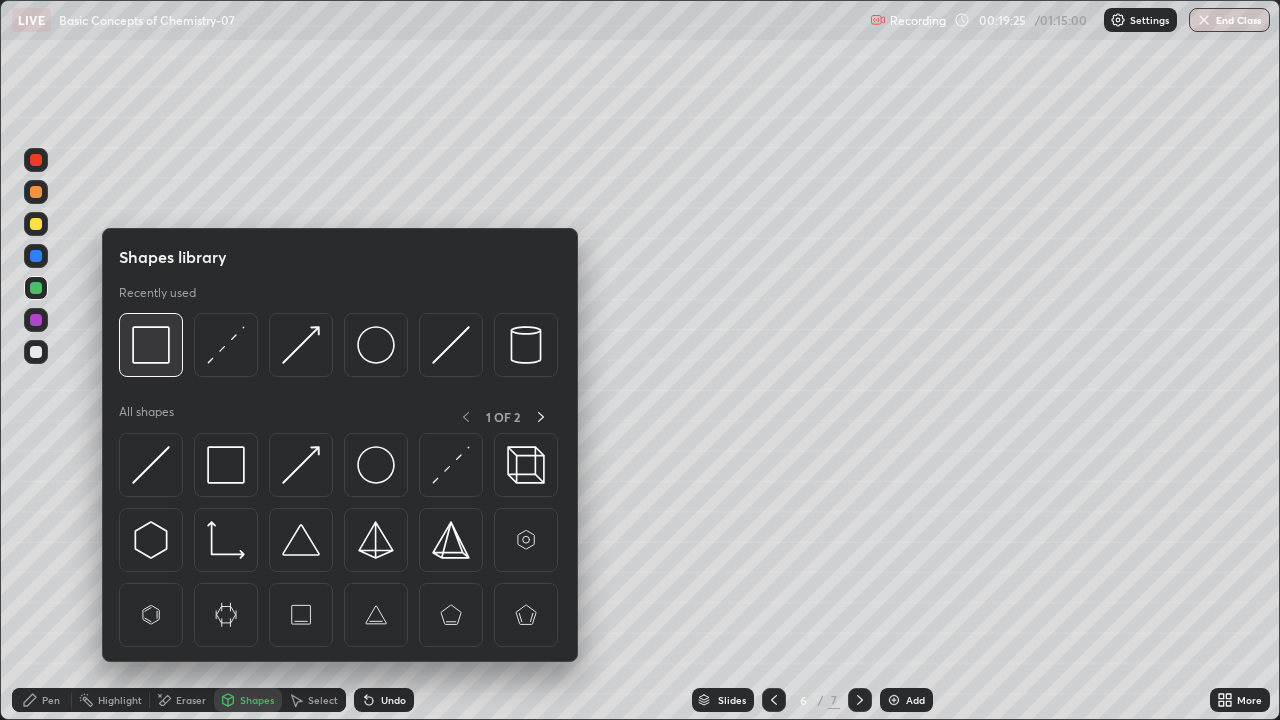 click at bounding box center (151, 345) 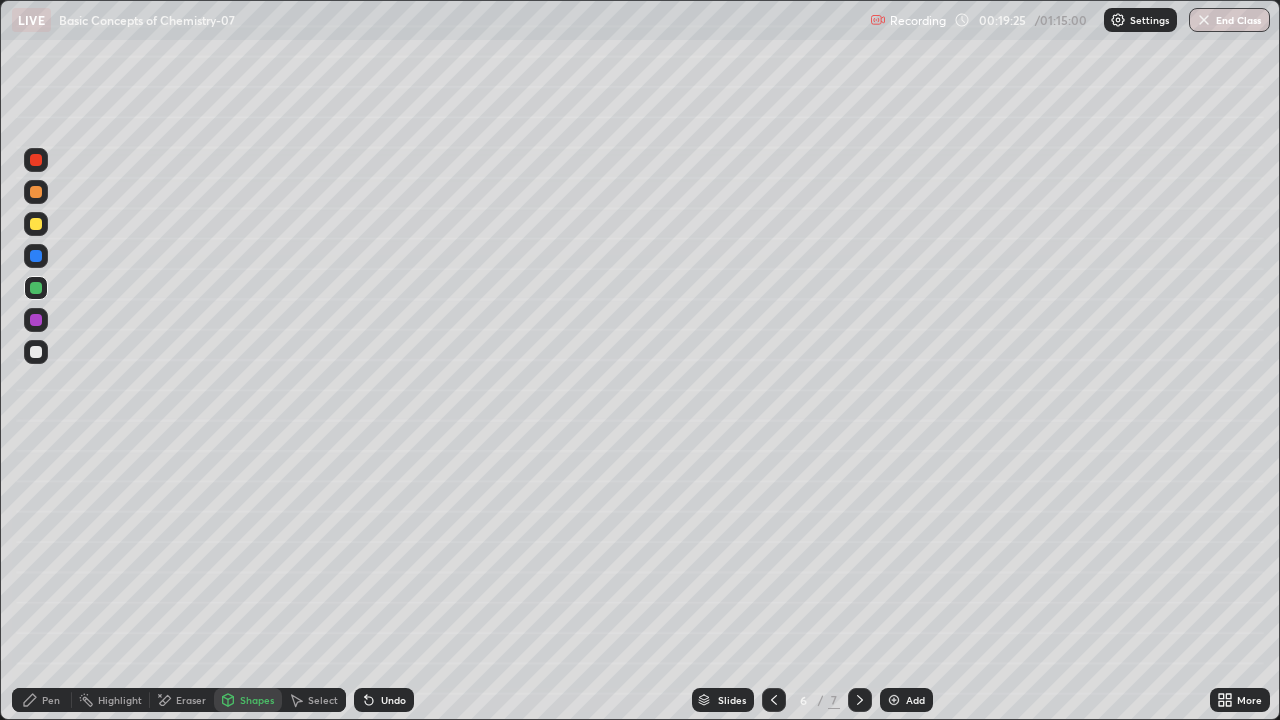 click at bounding box center [36, 224] 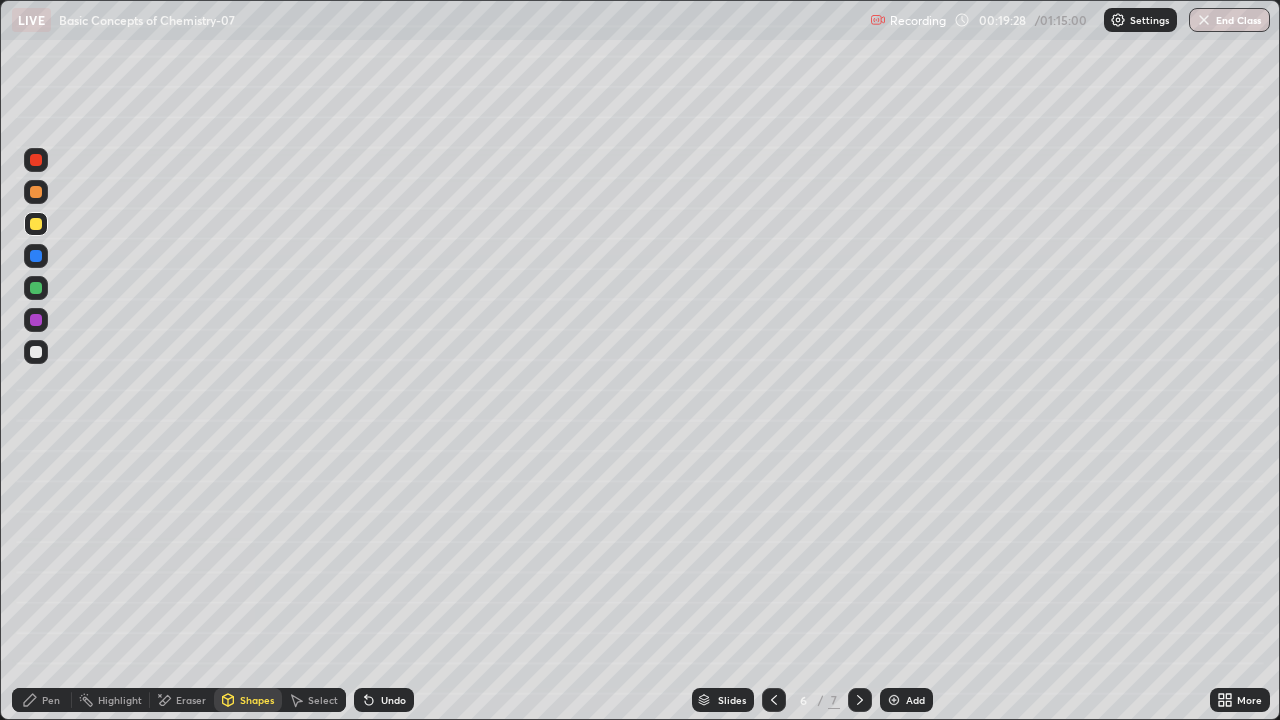 click on "Pen" at bounding box center [51, 700] 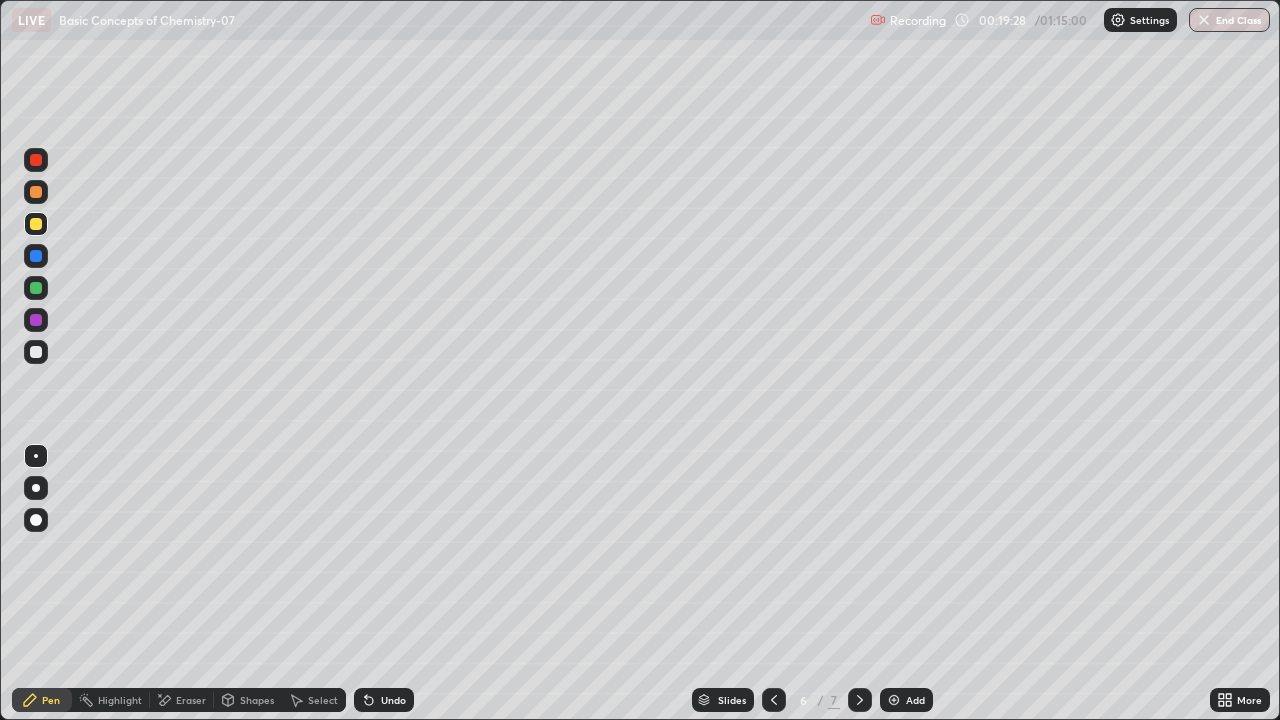 click at bounding box center [36, 320] 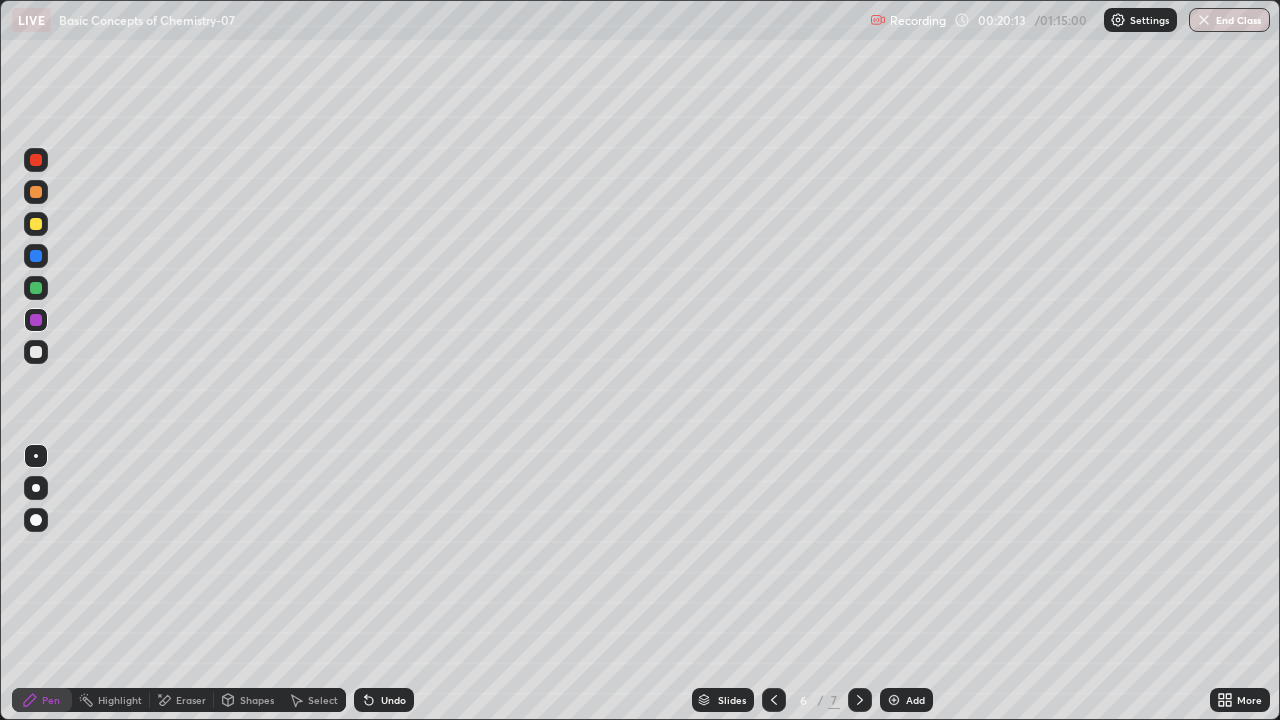 click at bounding box center (36, 288) 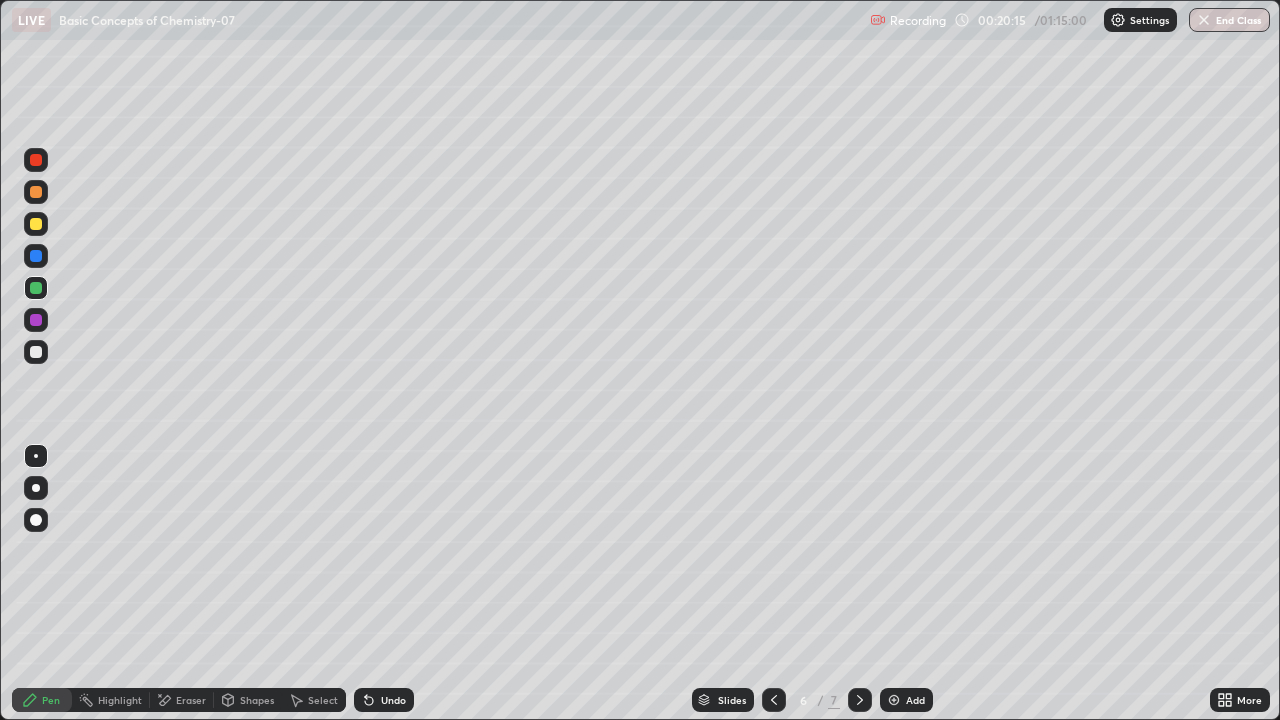 click at bounding box center [36, 192] 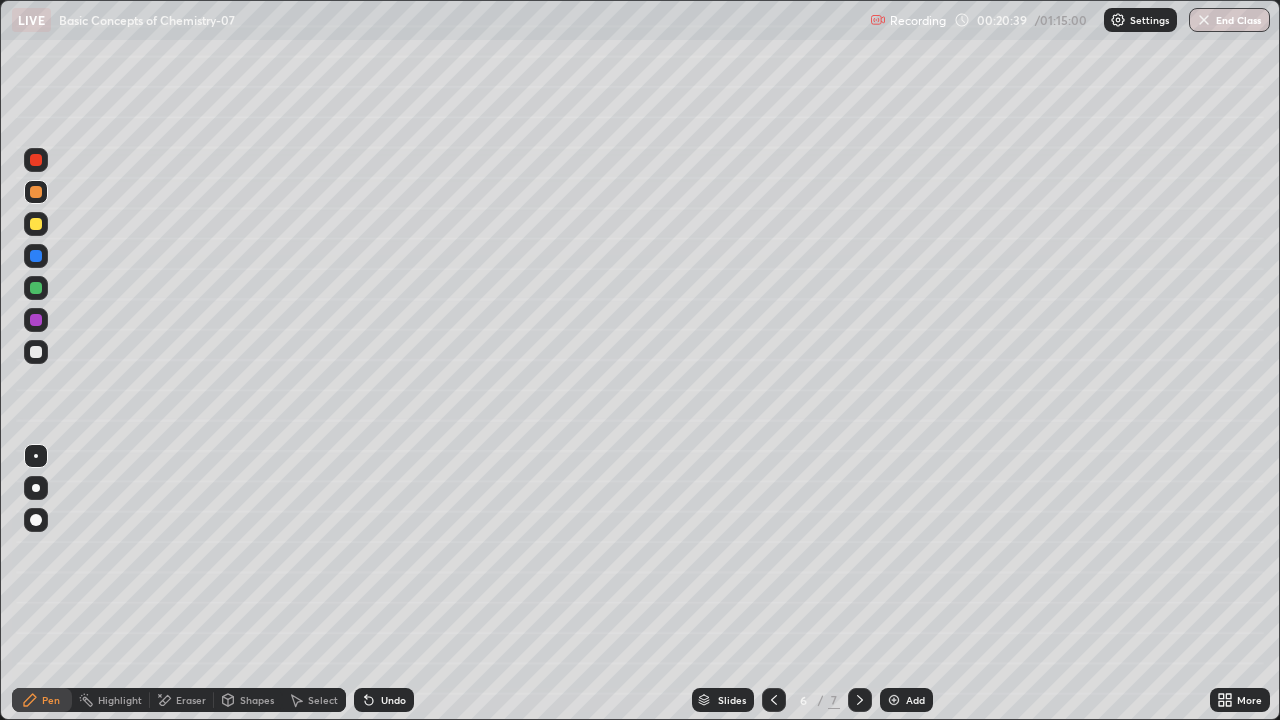 click at bounding box center (36, 352) 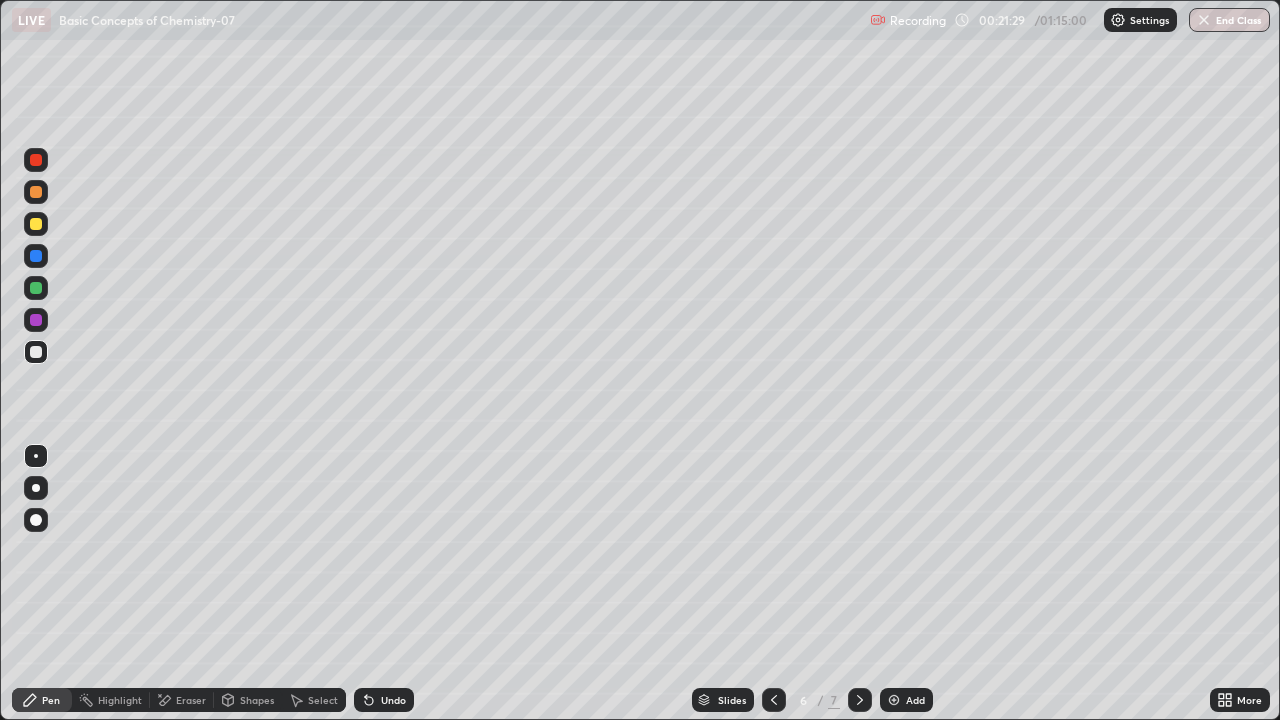 click at bounding box center [36, 352] 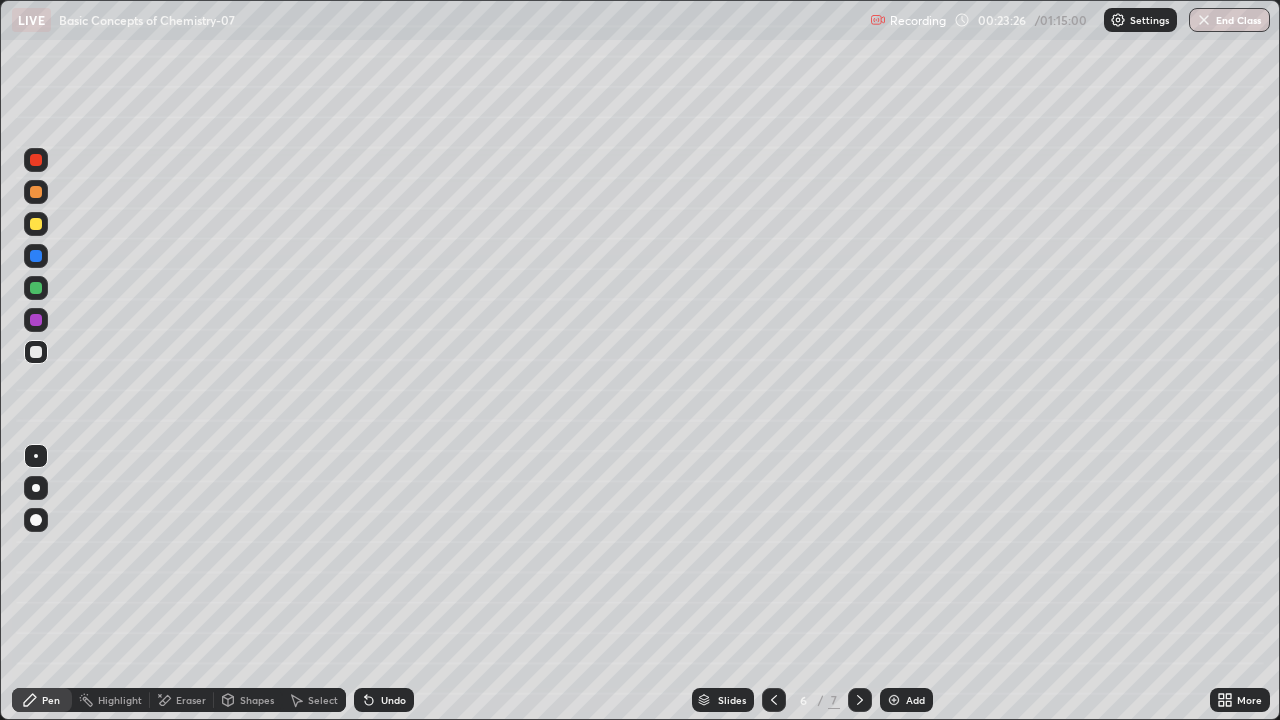 click 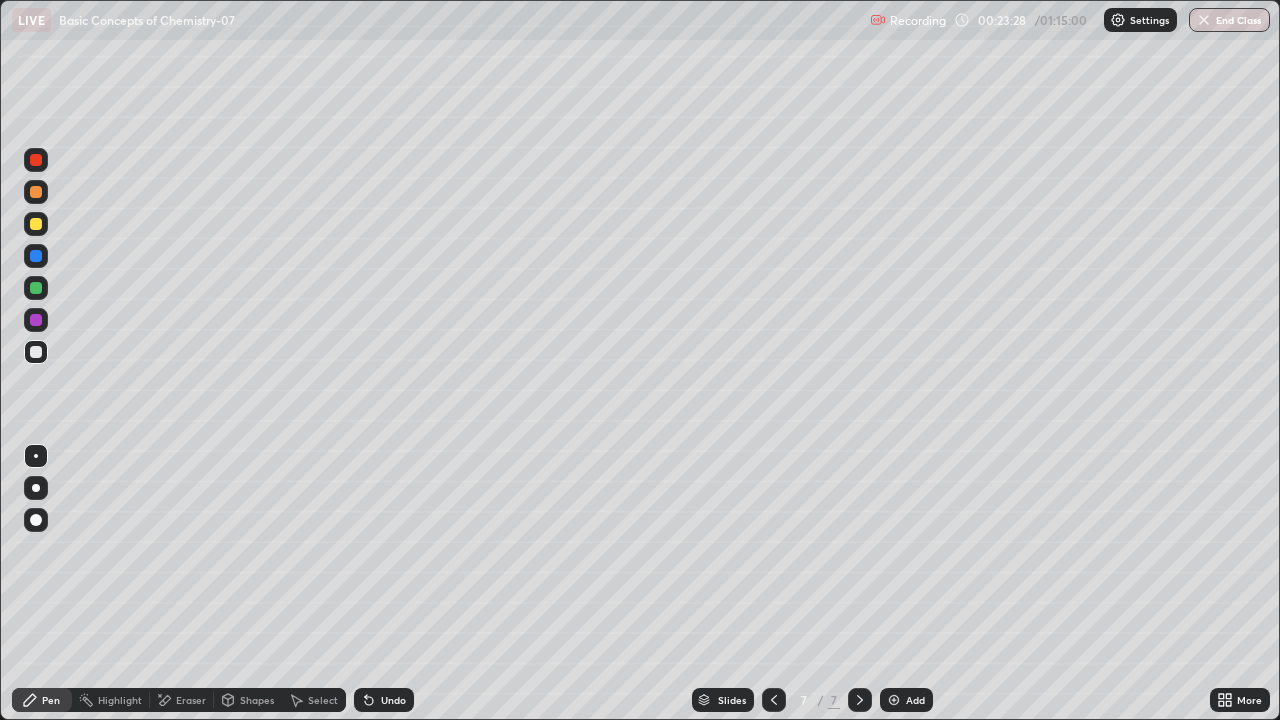 click 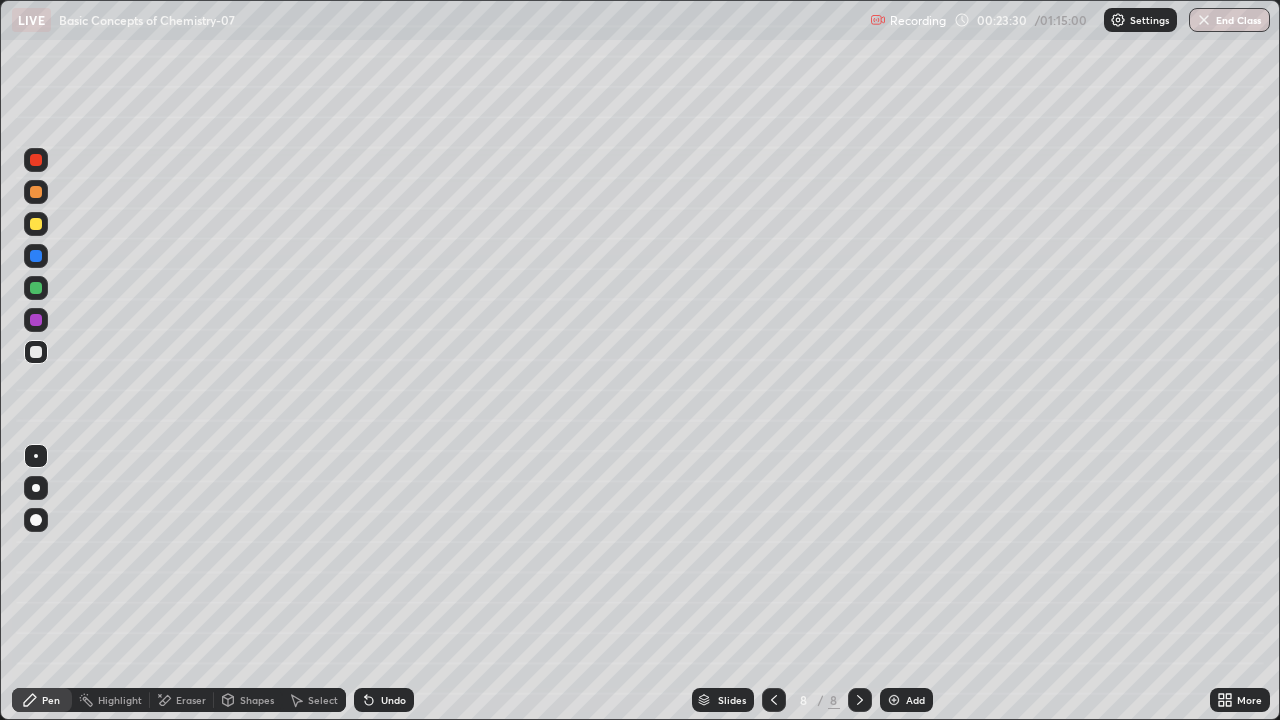 click at bounding box center (36, 192) 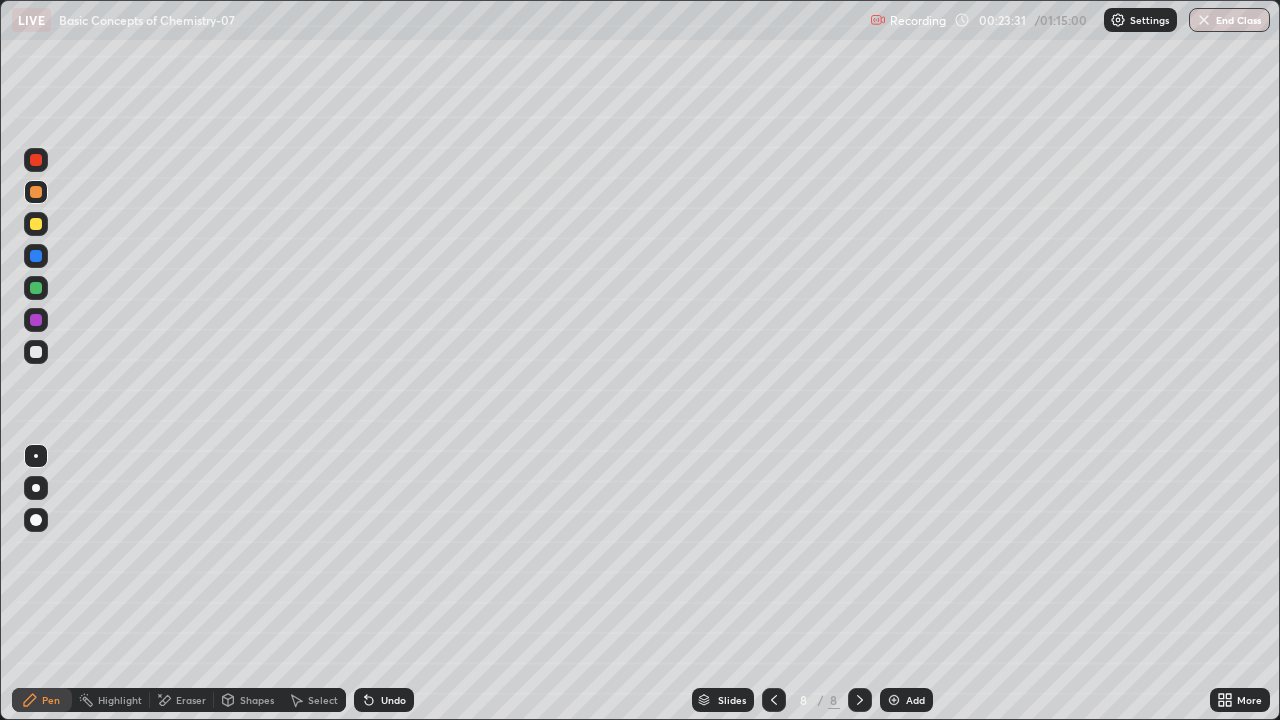 click at bounding box center [36, 256] 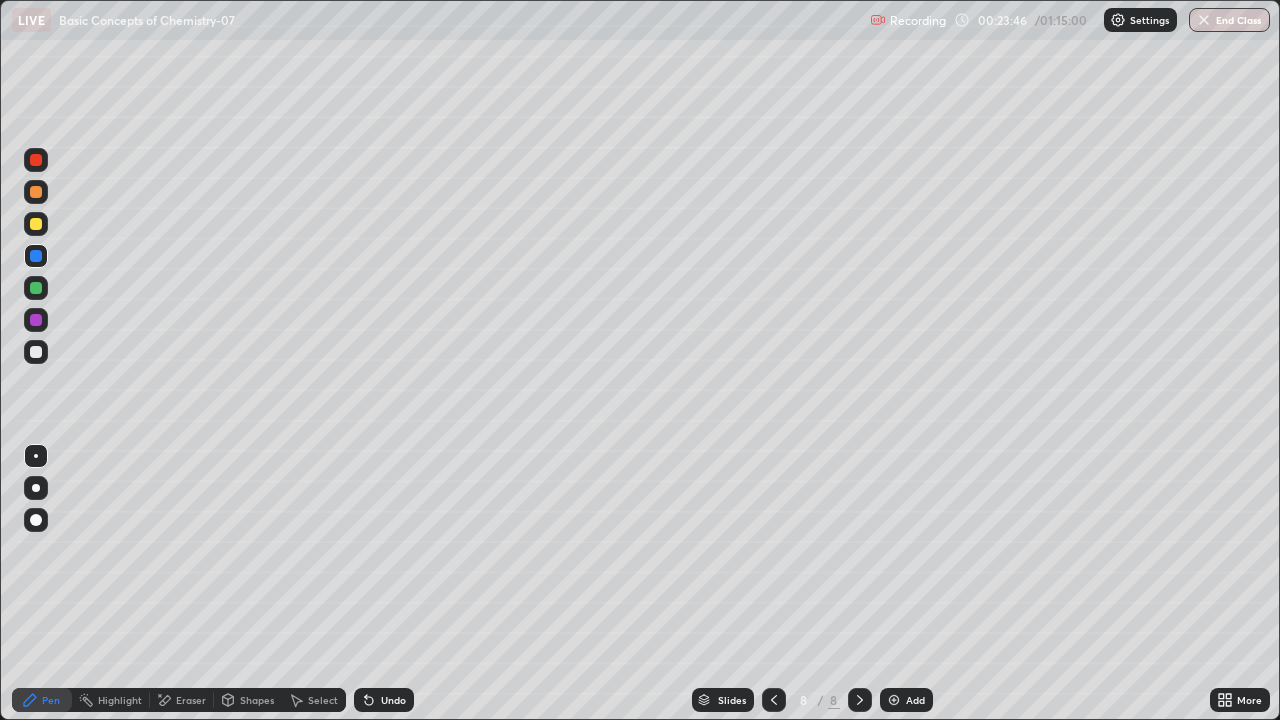 click at bounding box center (36, 224) 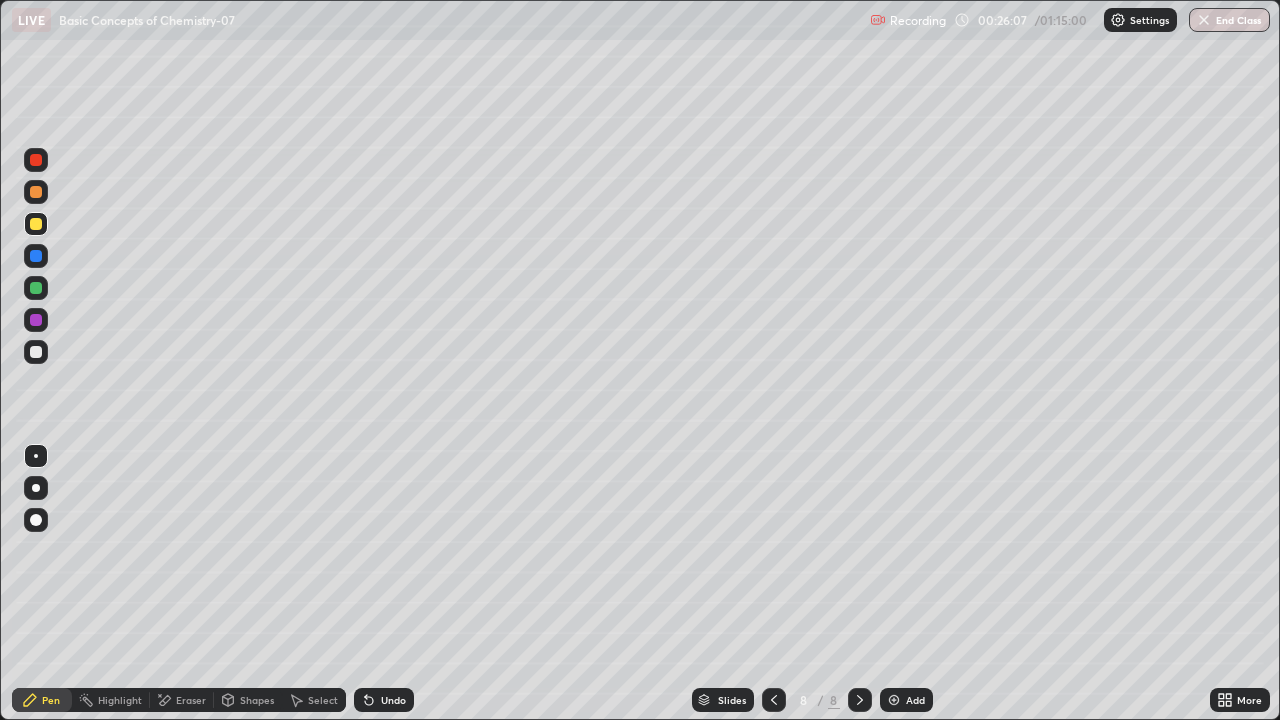 click at bounding box center [36, 352] 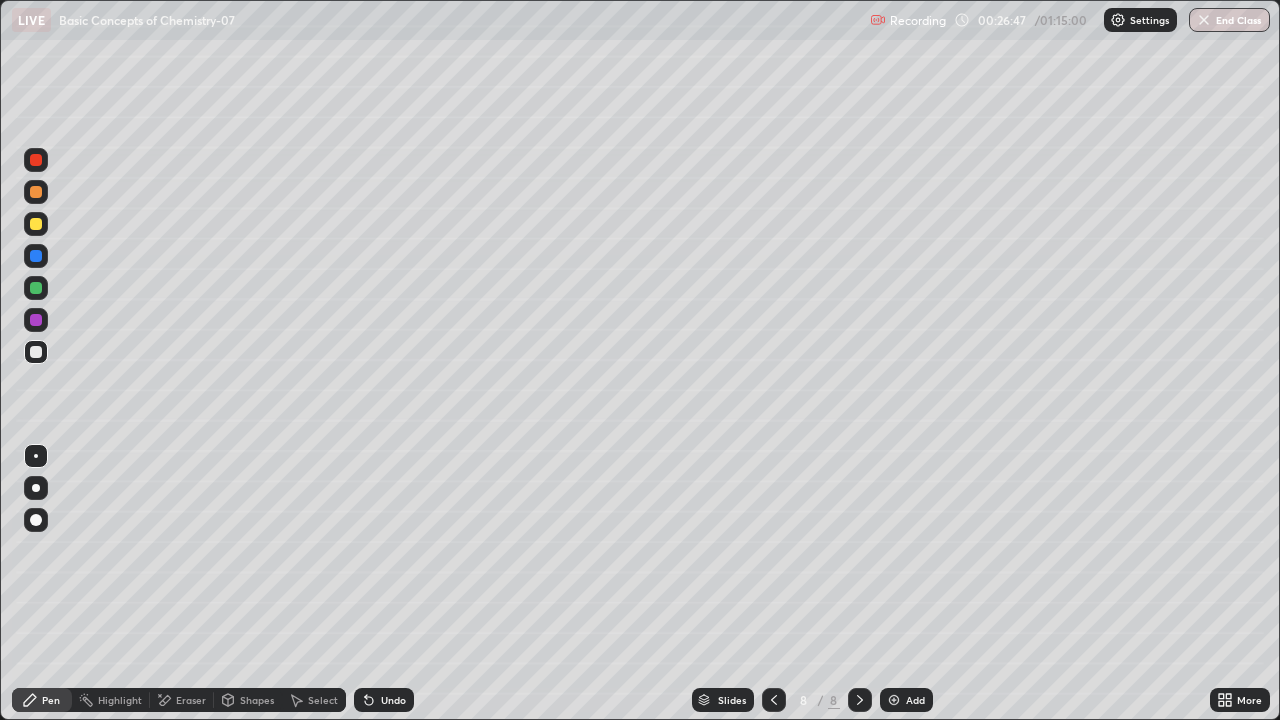 click 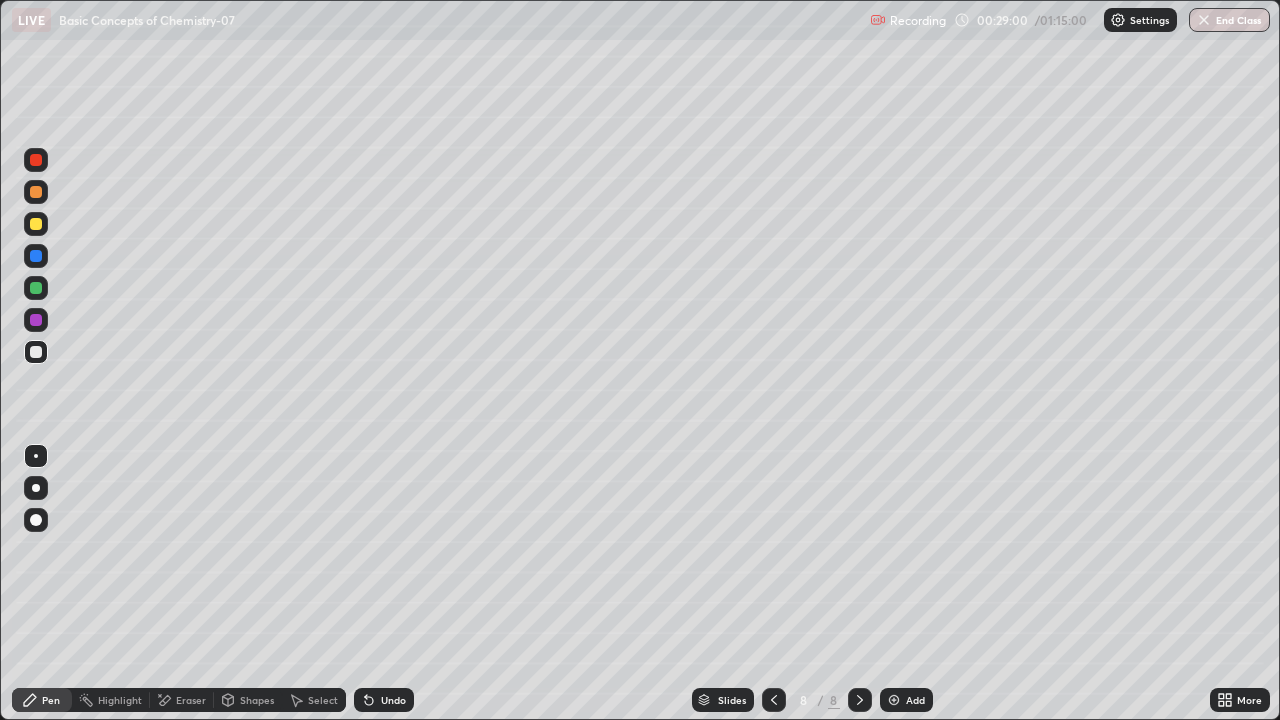 click on "Add" at bounding box center (906, 700) 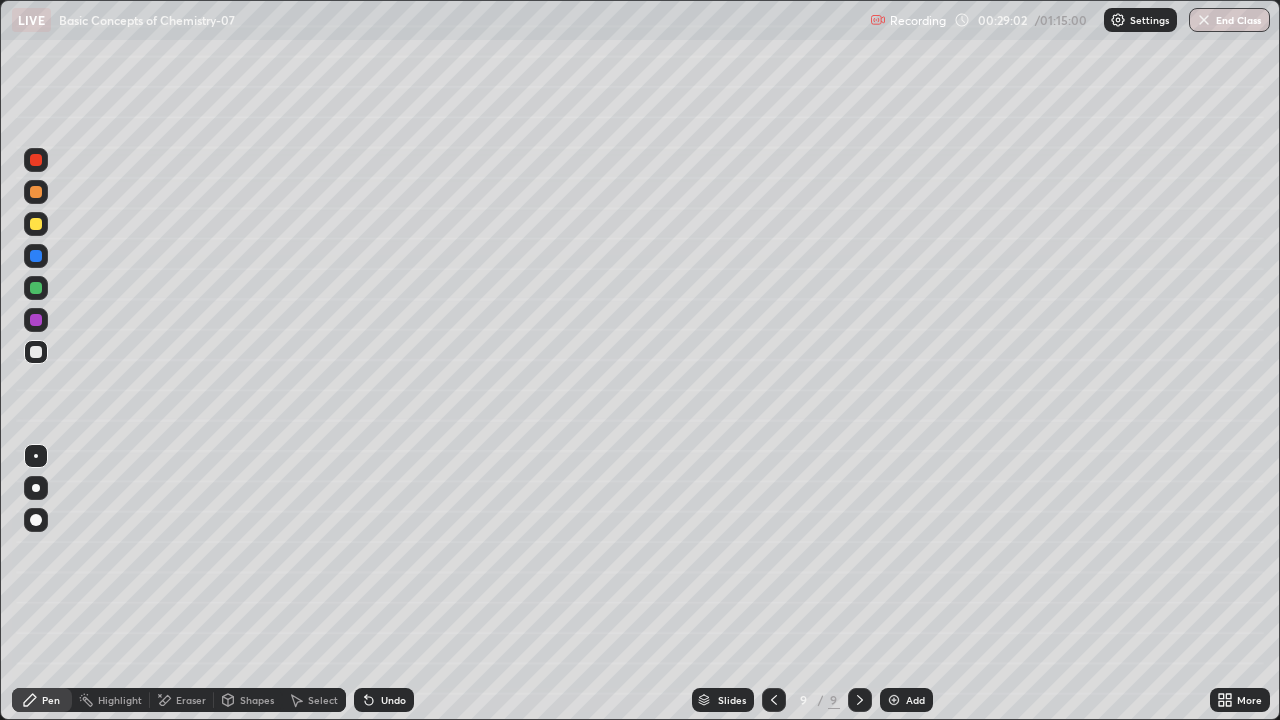 click at bounding box center [36, 192] 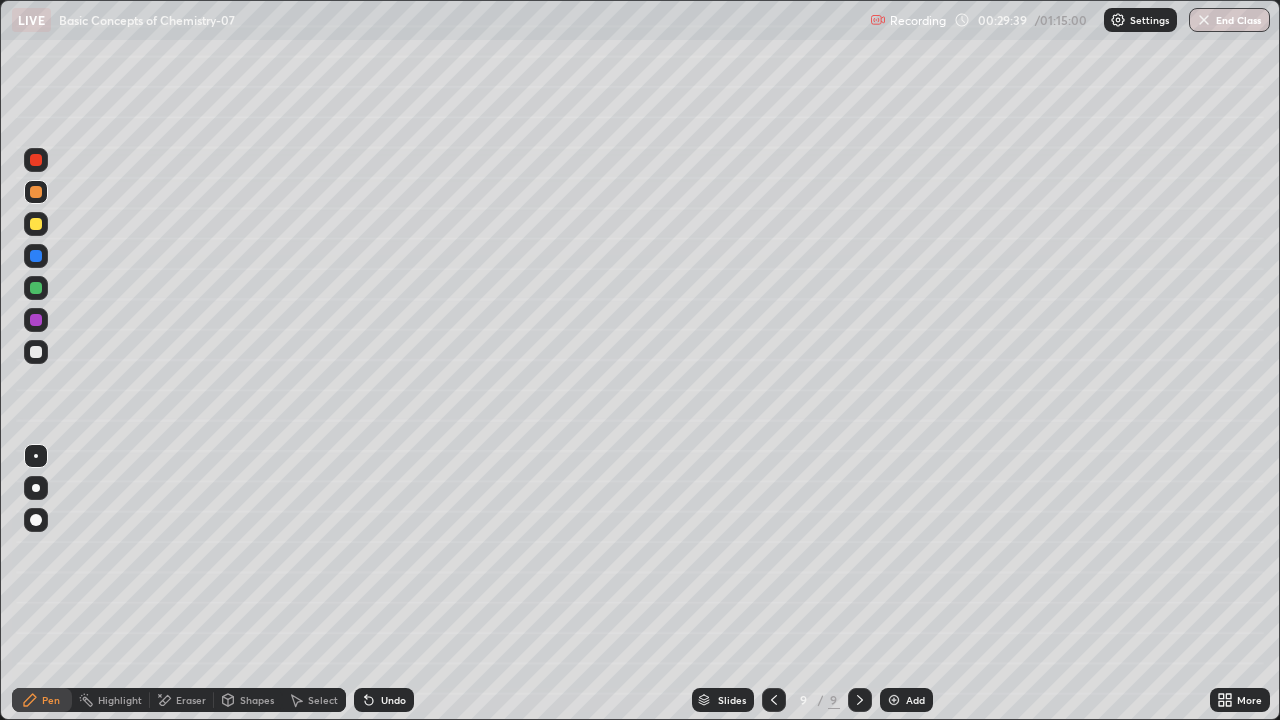 click 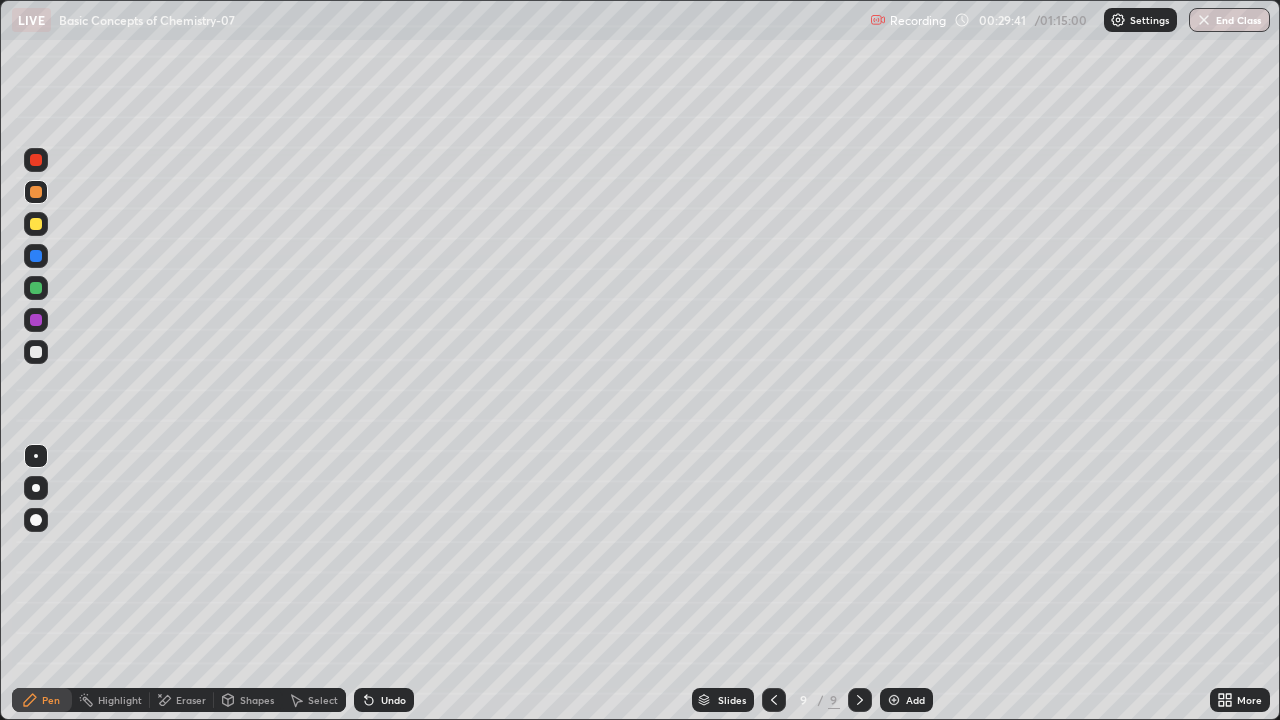 click 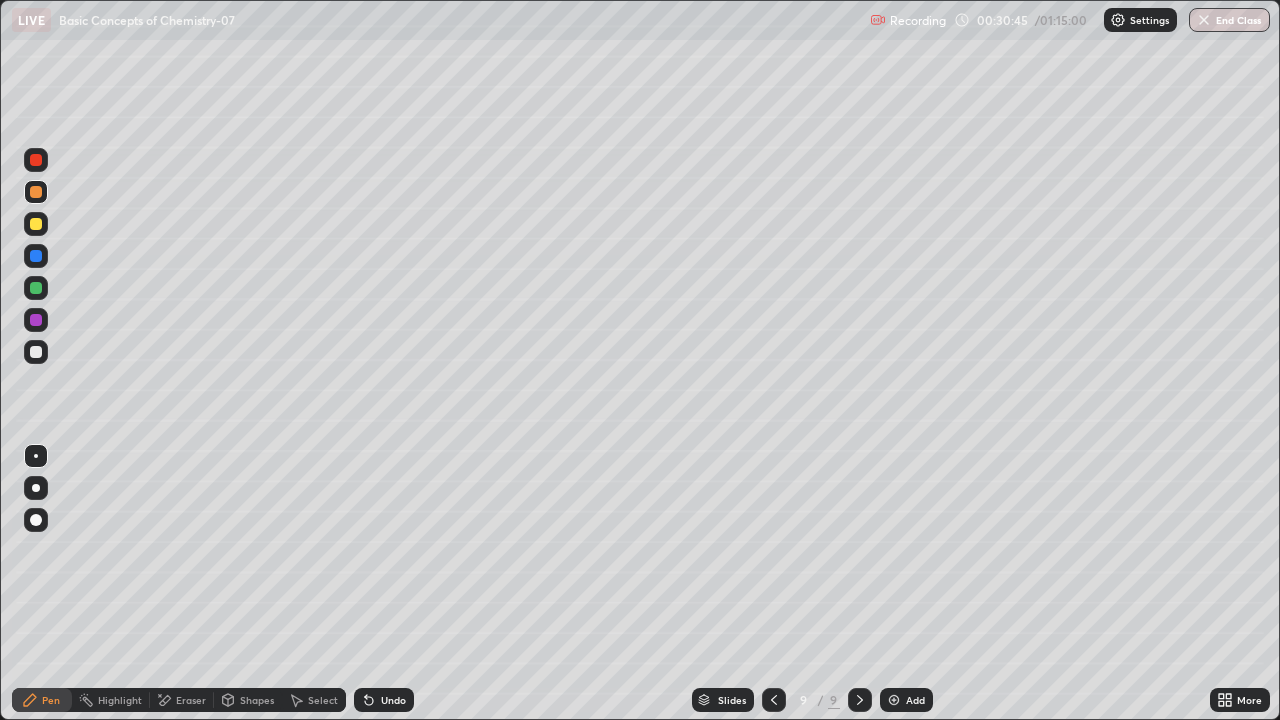 click on "Undo" at bounding box center [384, 700] 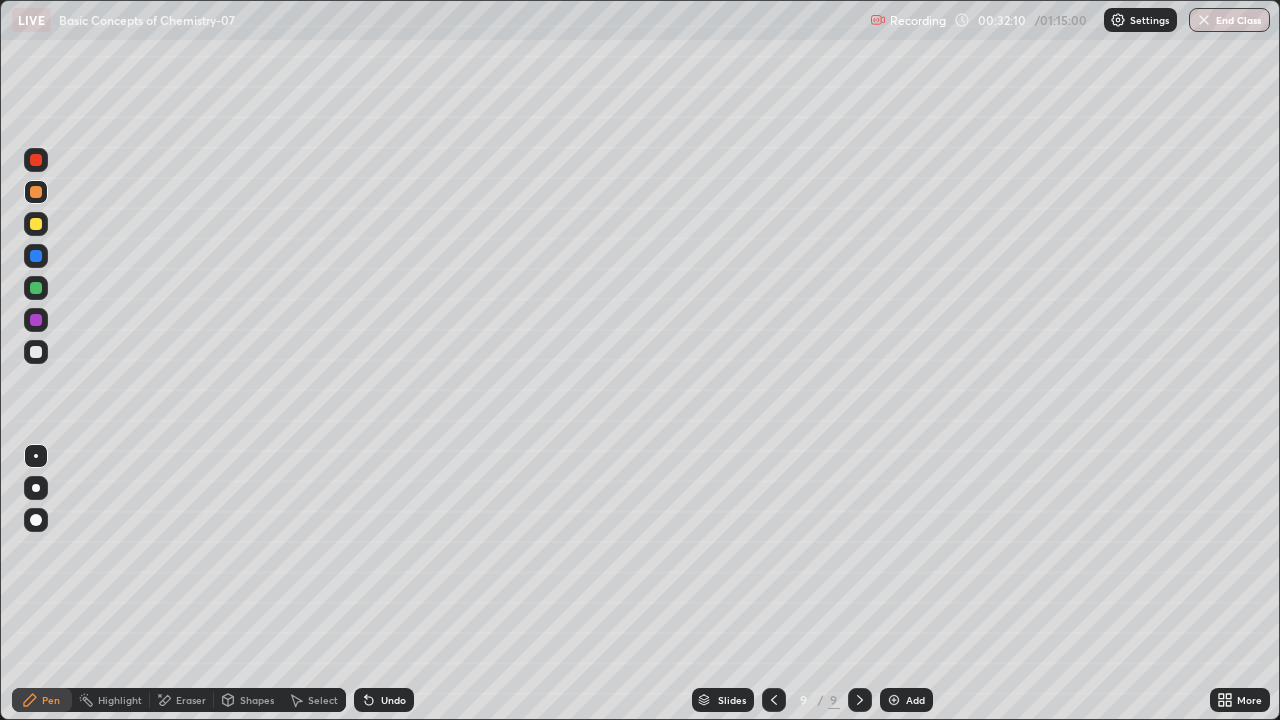click at bounding box center (36, 352) 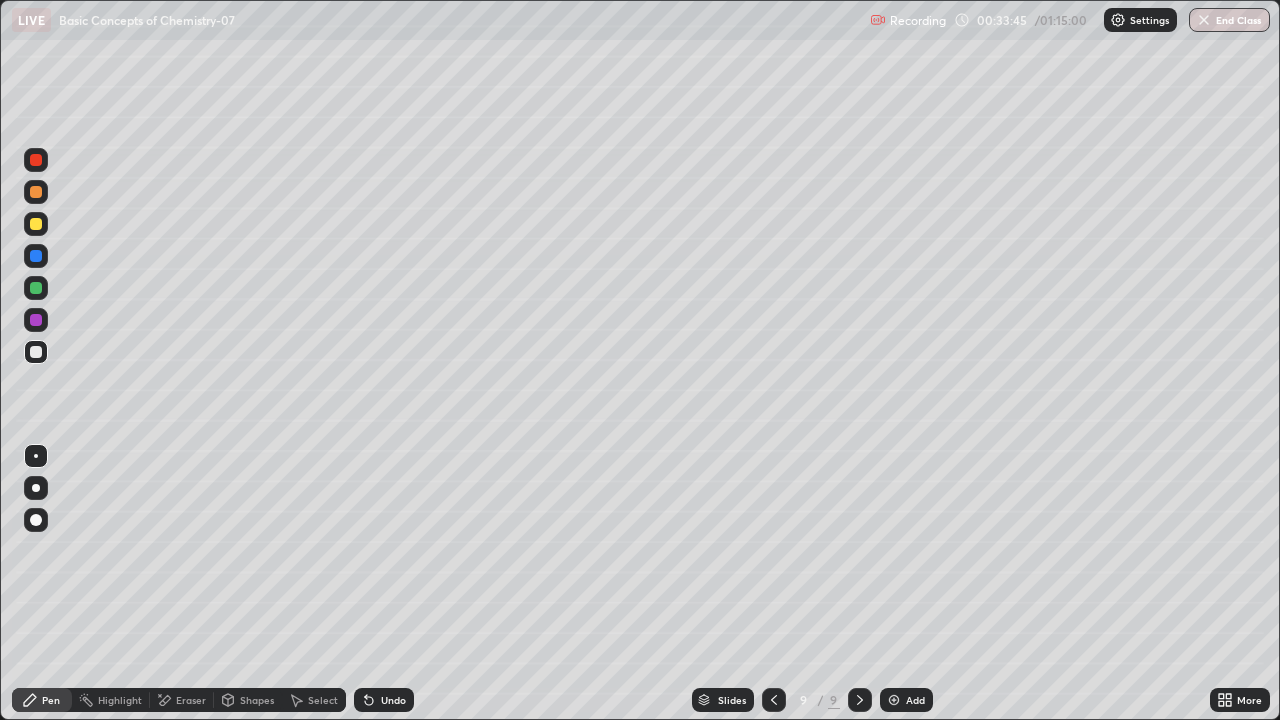 click at bounding box center [36, 224] 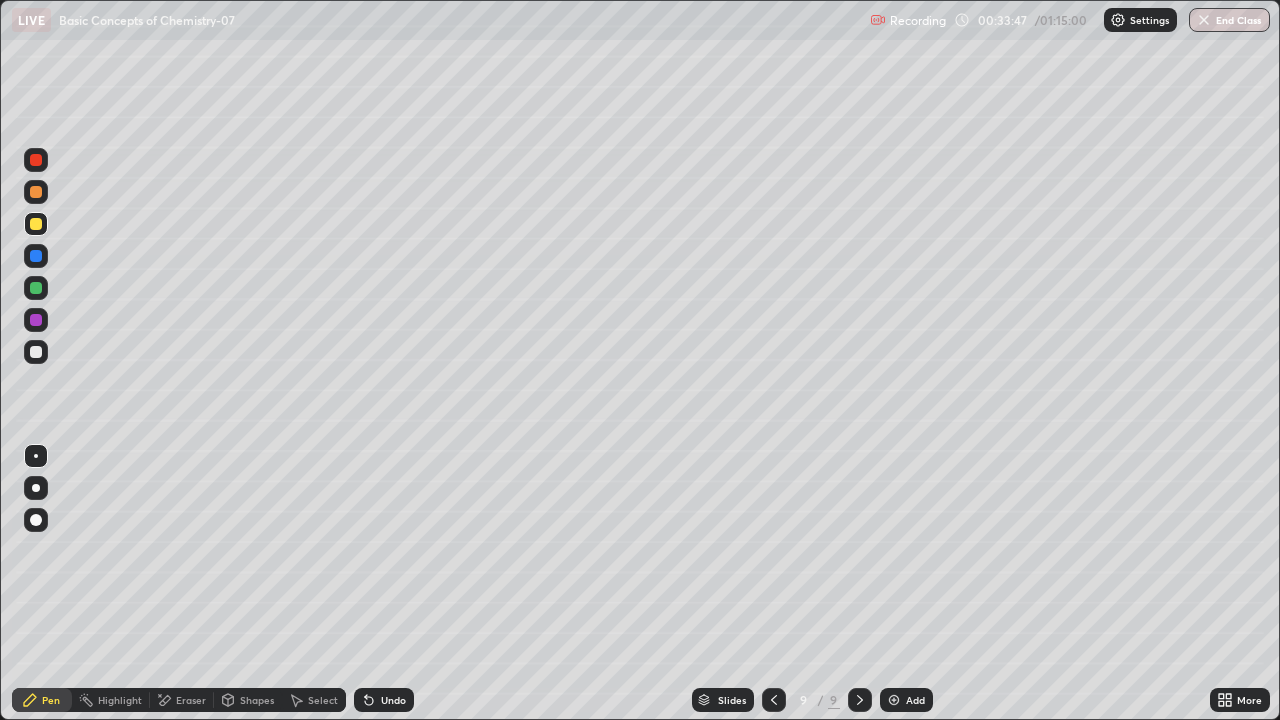 click at bounding box center [36, 352] 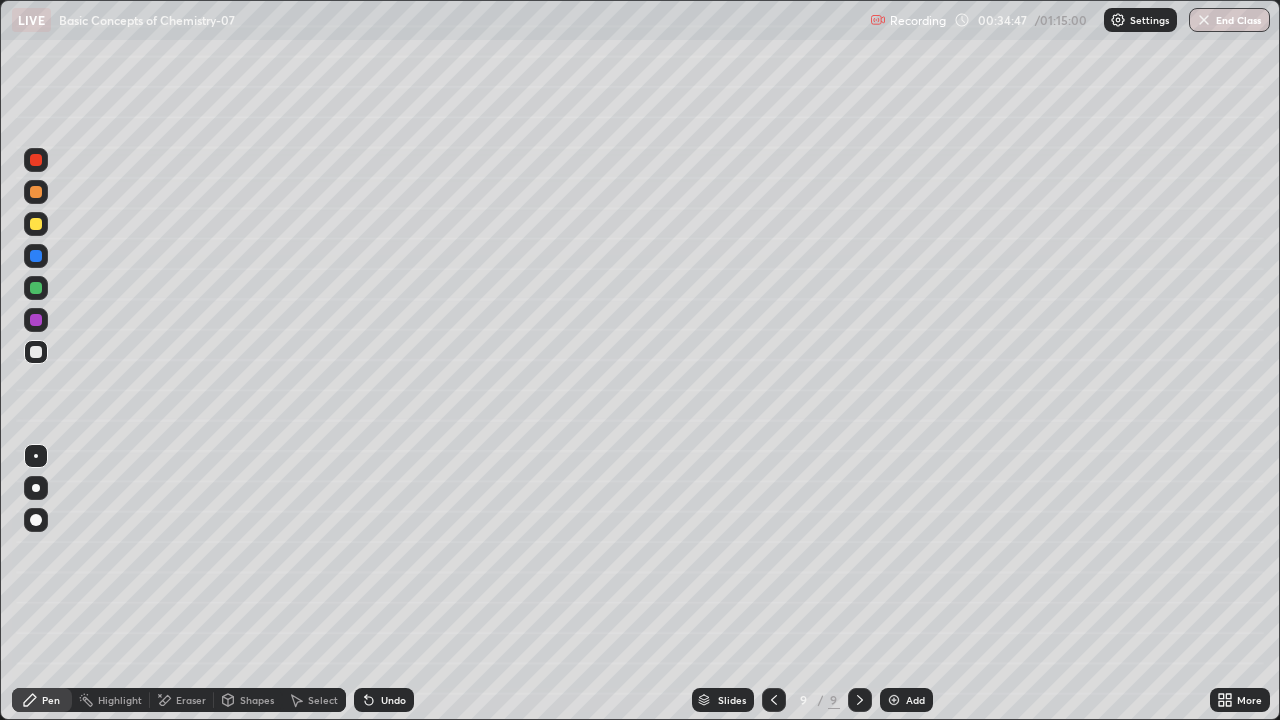 click at bounding box center (36, 224) 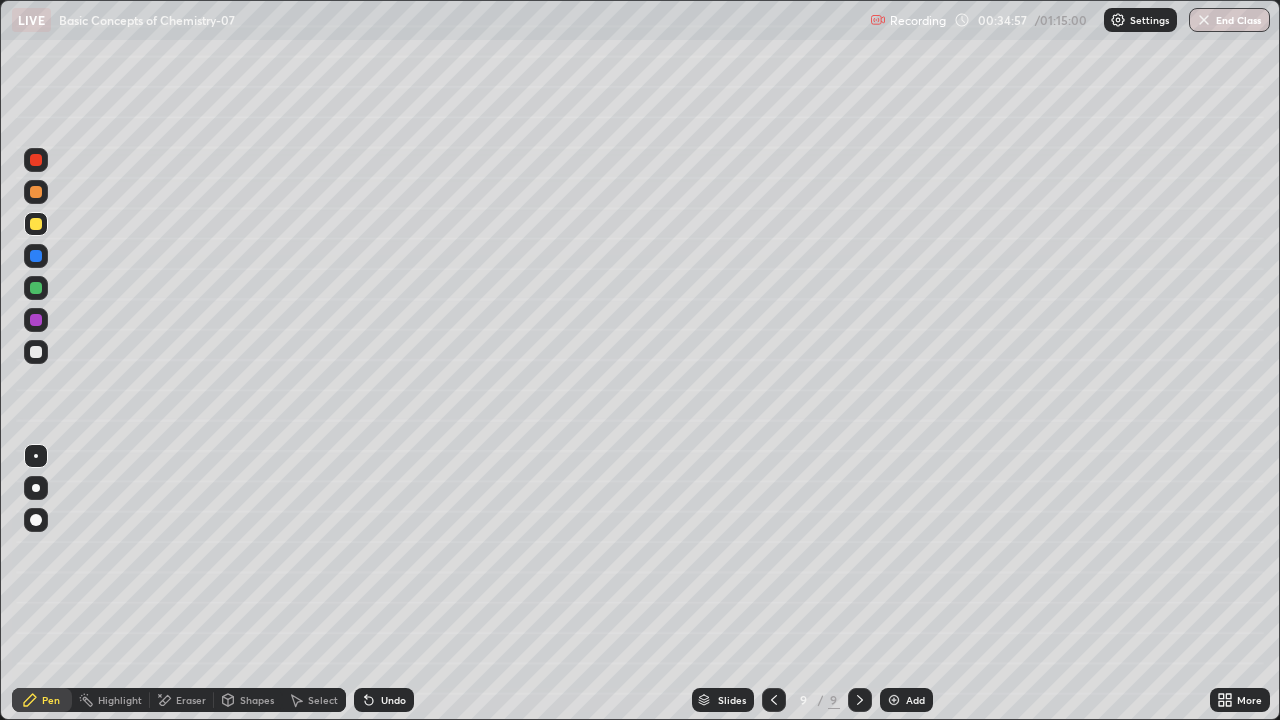 click at bounding box center [36, 288] 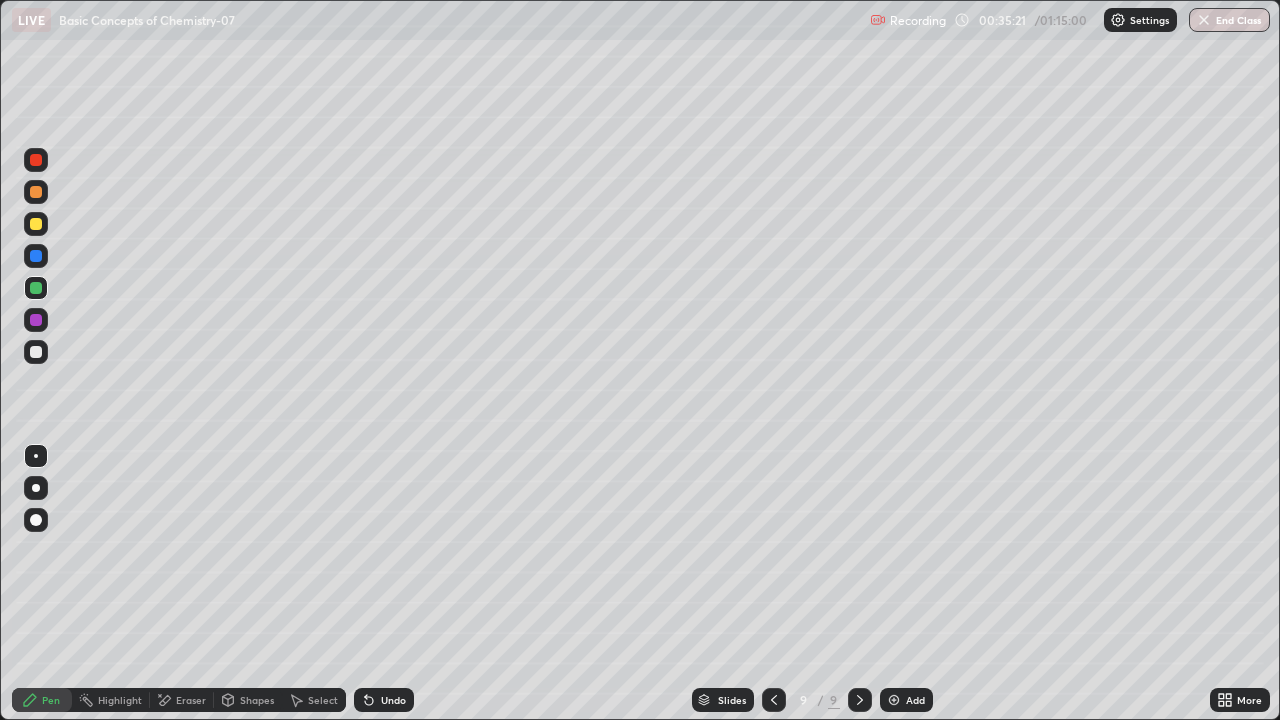 click at bounding box center (36, 352) 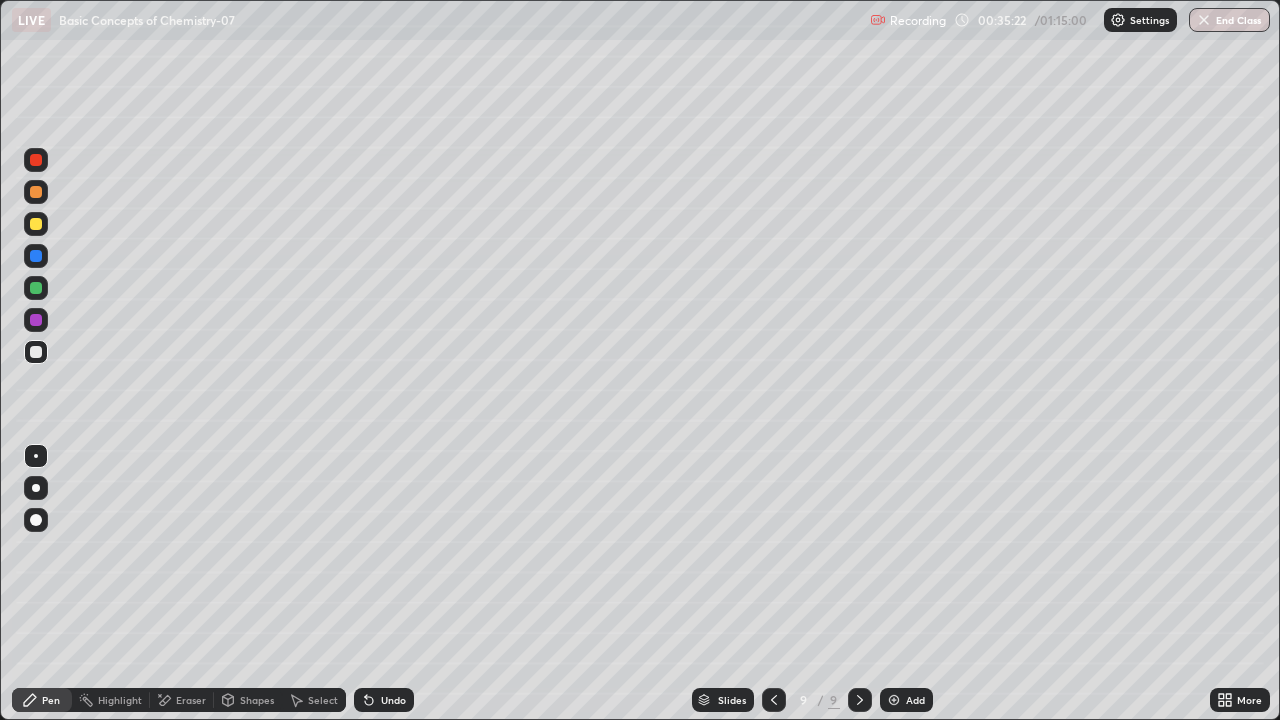 click at bounding box center (36, 256) 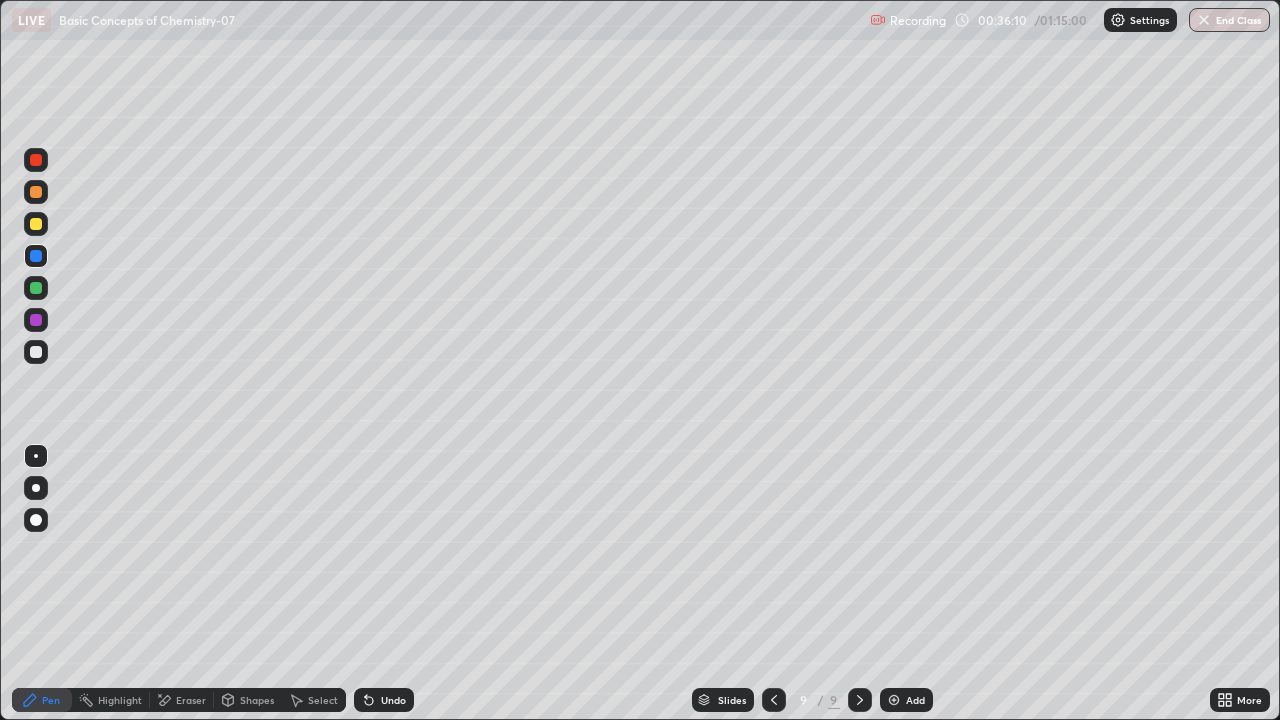 click at bounding box center (36, 352) 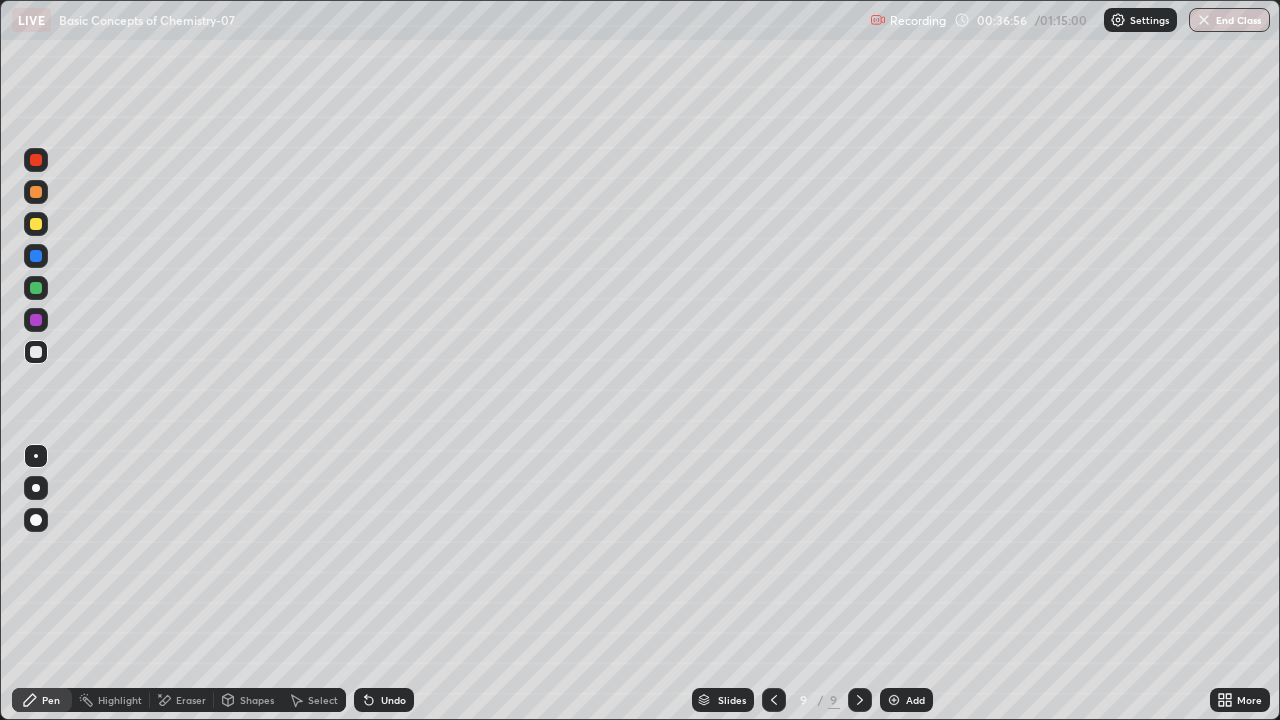 click at bounding box center (894, 700) 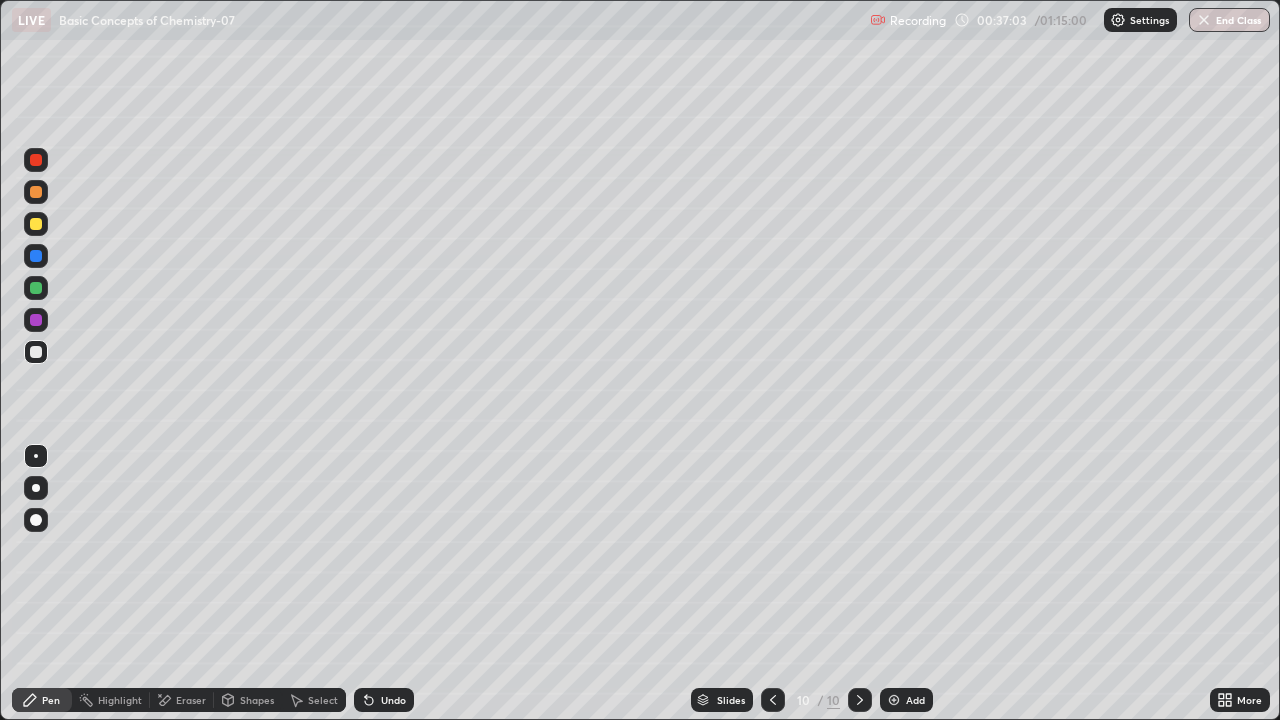 click at bounding box center [36, 192] 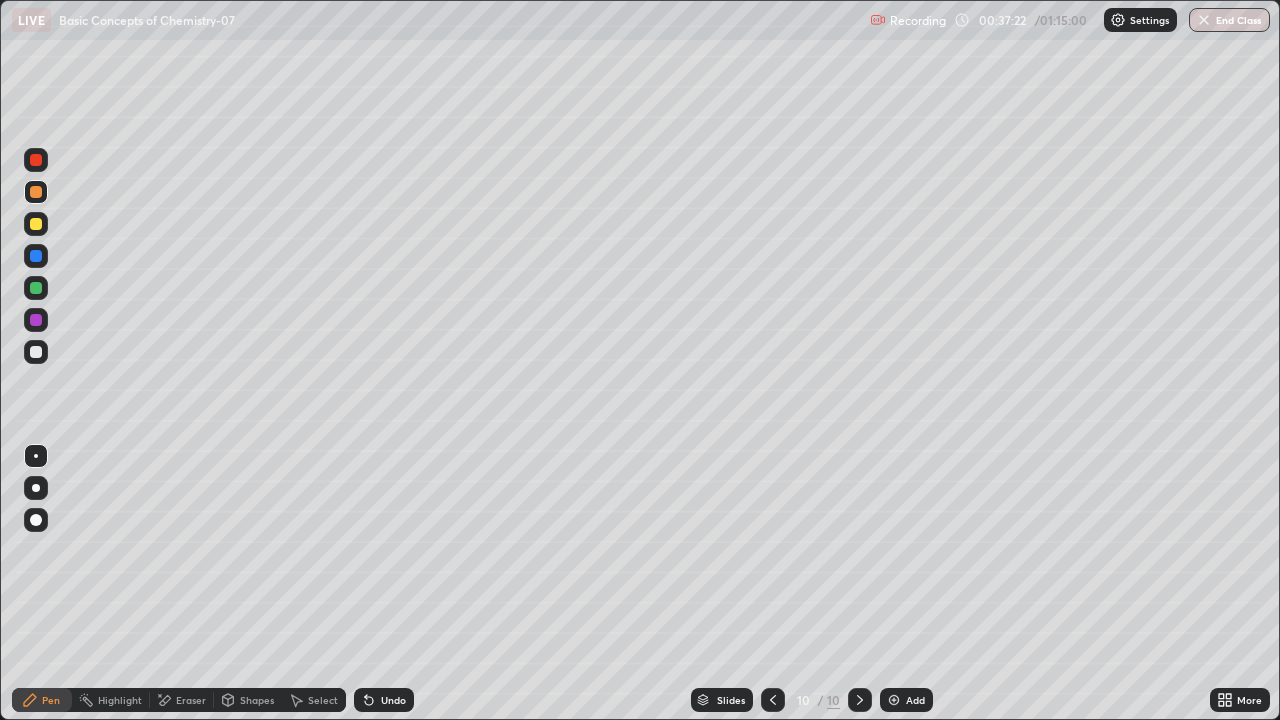 click on "Eraser" at bounding box center (182, 700) 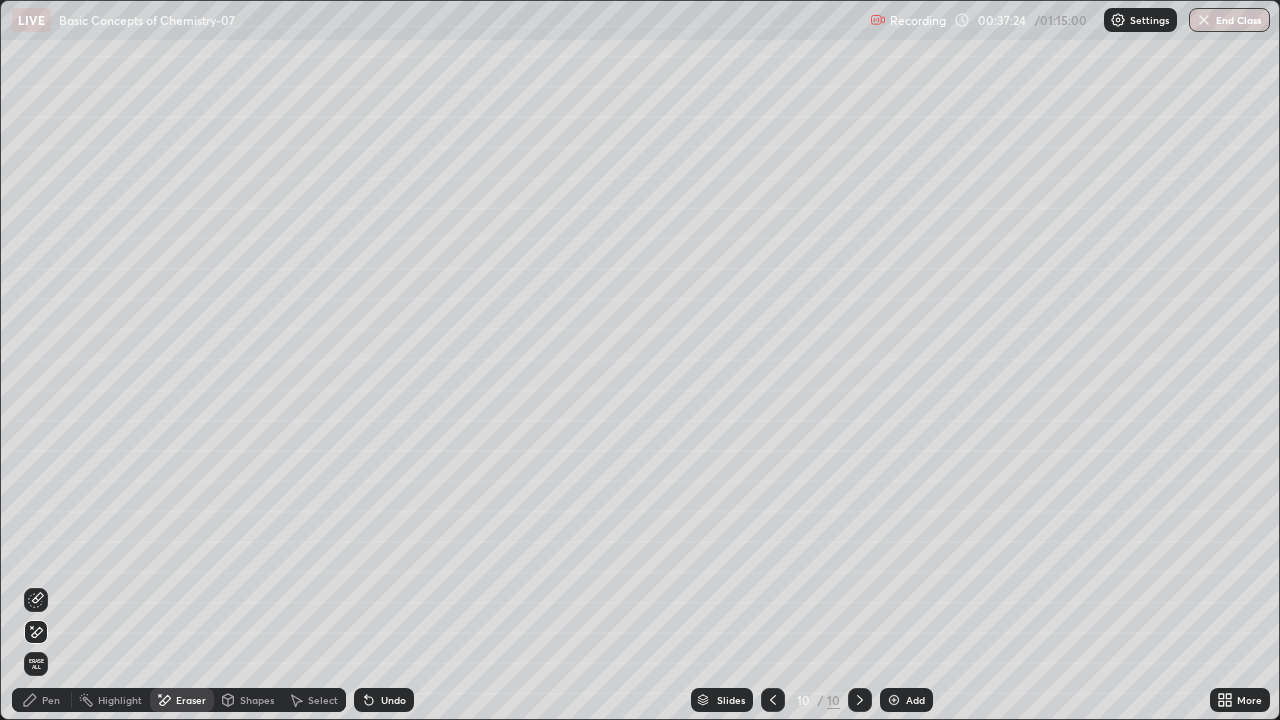 click on "Erase all" at bounding box center (36, 664) 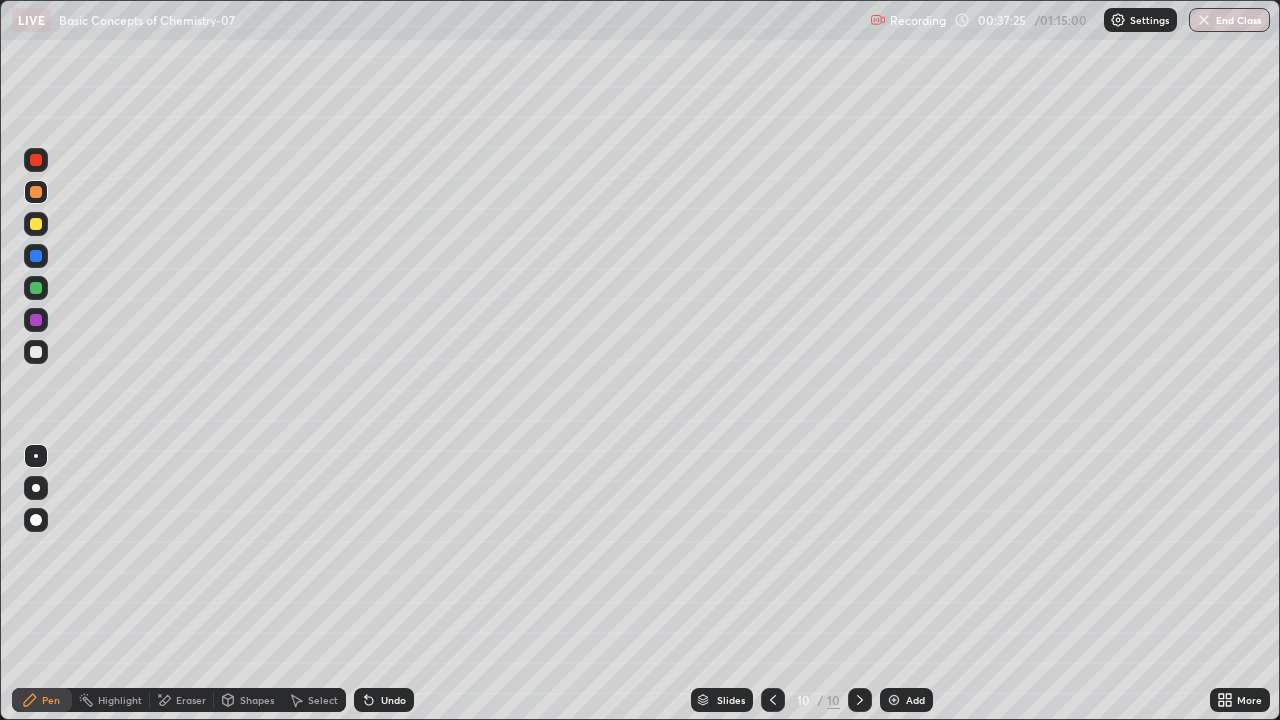 click 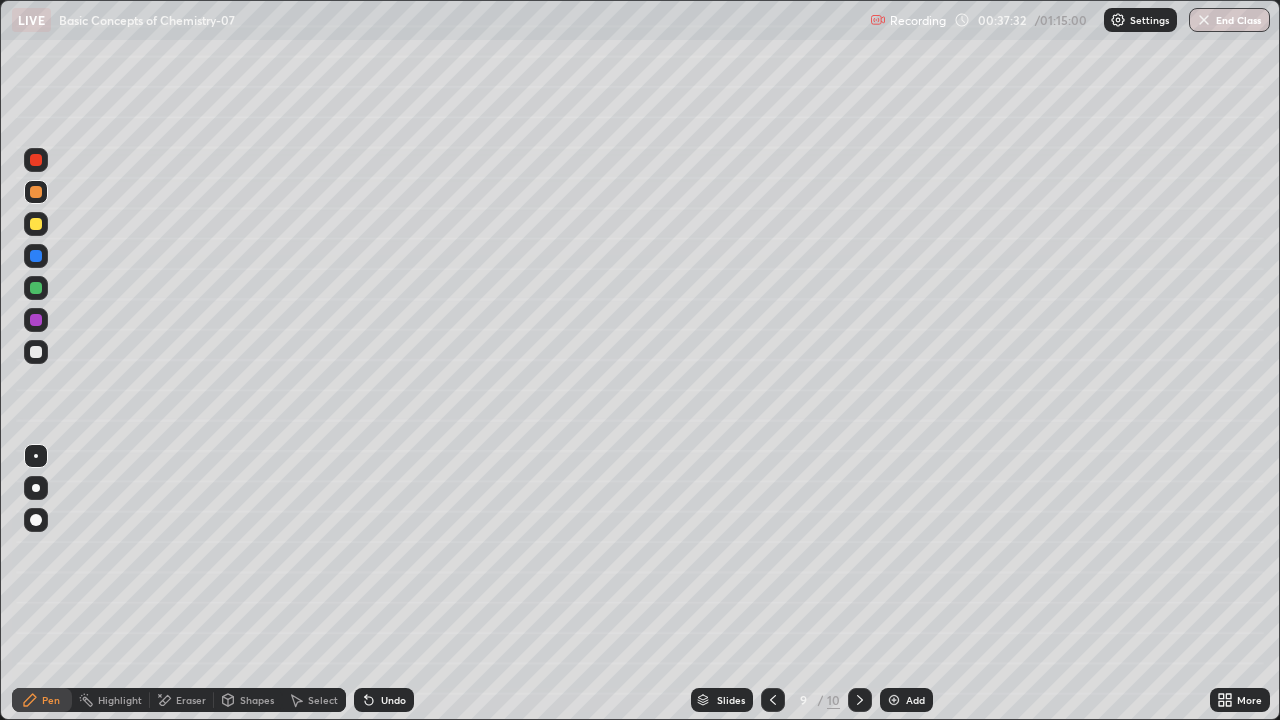 click on "Undo" at bounding box center [384, 700] 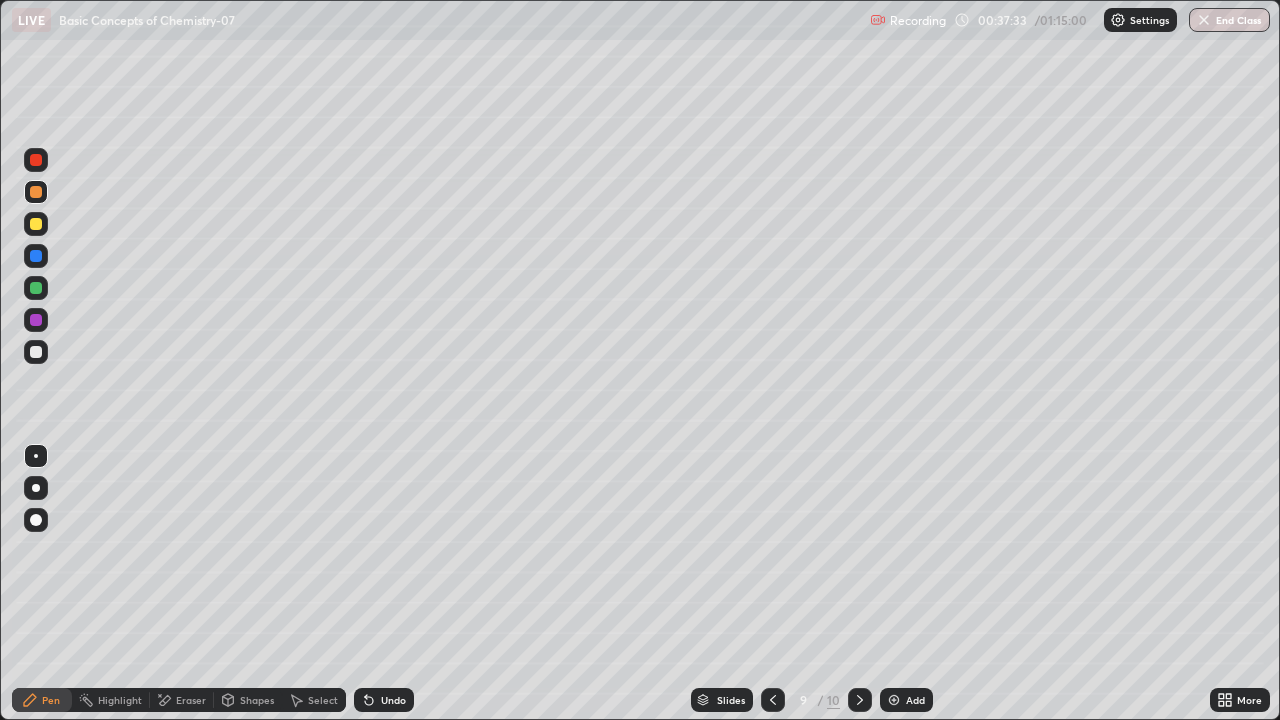 click on "Undo" at bounding box center [384, 700] 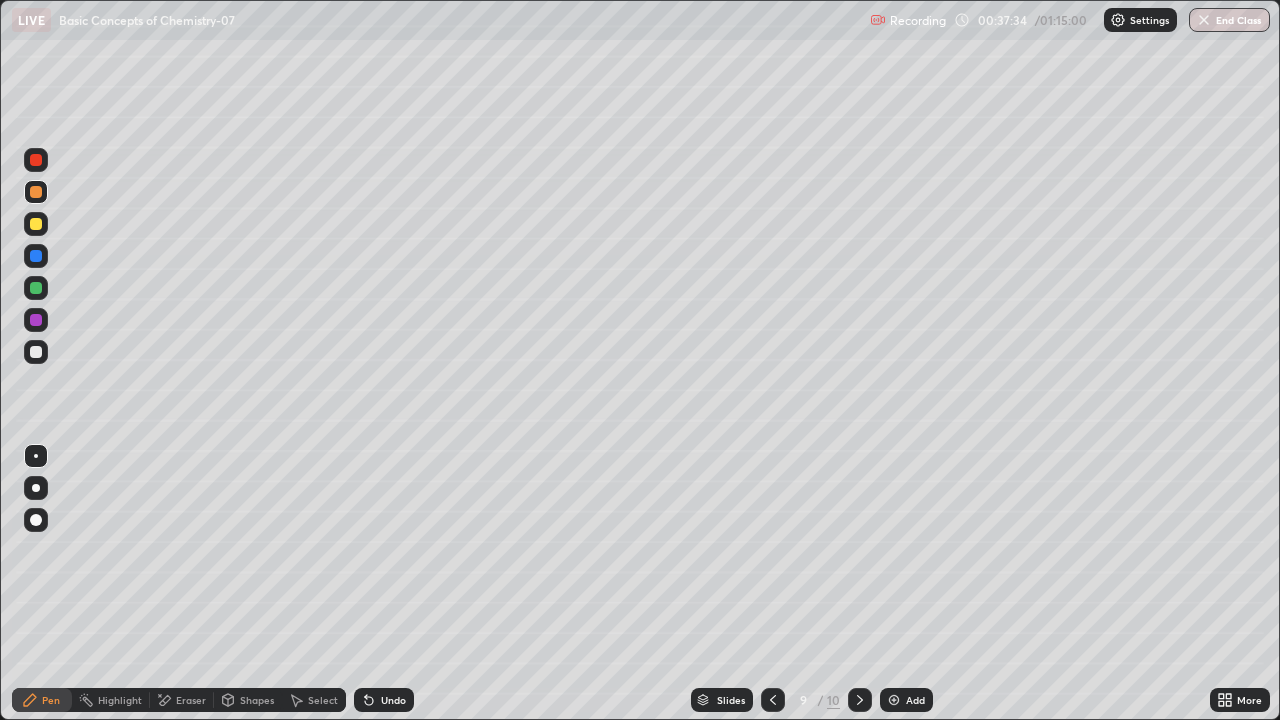 click on "Undo" at bounding box center [384, 700] 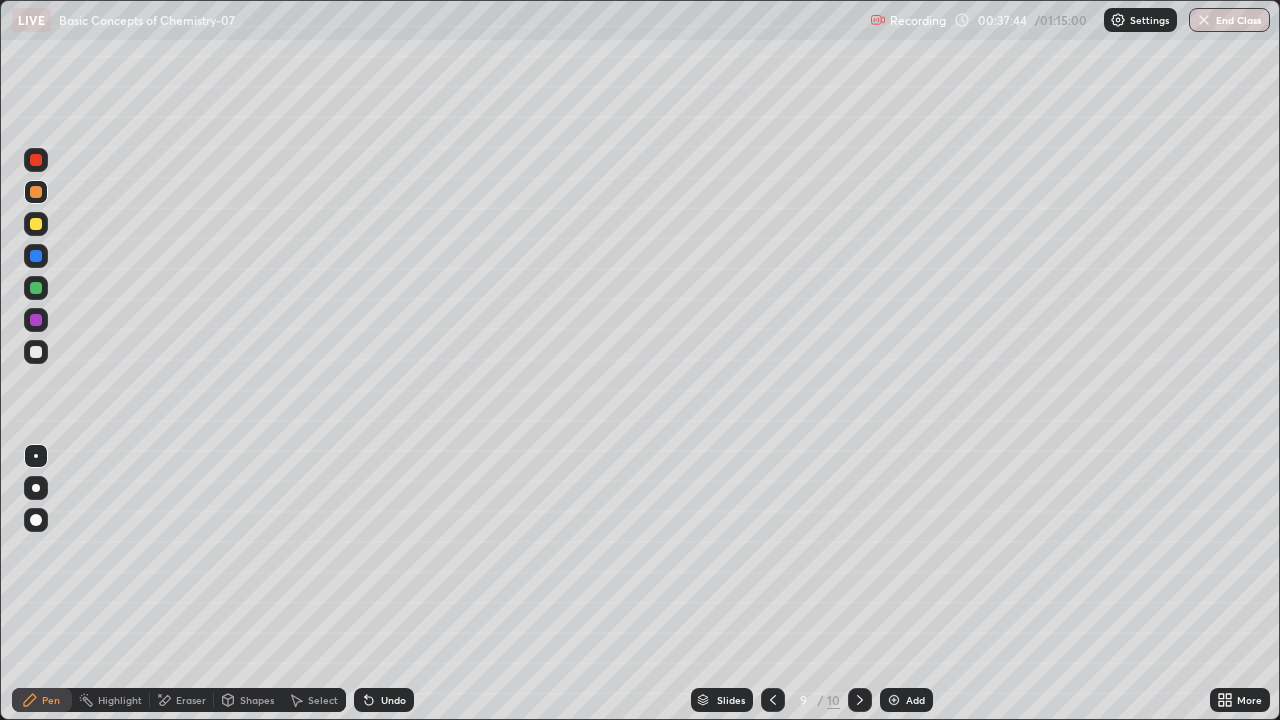 click 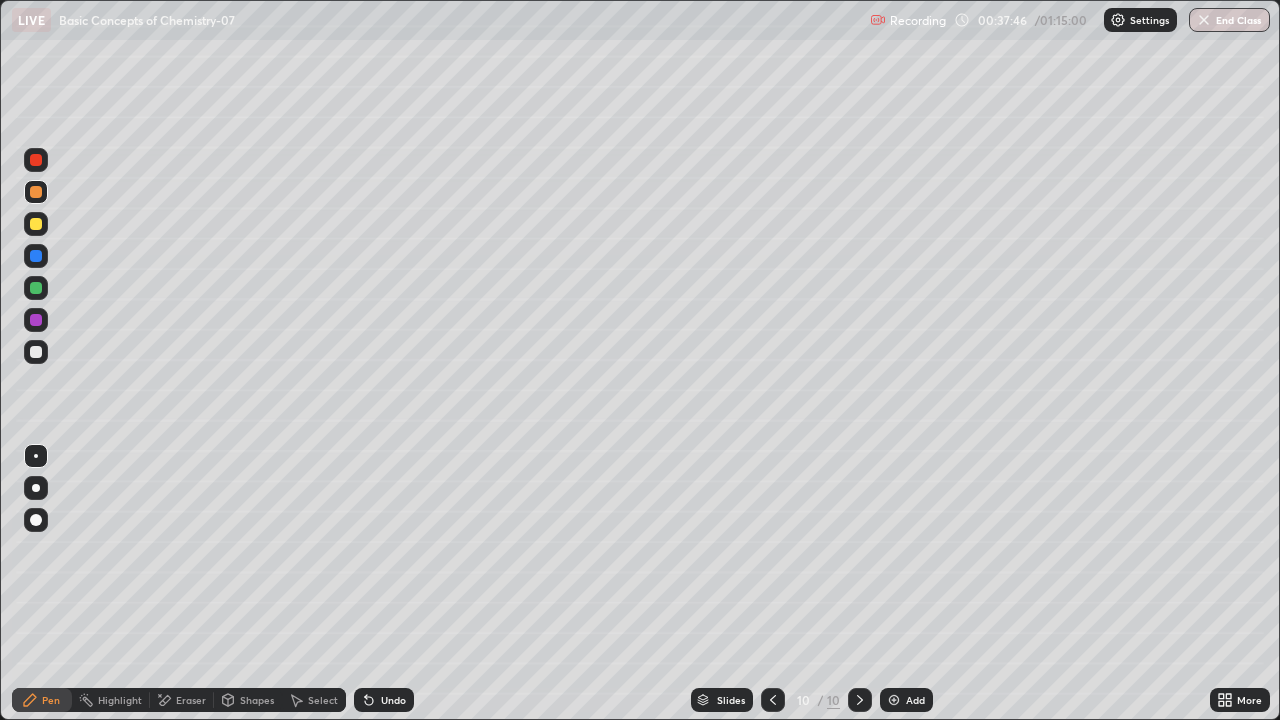 click at bounding box center (36, 224) 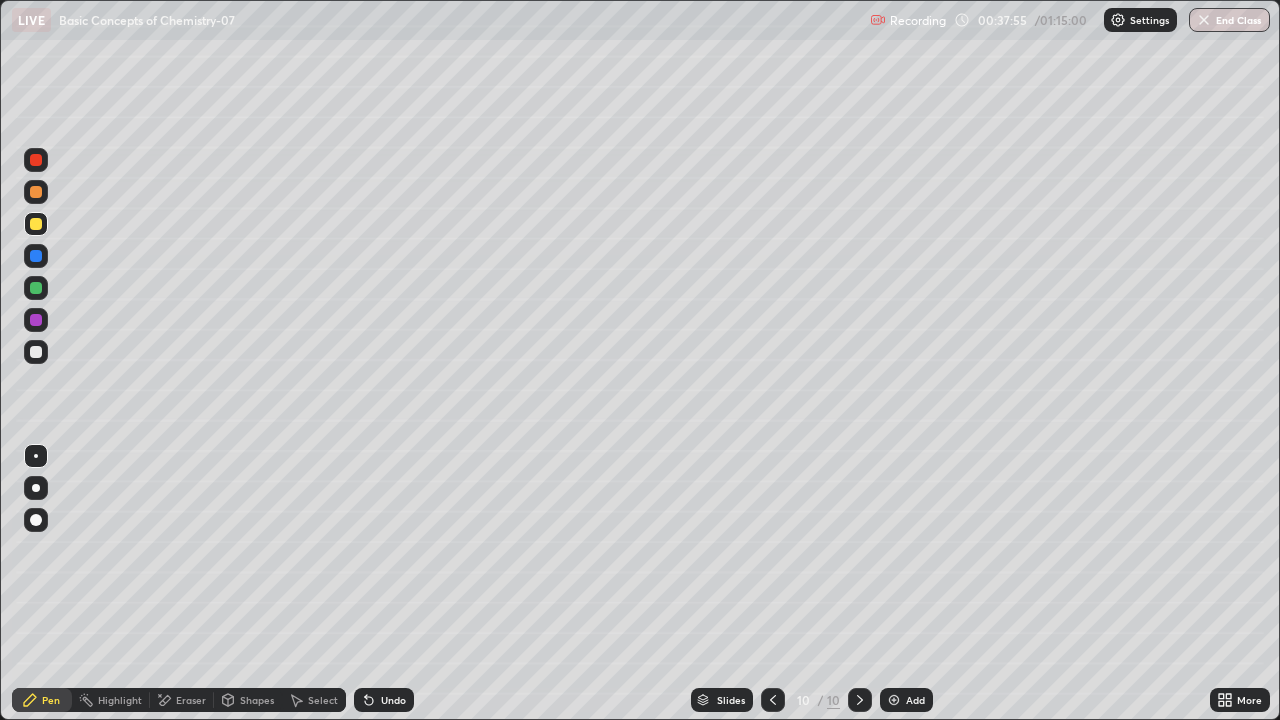 click at bounding box center [36, 192] 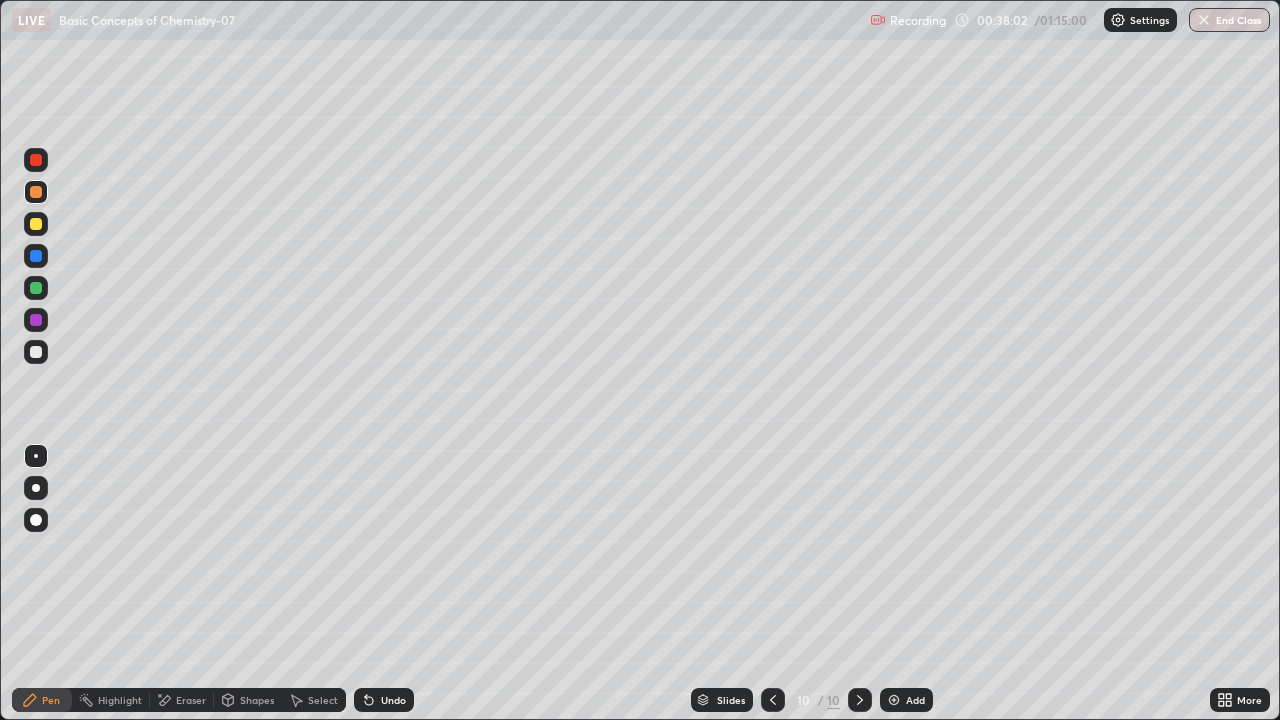 click at bounding box center (36, 352) 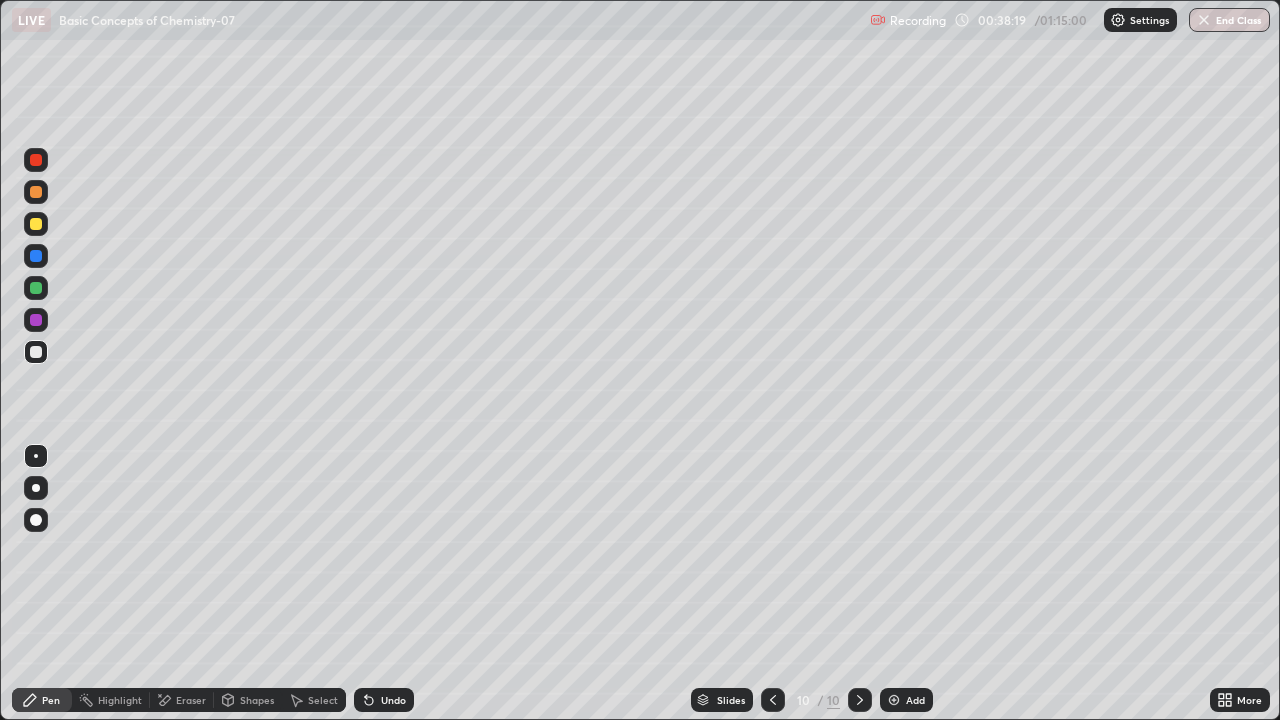 click 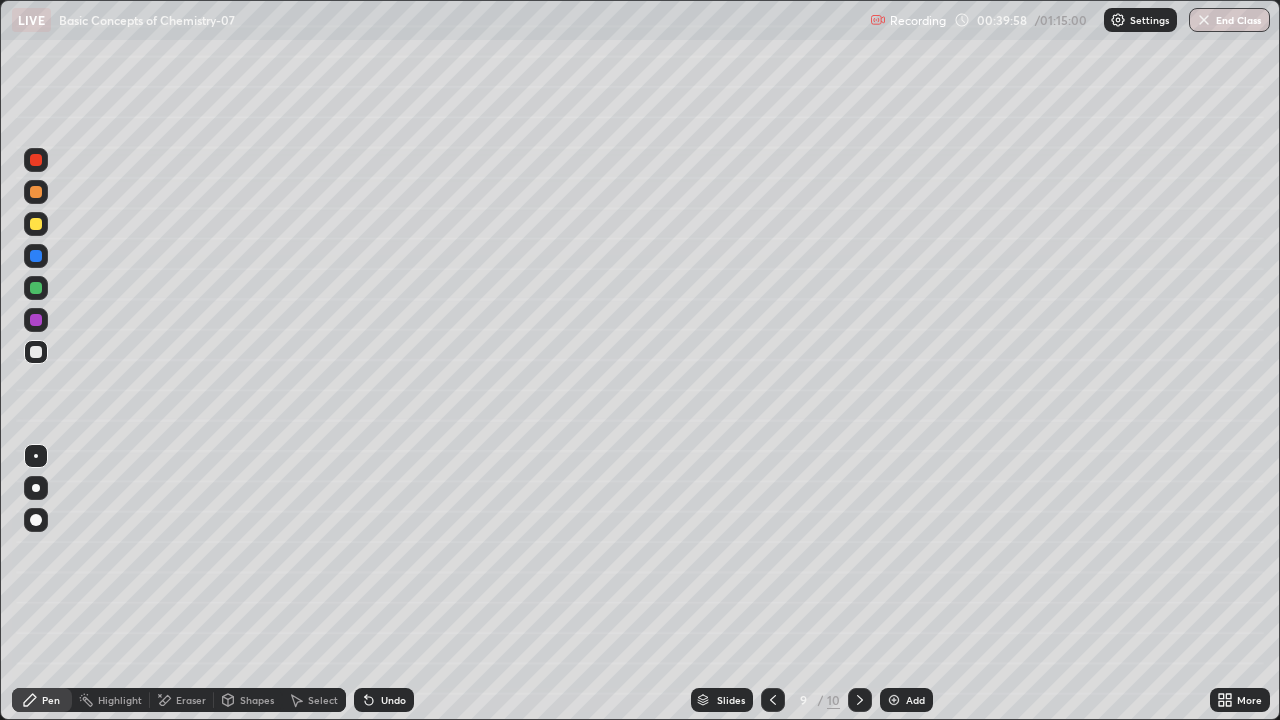 click at bounding box center (860, 700) 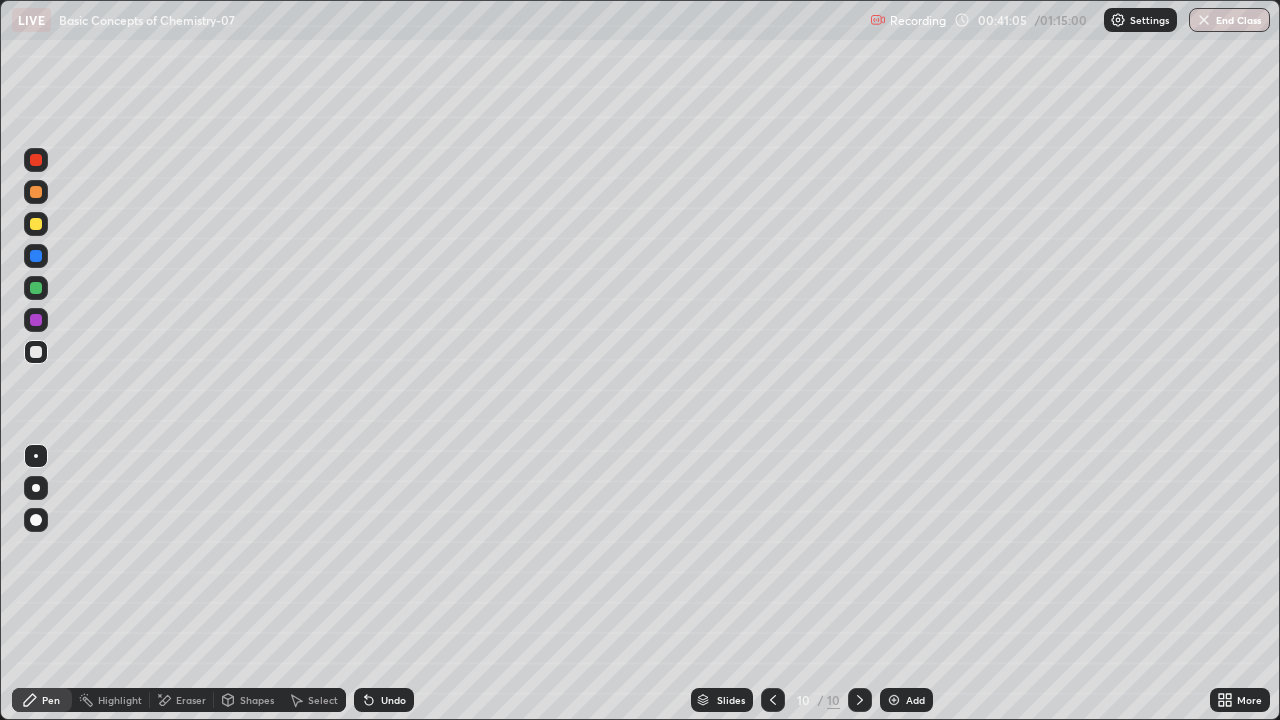 click at bounding box center [894, 700] 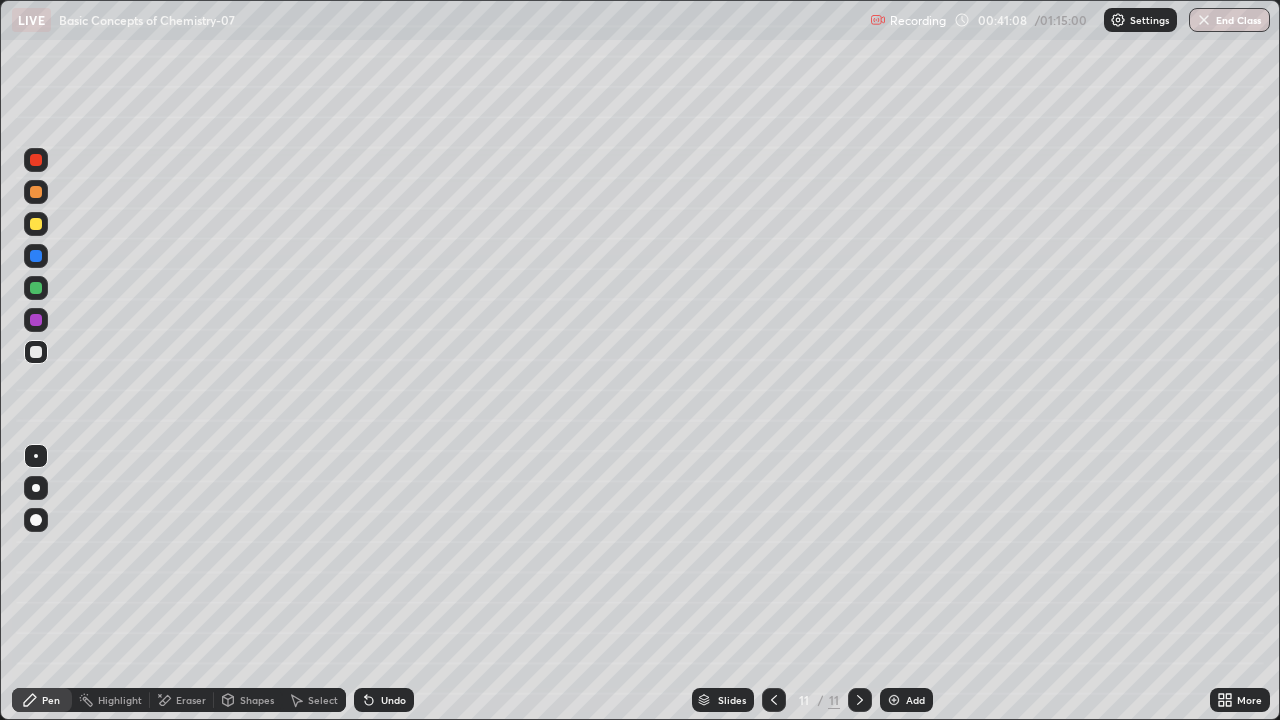 click at bounding box center (36, 224) 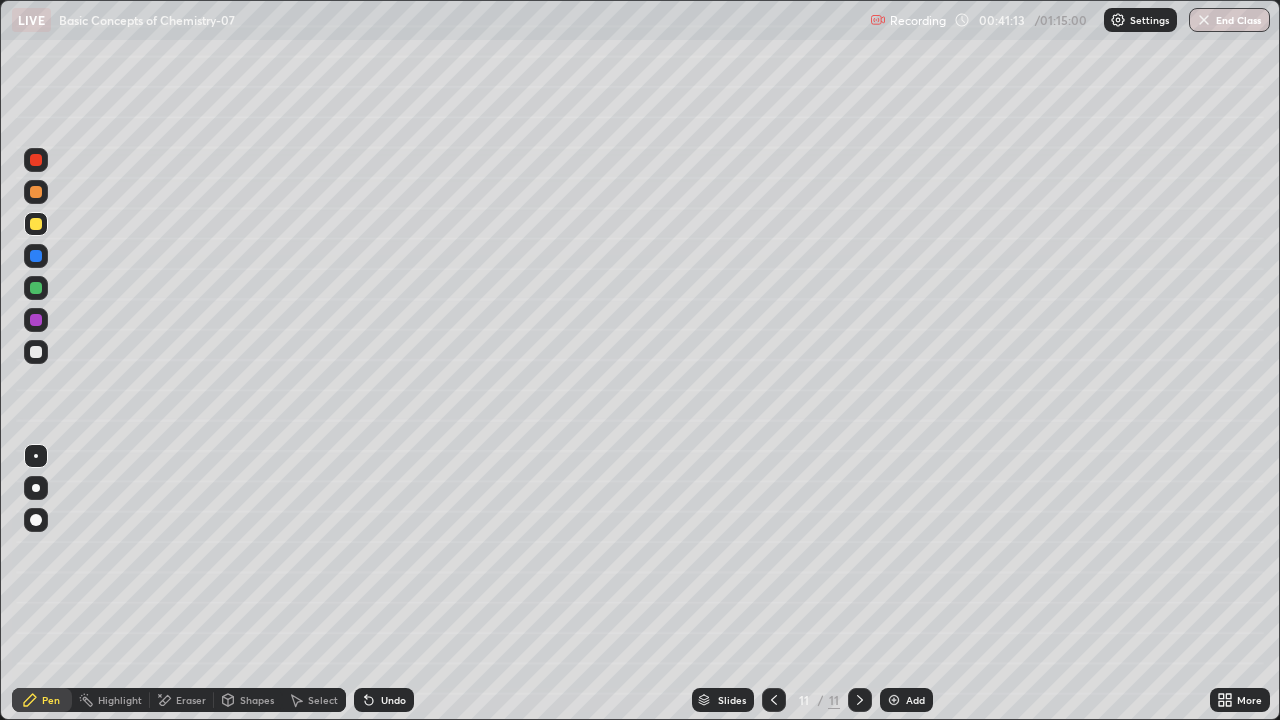 click 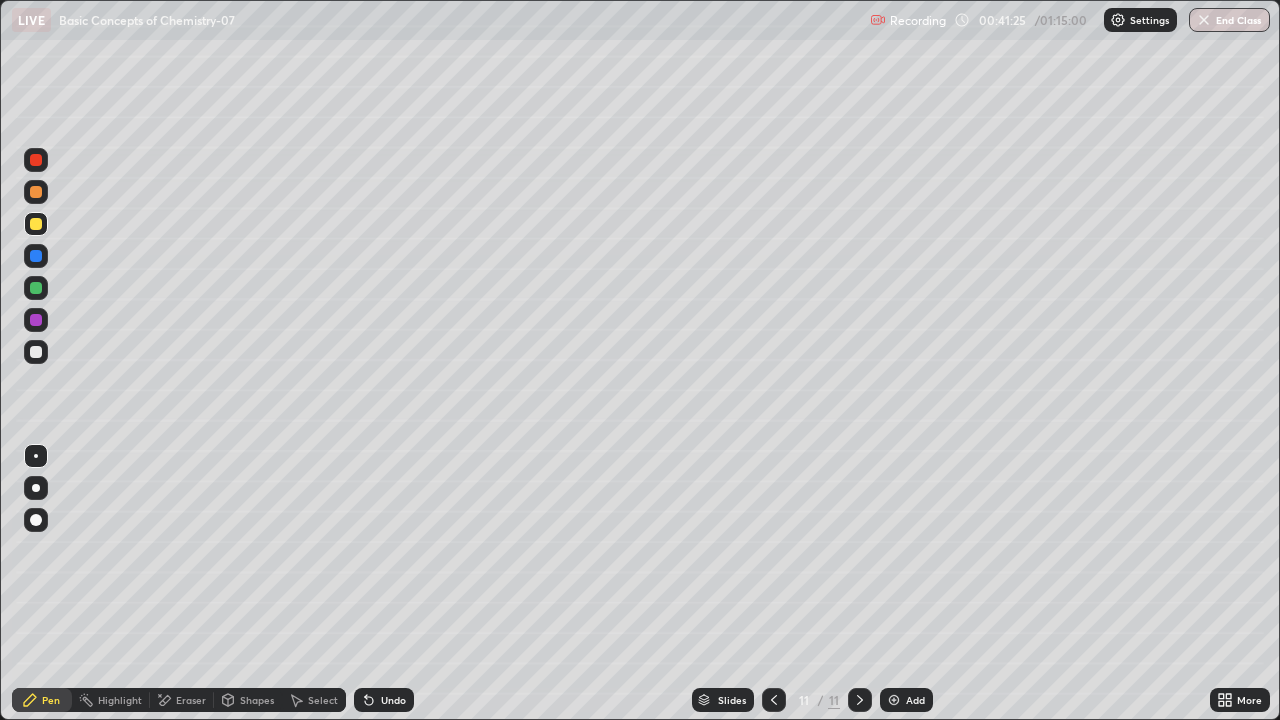 click at bounding box center [36, 192] 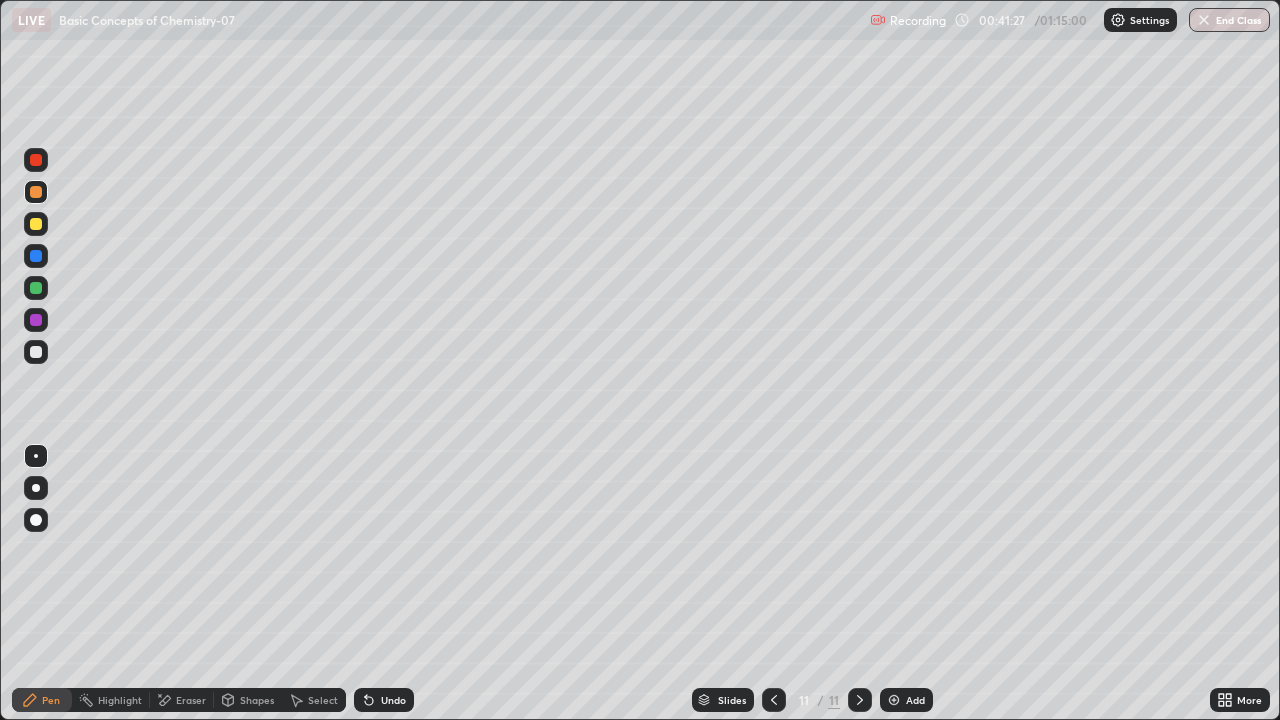 click on "Shapes" at bounding box center (257, 700) 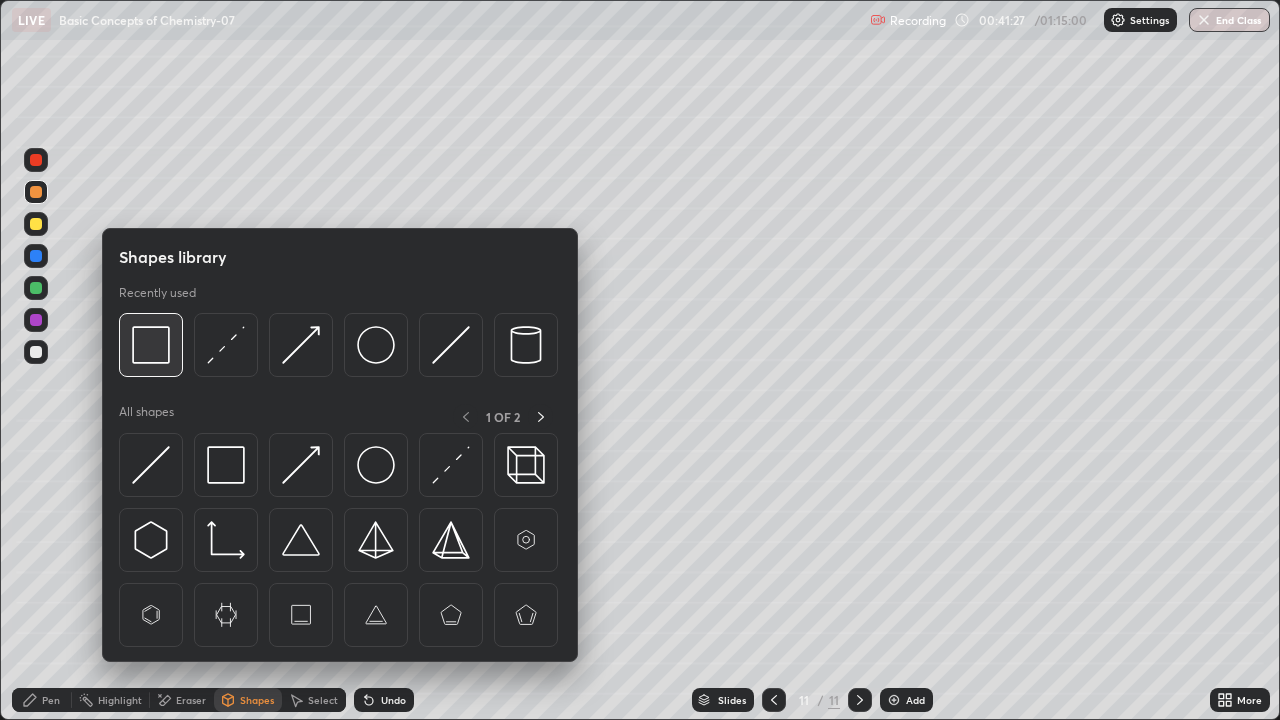 click at bounding box center (151, 345) 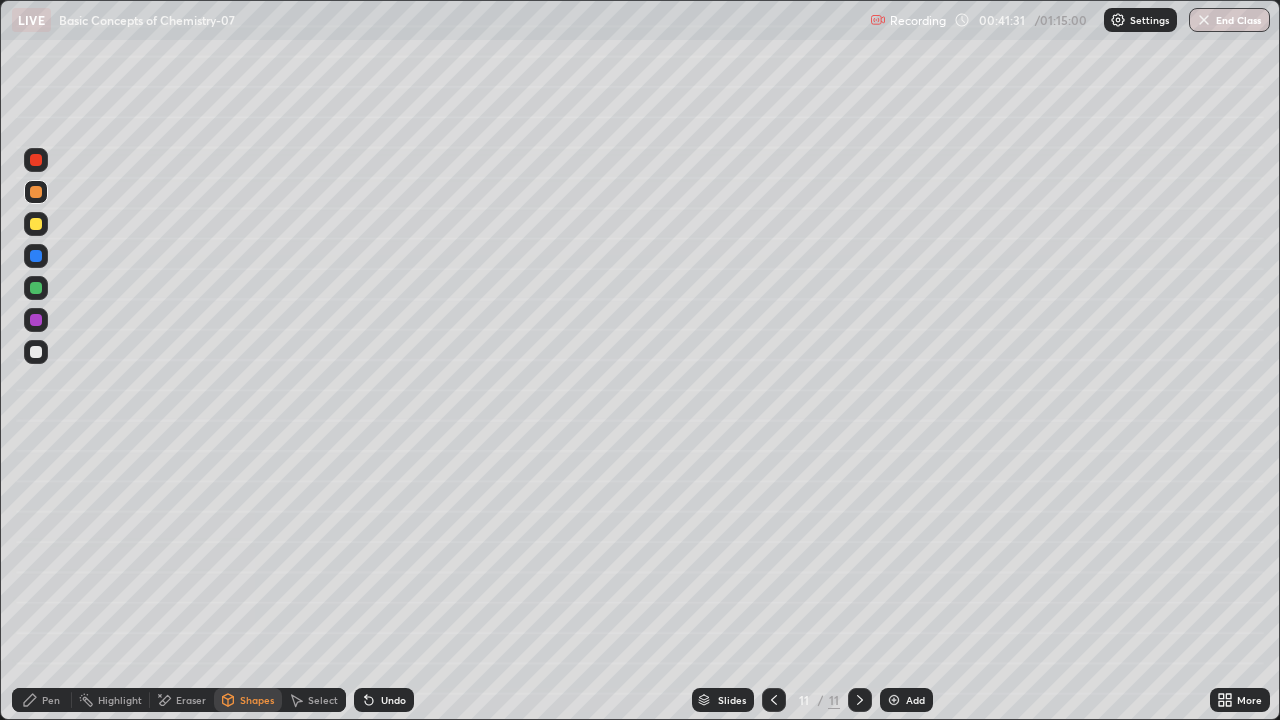 click on "Pen" at bounding box center (51, 700) 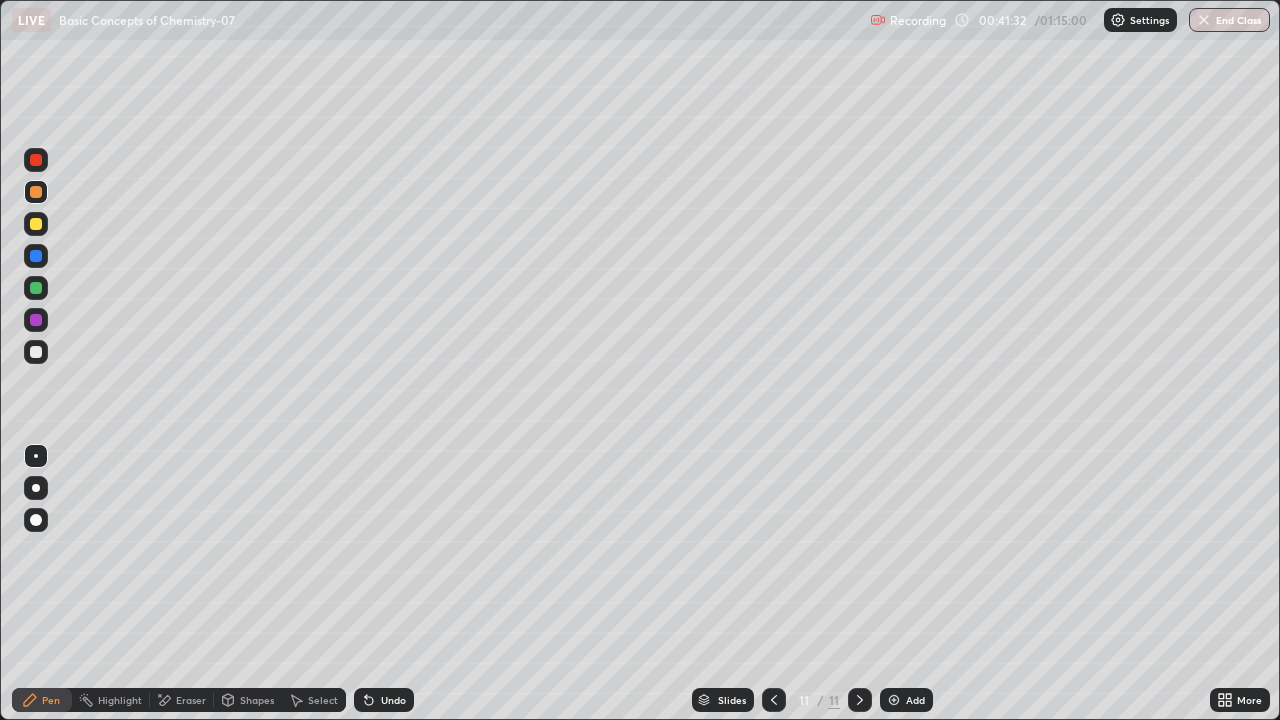 click at bounding box center [36, 288] 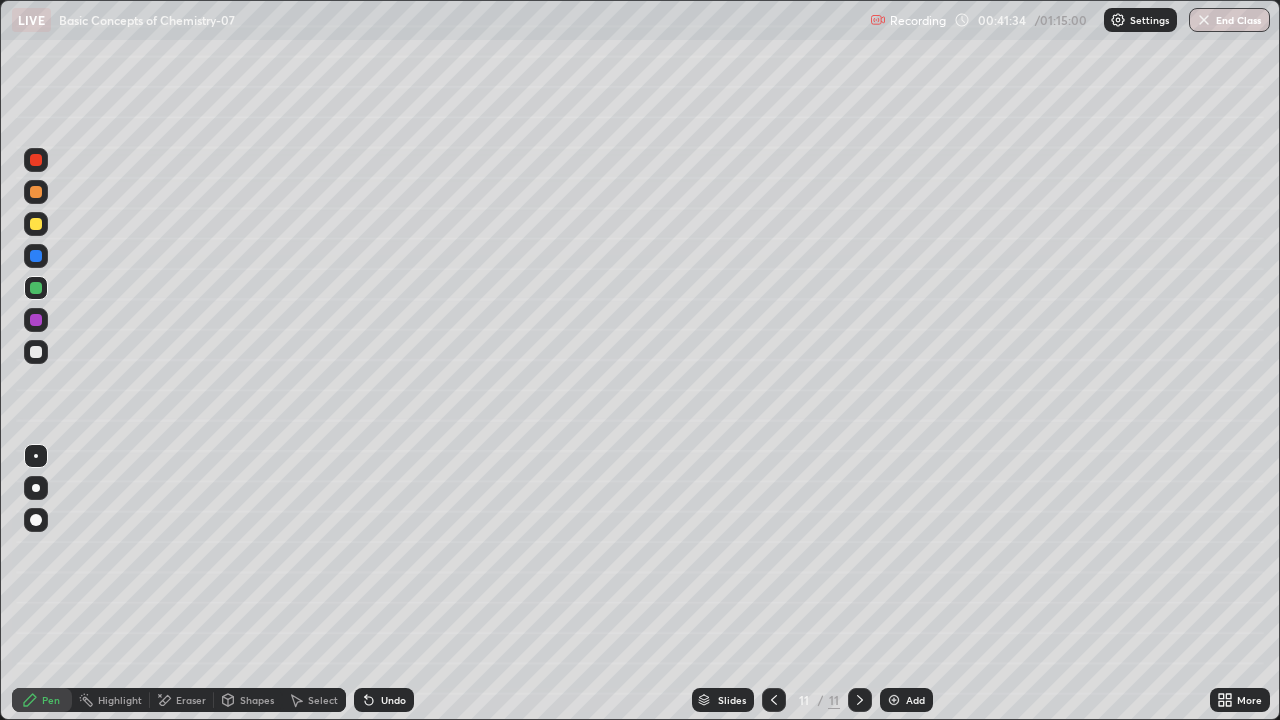 click at bounding box center (36, 256) 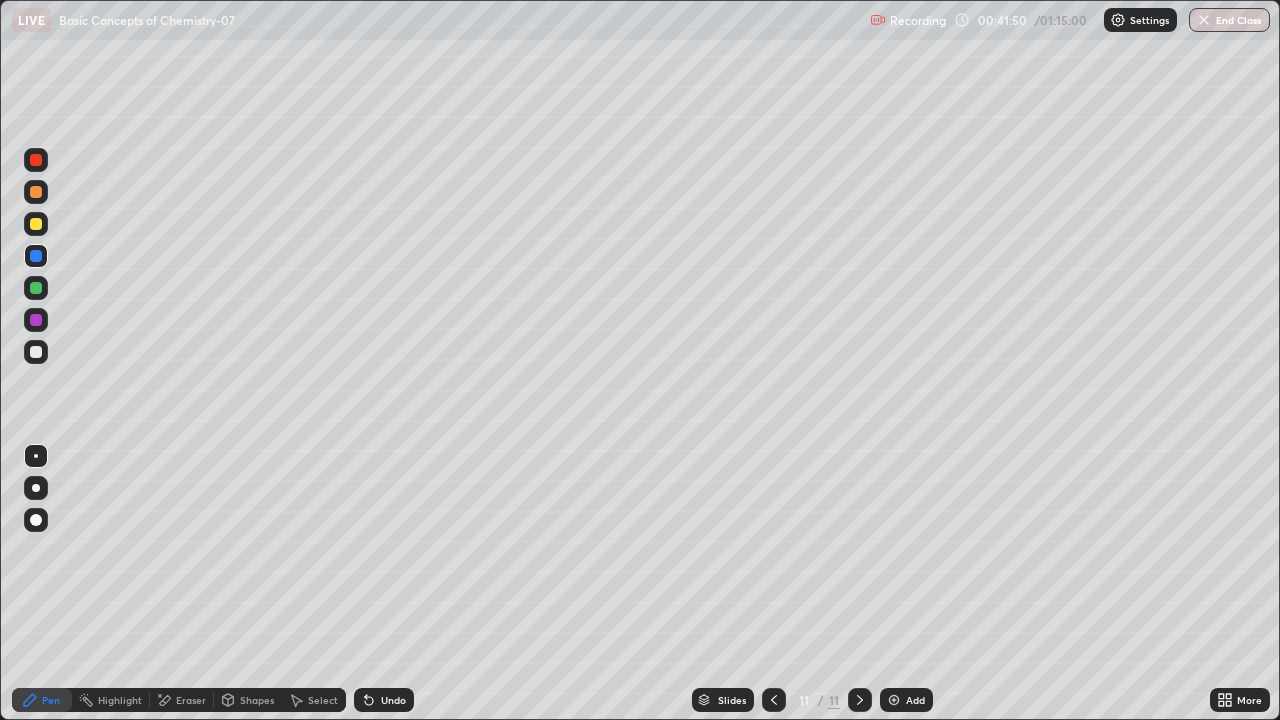 click at bounding box center [36, 352] 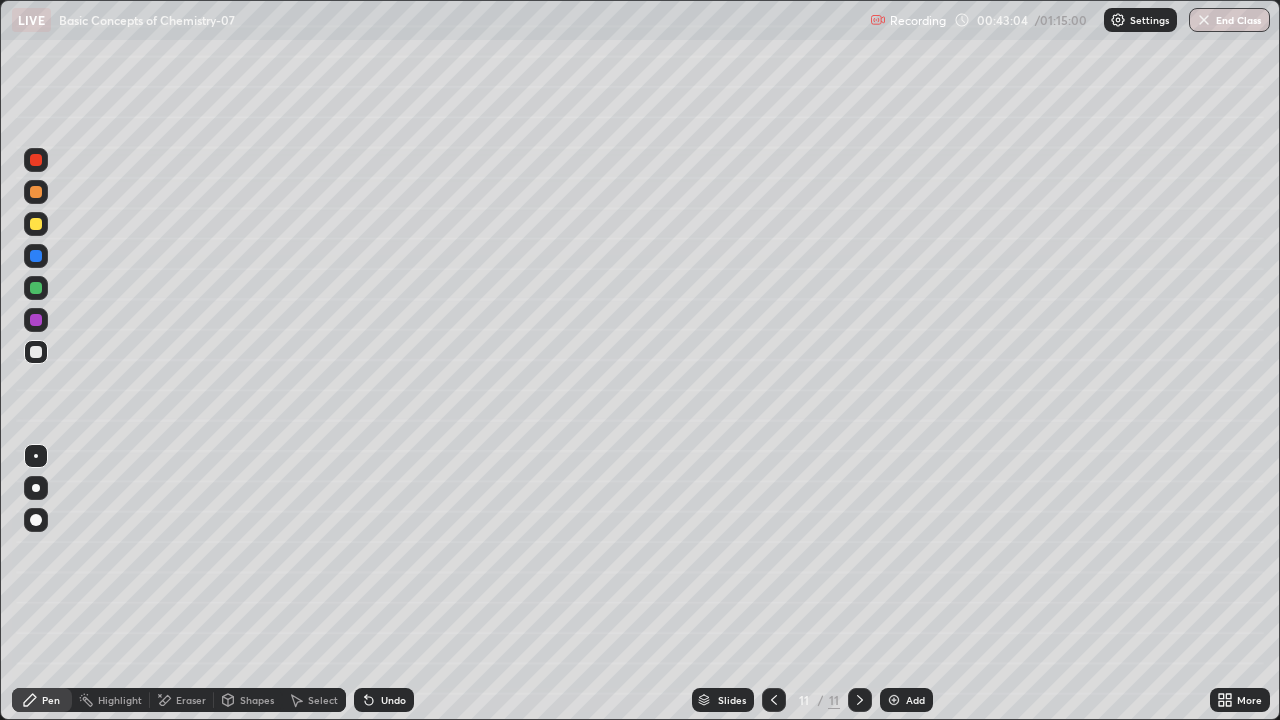 click at bounding box center (36, 320) 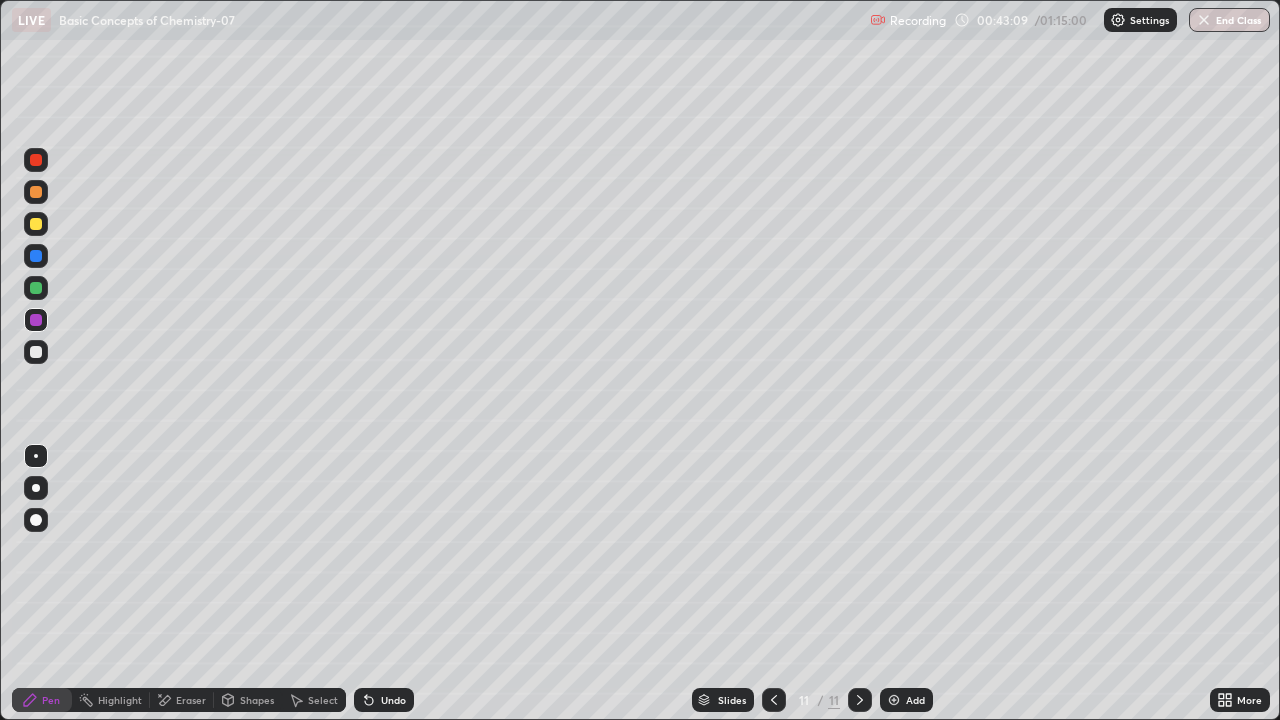 click on "Shapes" at bounding box center [257, 700] 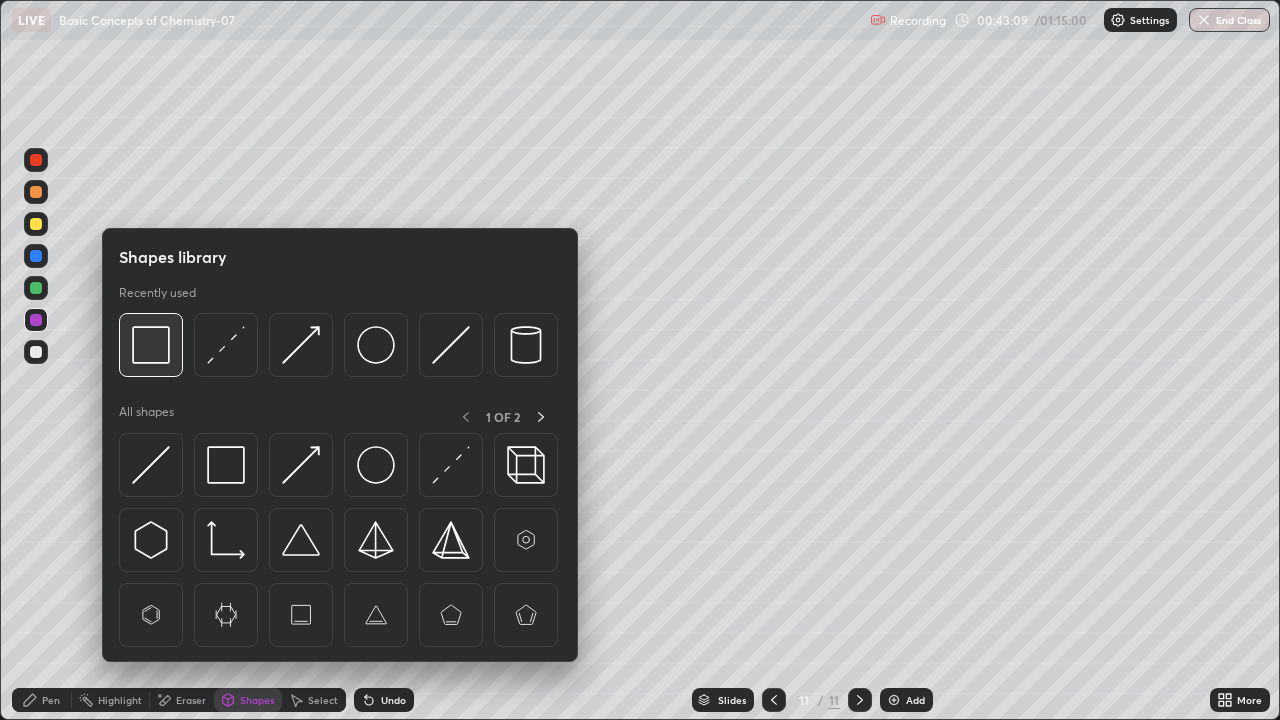 click at bounding box center (151, 345) 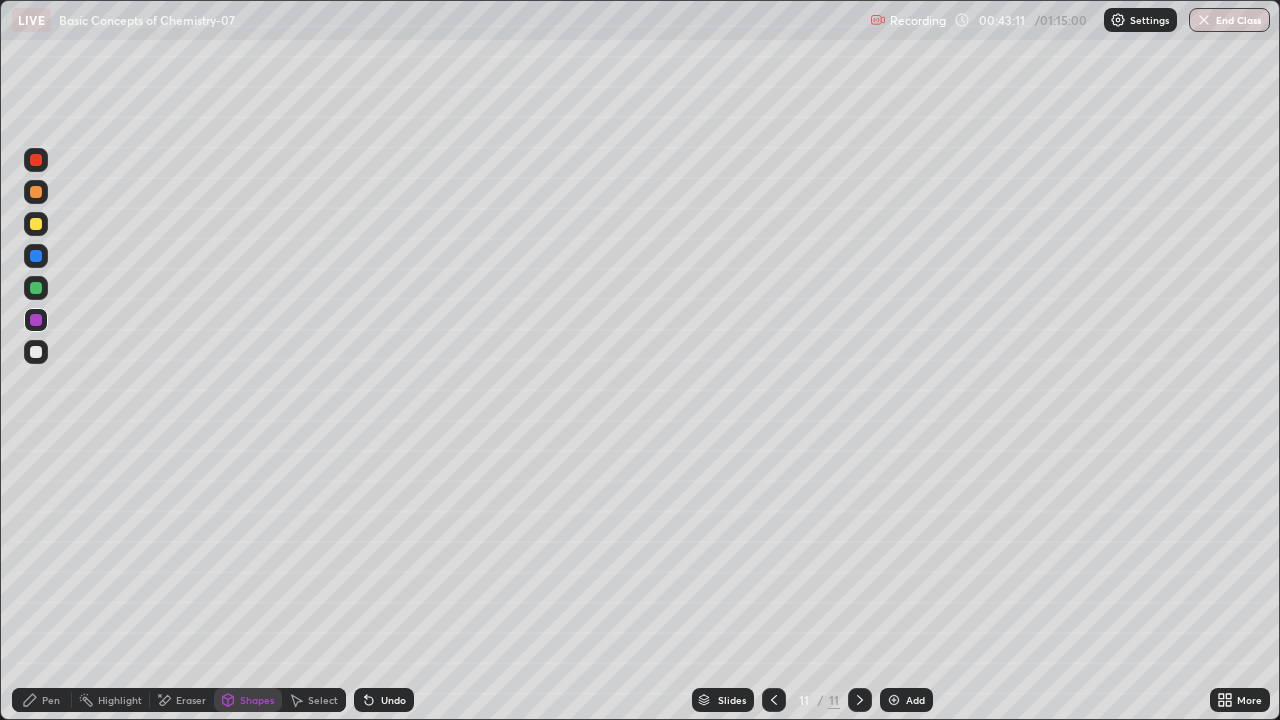 click at bounding box center (36, 320) 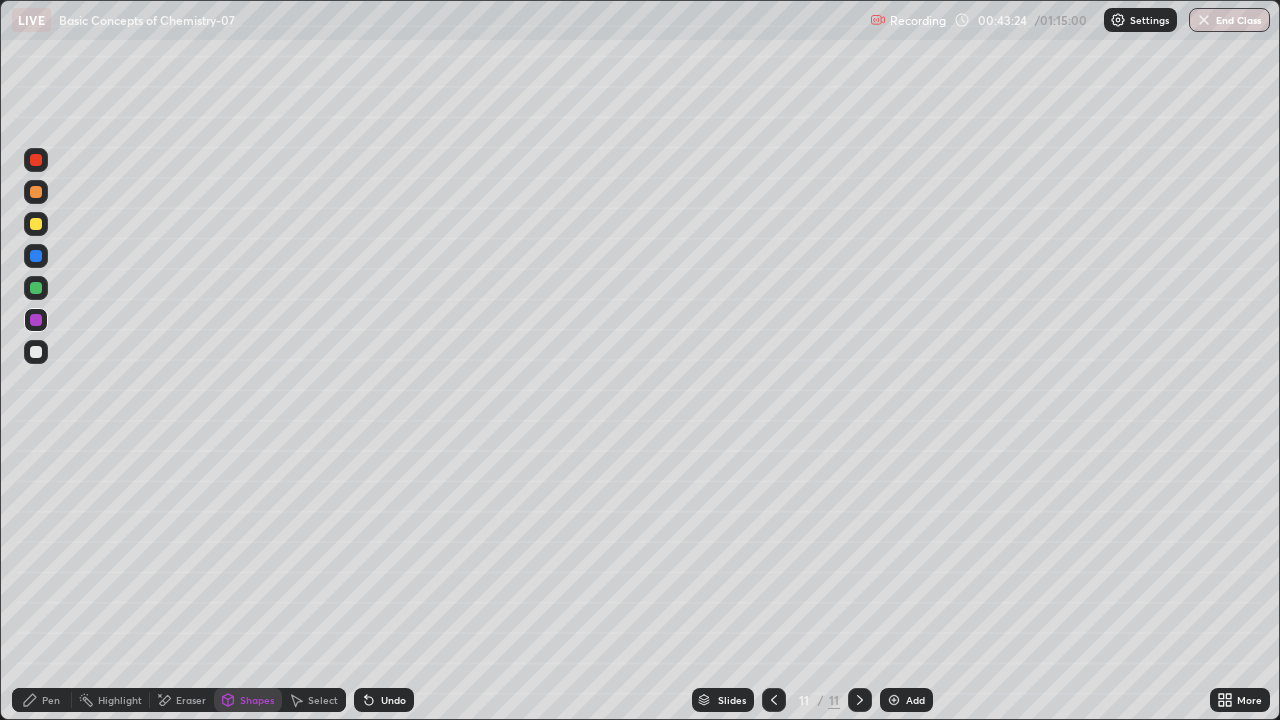 click on "Shapes" at bounding box center (257, 700) 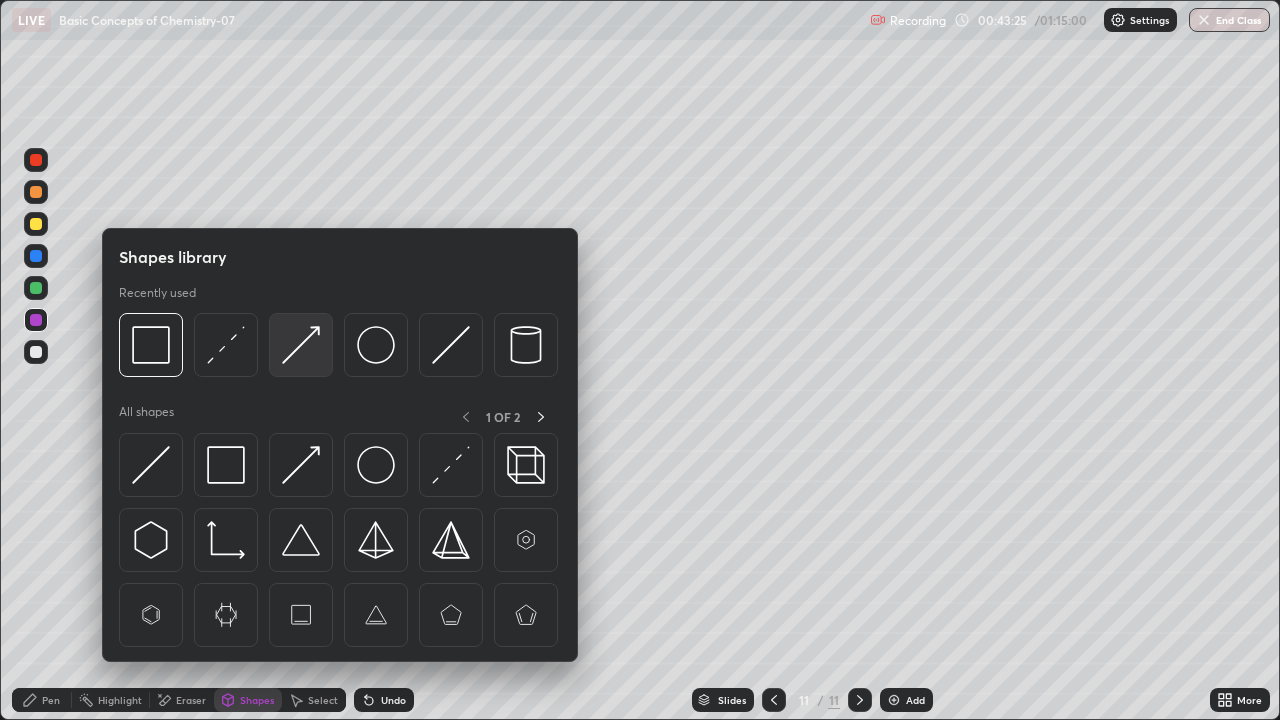 click at bounding box center (301, 345) 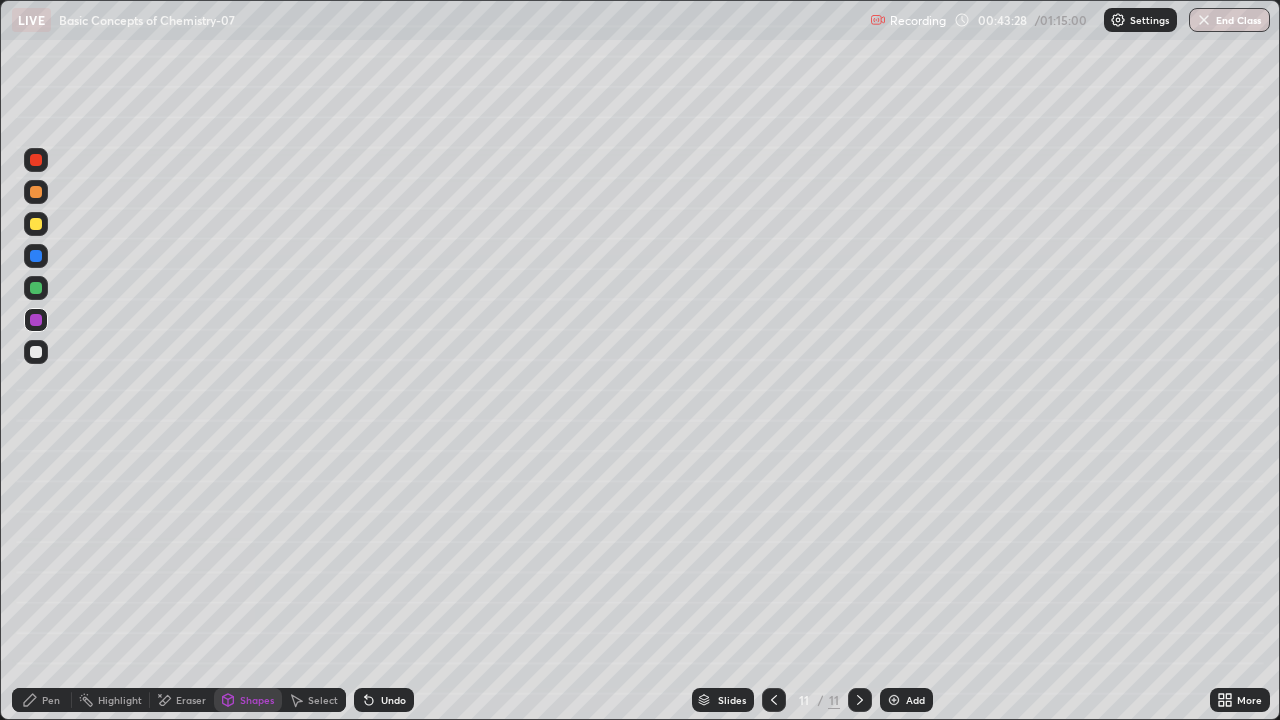 click on "Shapes" at bounding box center [257, 700] 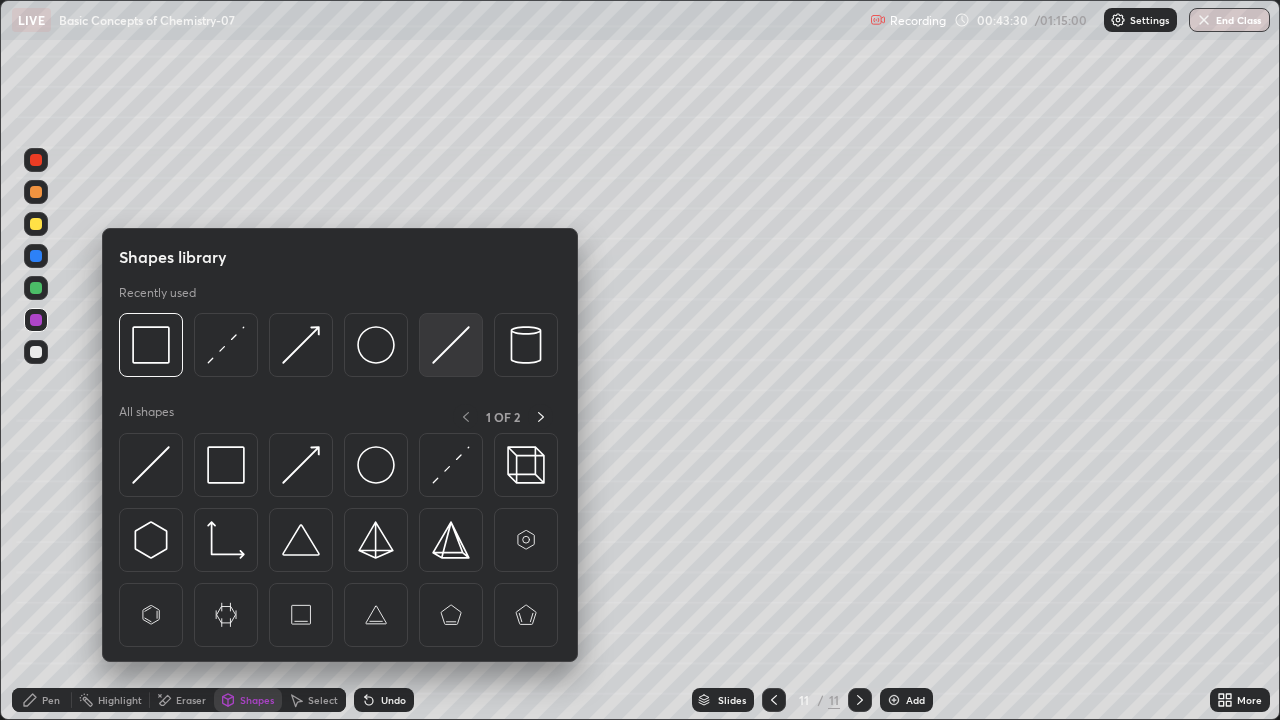 click at bounding box center (451, 345) 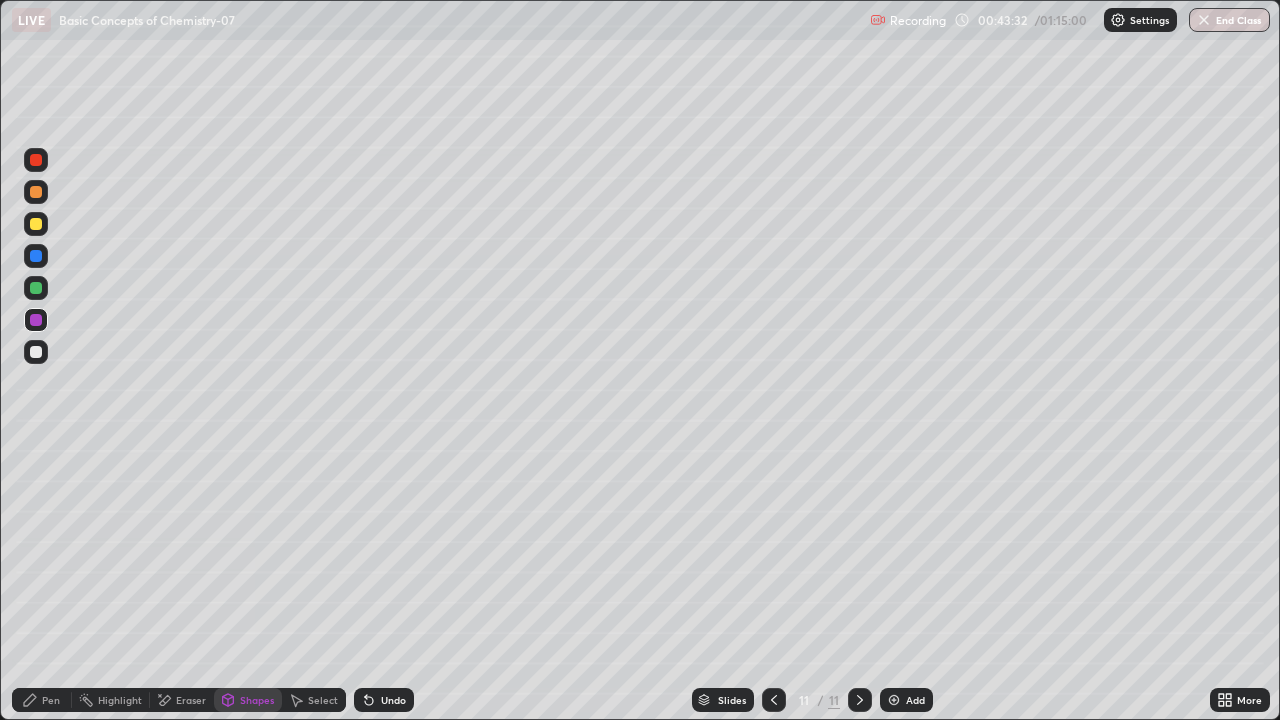 click at bounding box center (36, 192) 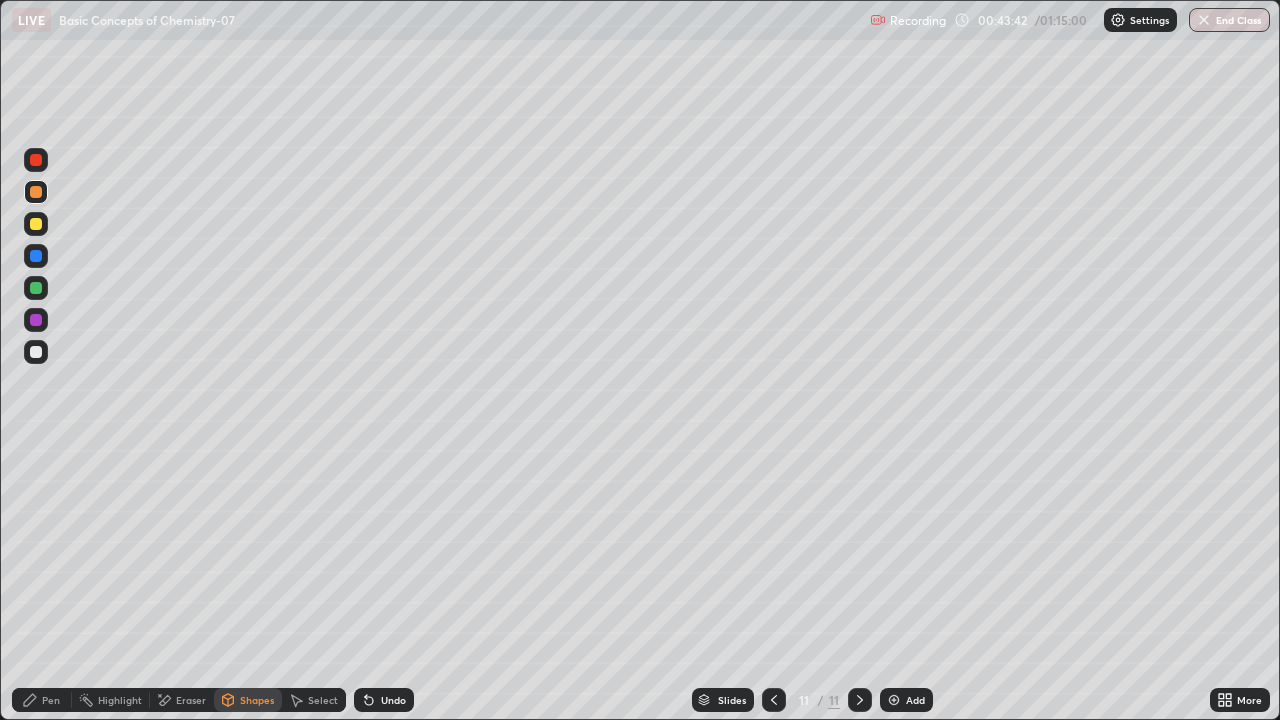 click on "Shapes" at bounding box center [257, 700] 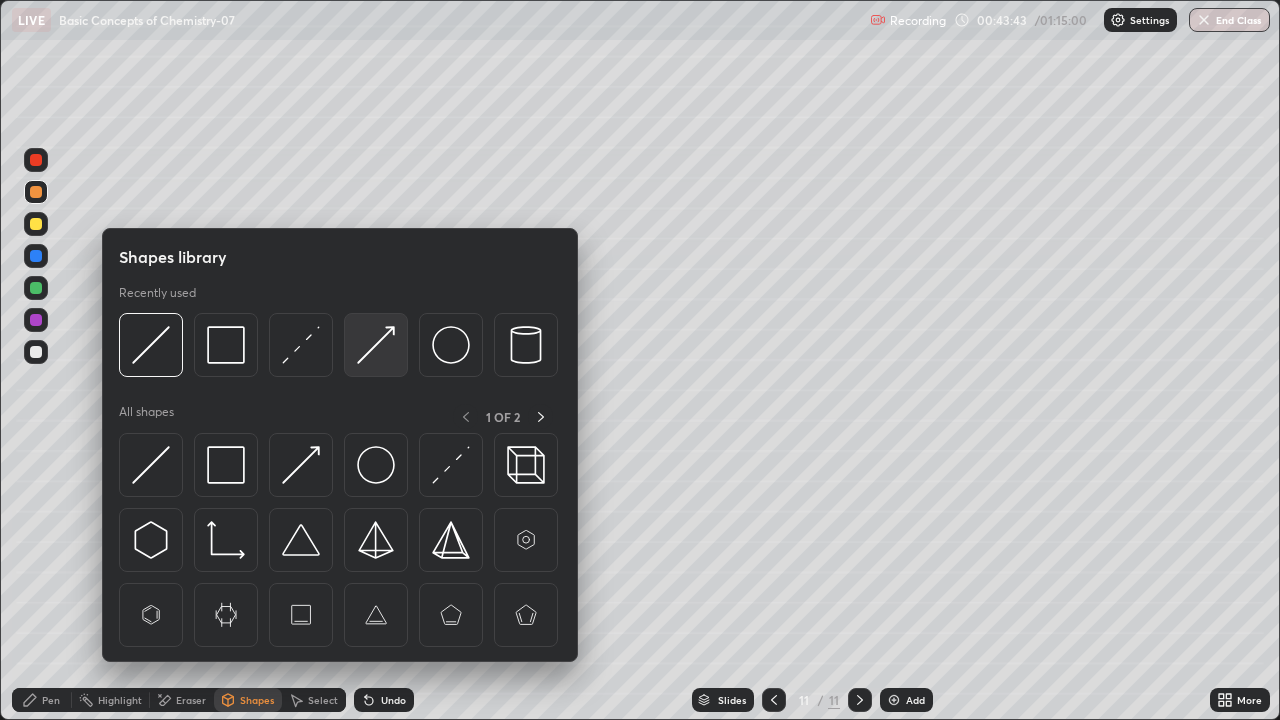 click at bounding box center [376, 345] 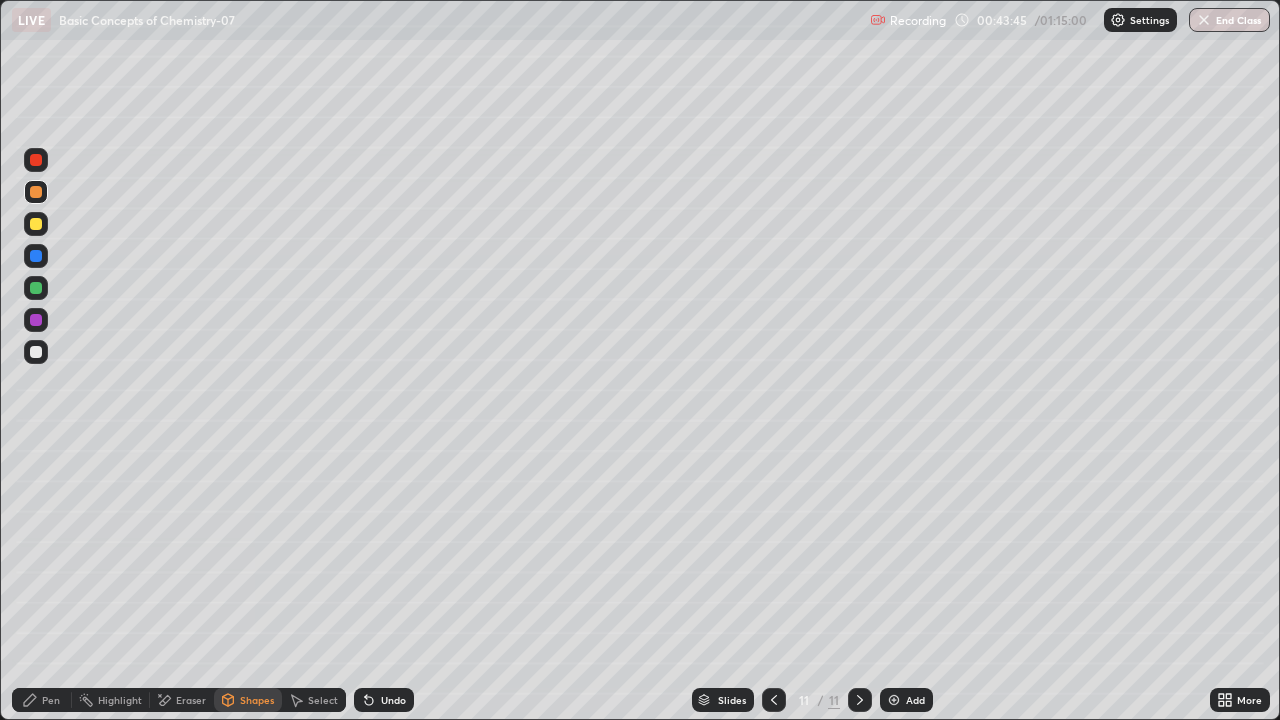 click on "Pen" at bounding box center [42, 700] 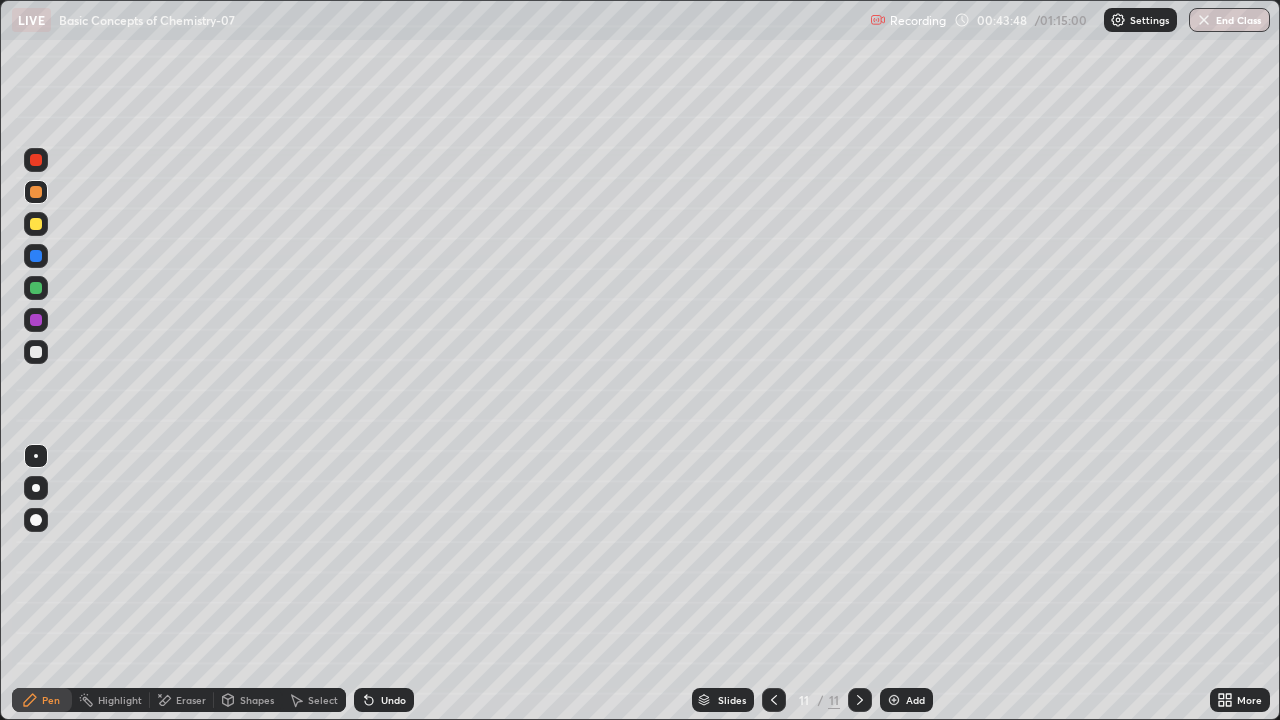 click at bounding box center [36, 224] 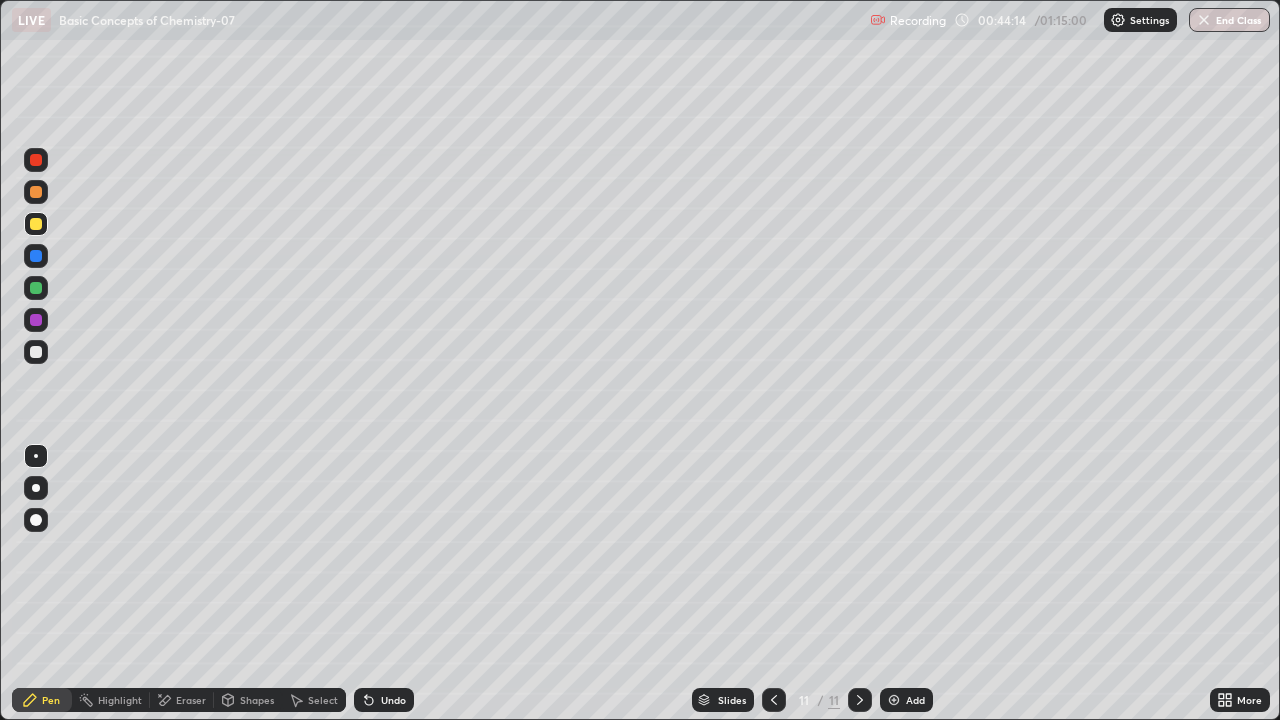 click at bounding box center (36, 192) 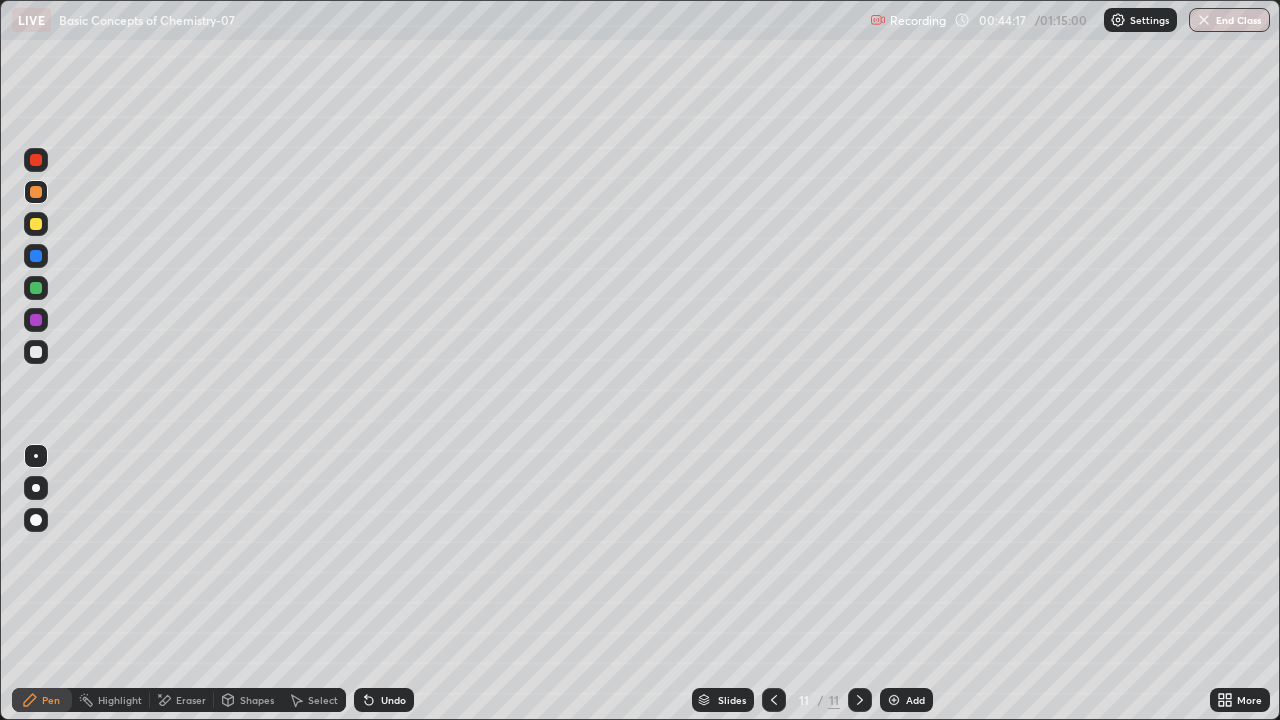 click at bounding box center (36, 288) 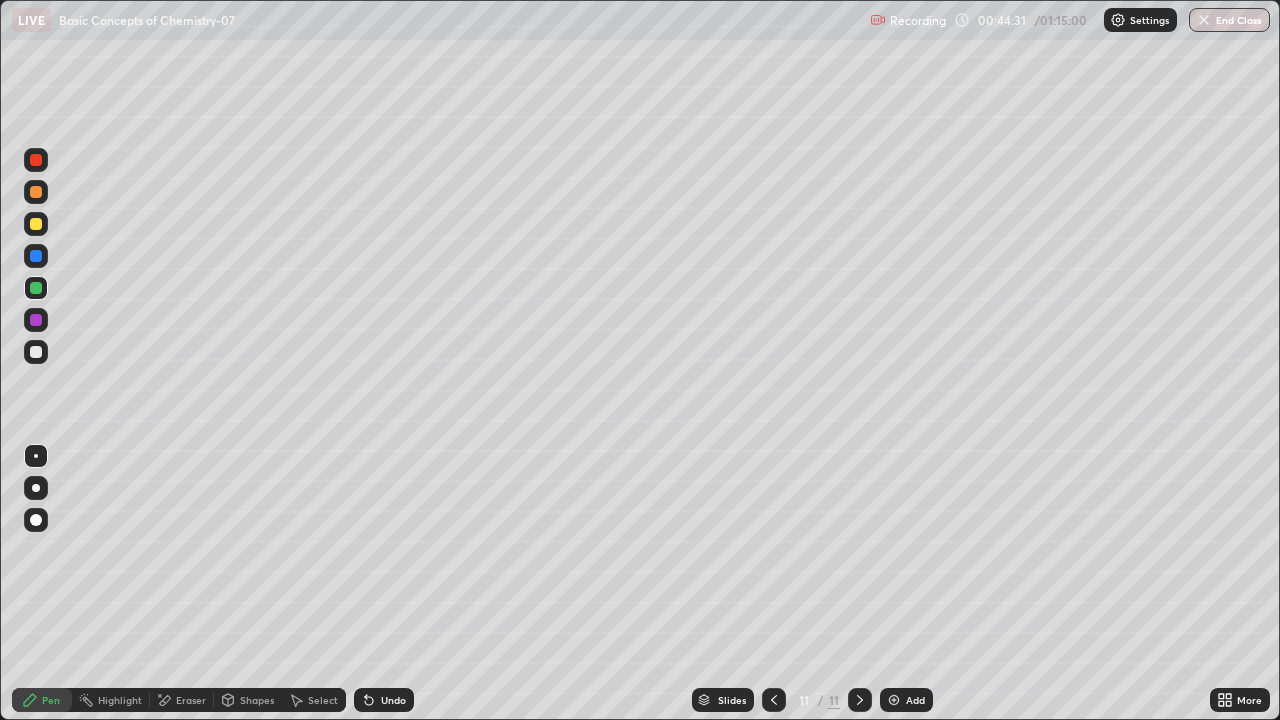 click at bounding box center (36, 352) 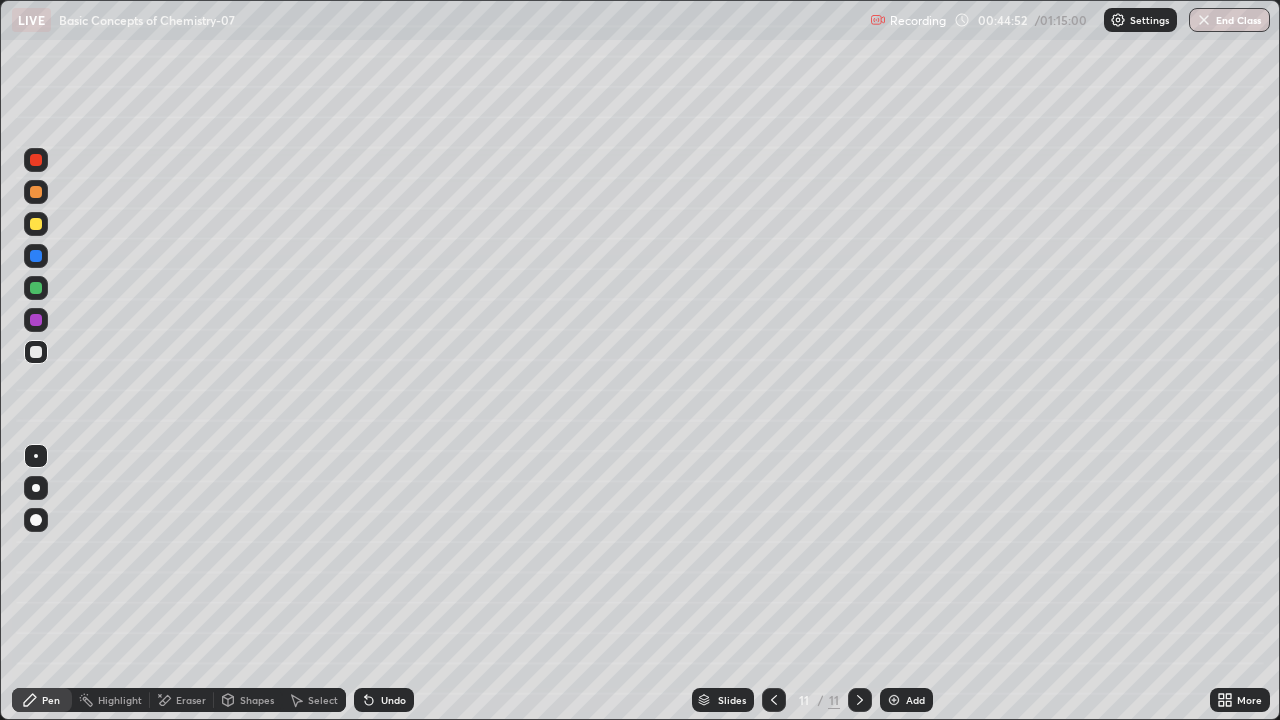 click at bounding box center [36, 288] 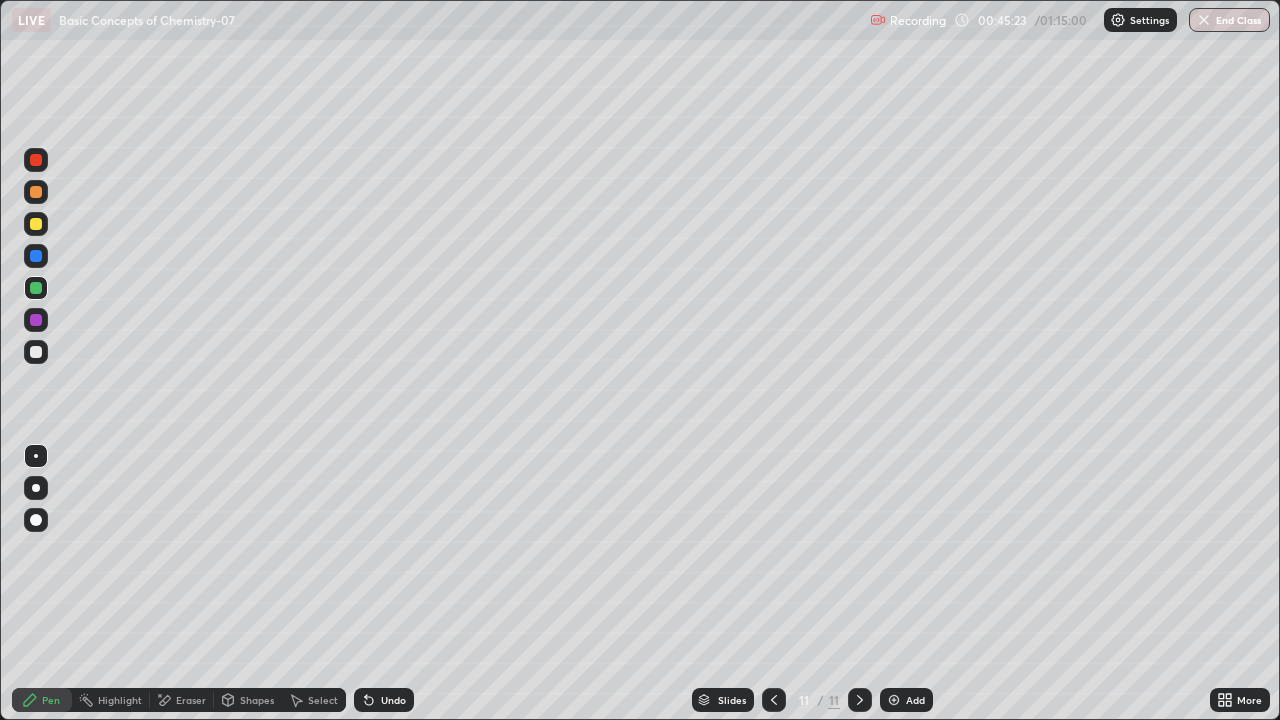 click at bounding box center (36, 352) 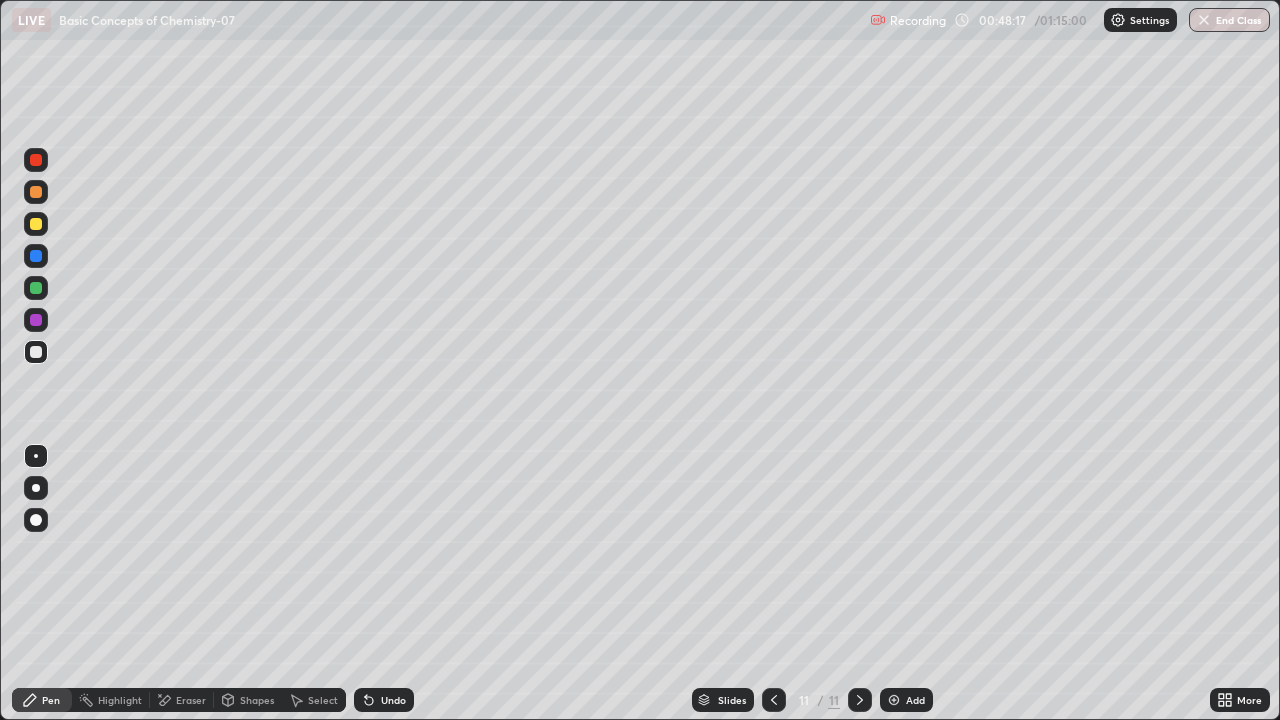 click on "Add" at bounding box center (906, 700) 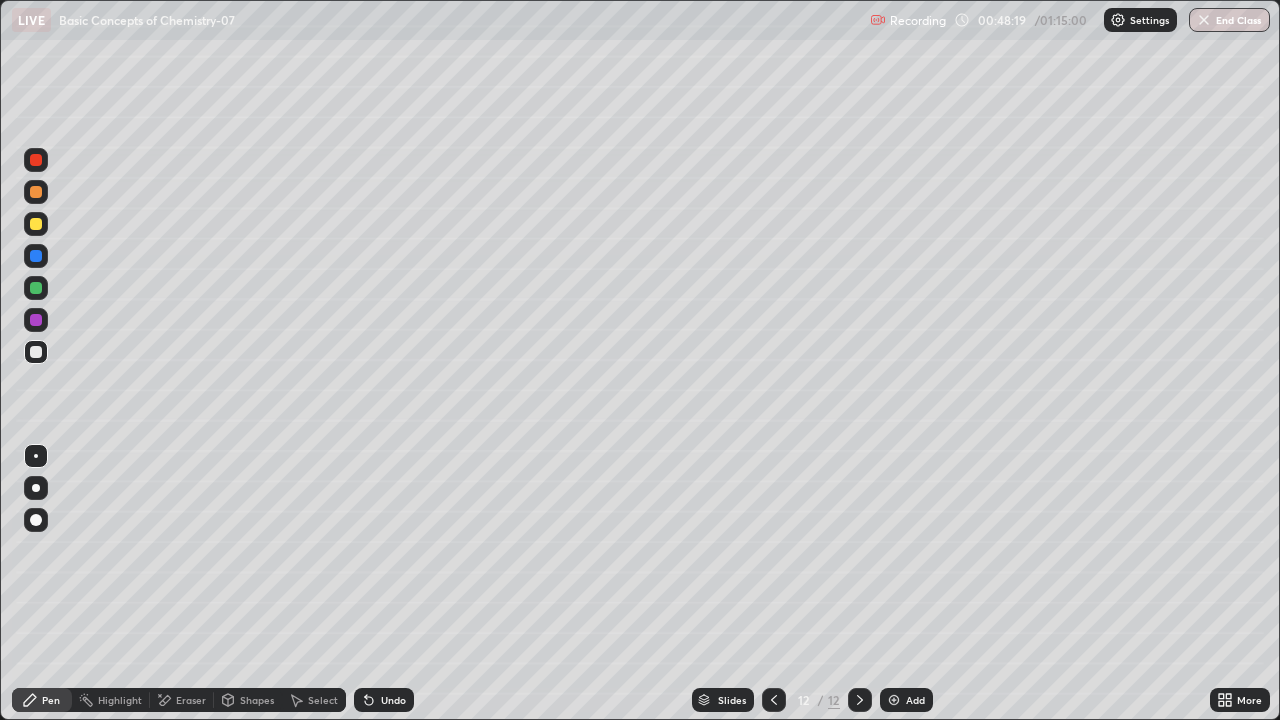 click at bounding box center (36, 192) 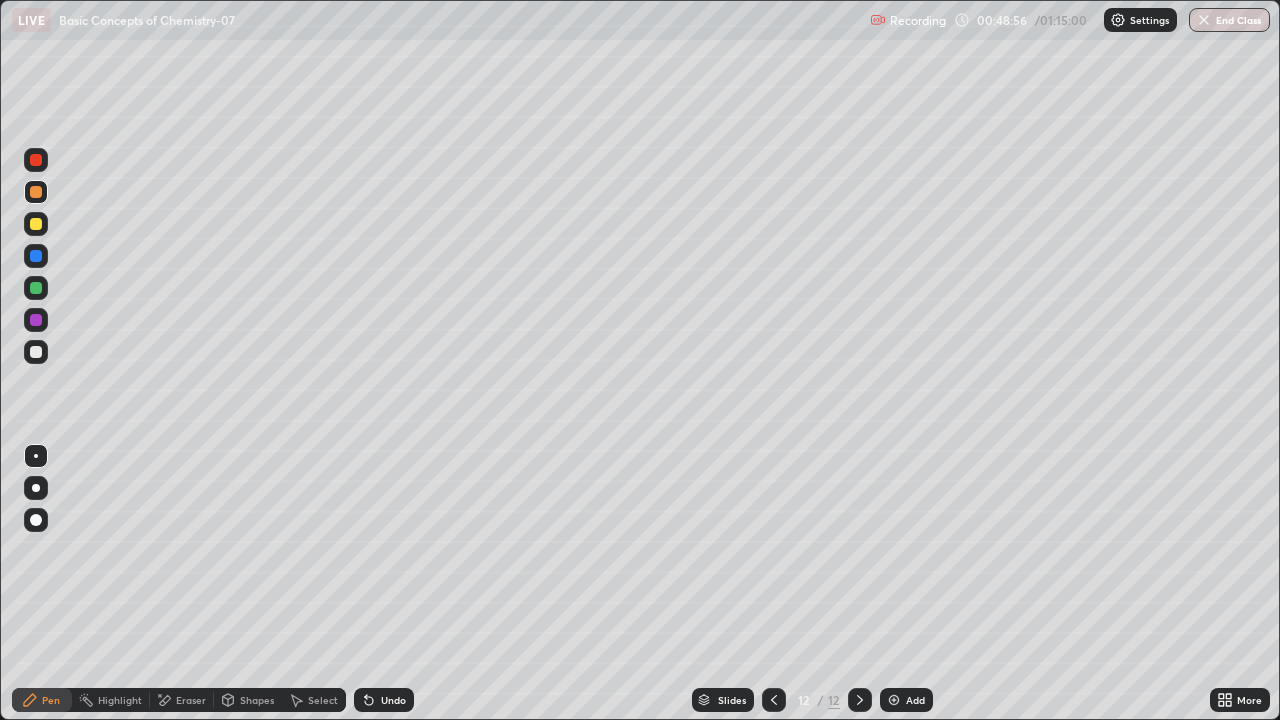 click at bounding box center [36, 224] 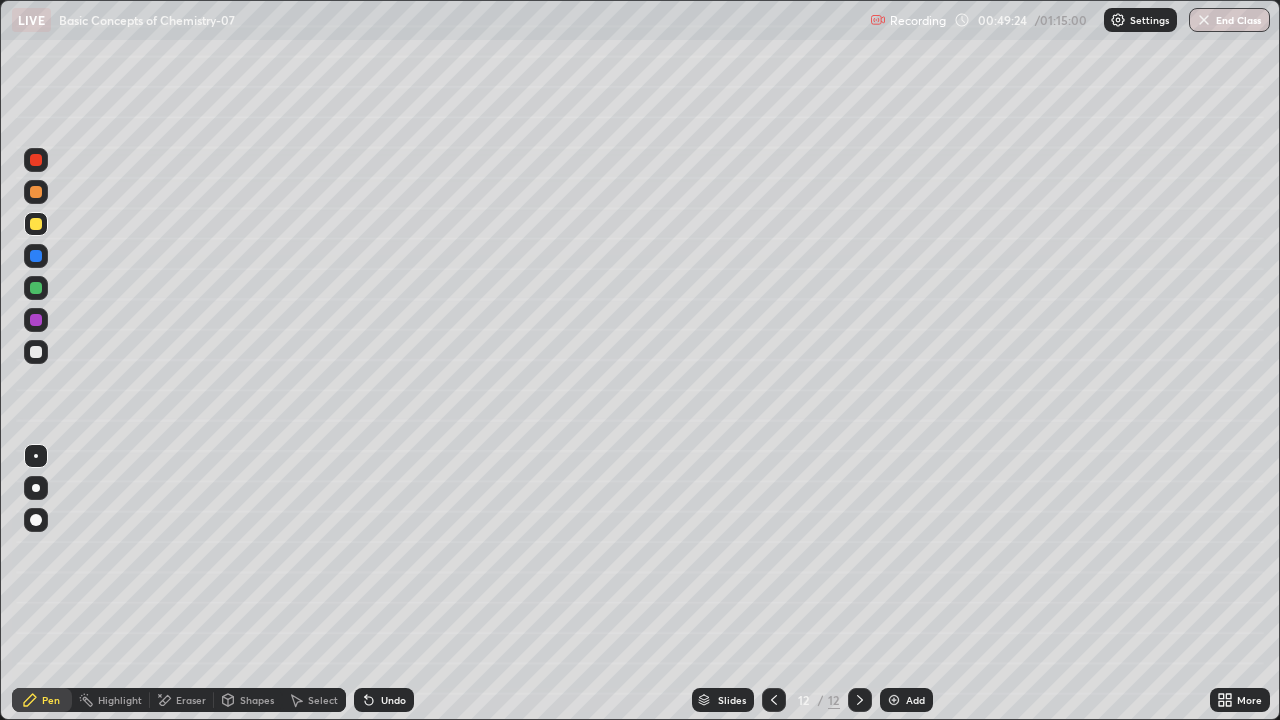 click at bounding box center (36, 256) 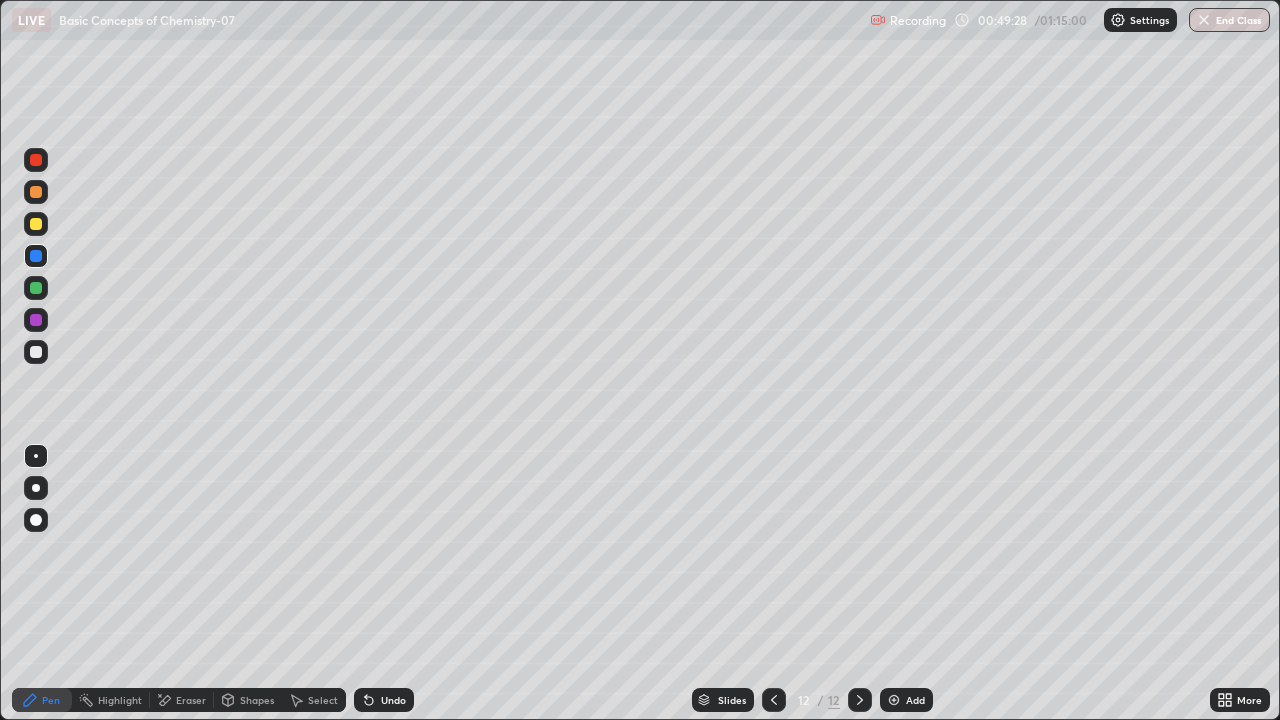 click 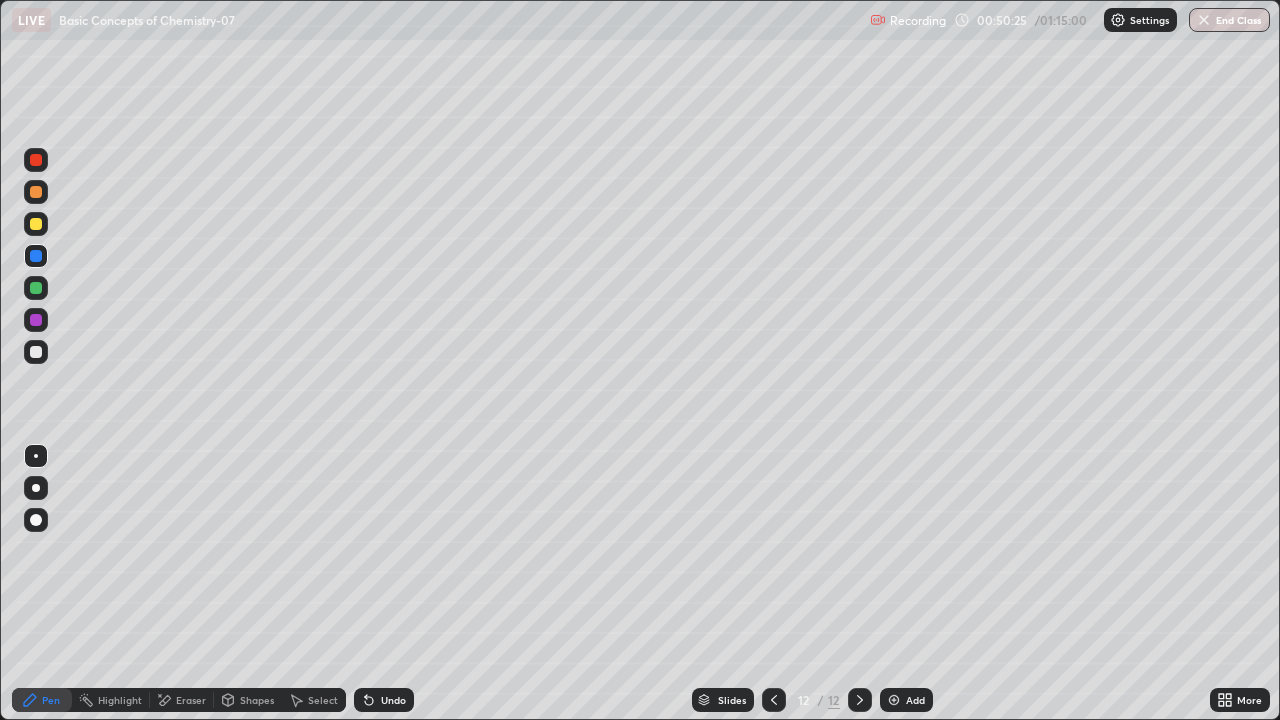 click on "Highlight" at bounding box center [120, 700] 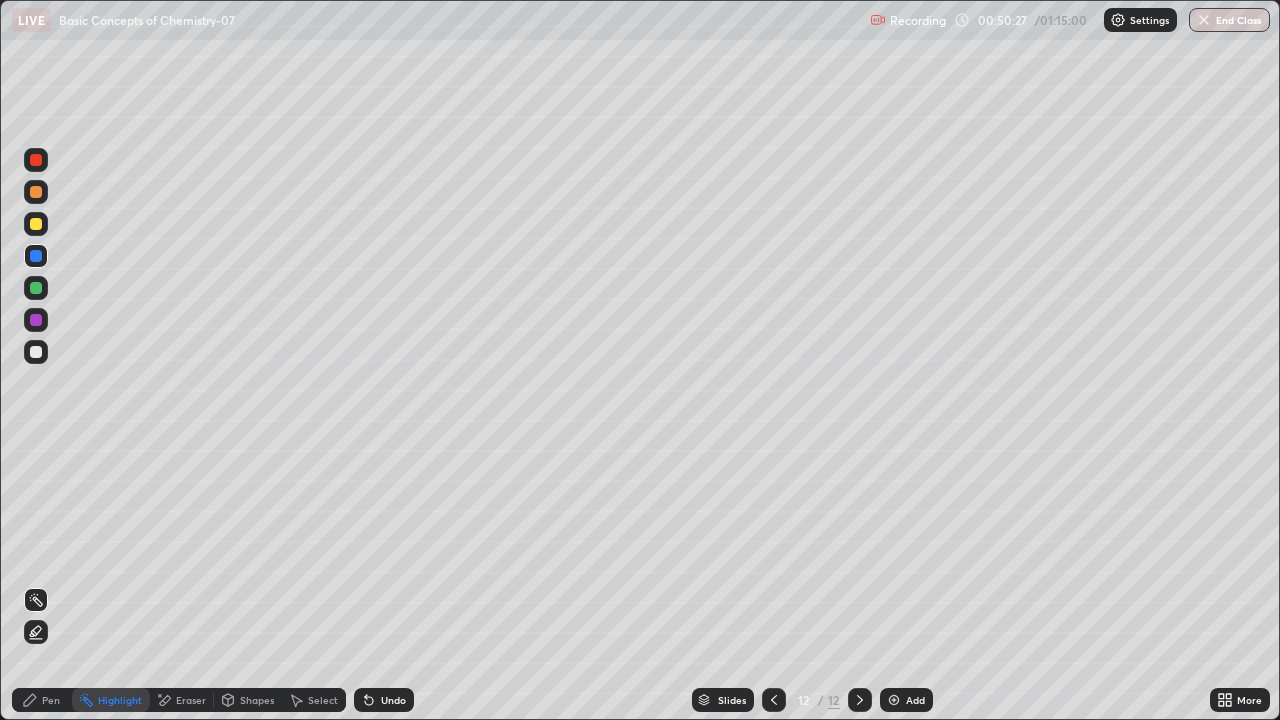 click at bounding box center [36, 224] 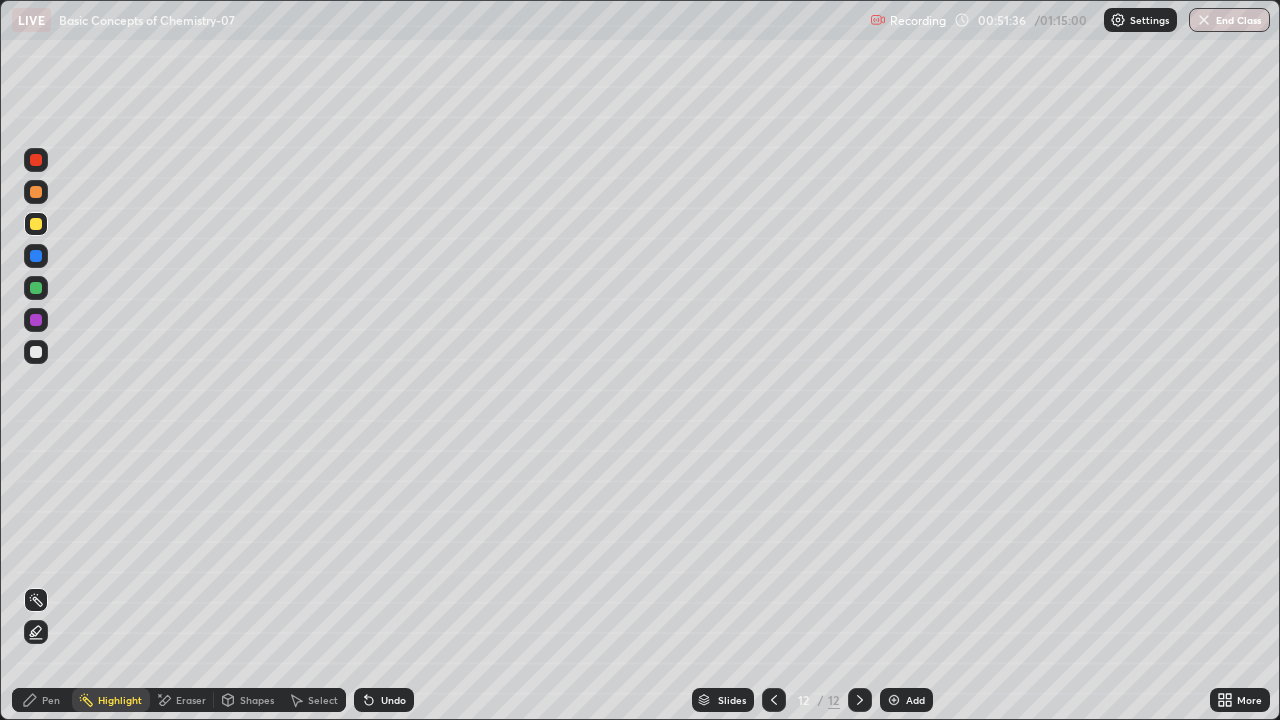 click at bounding box center [774, 700] 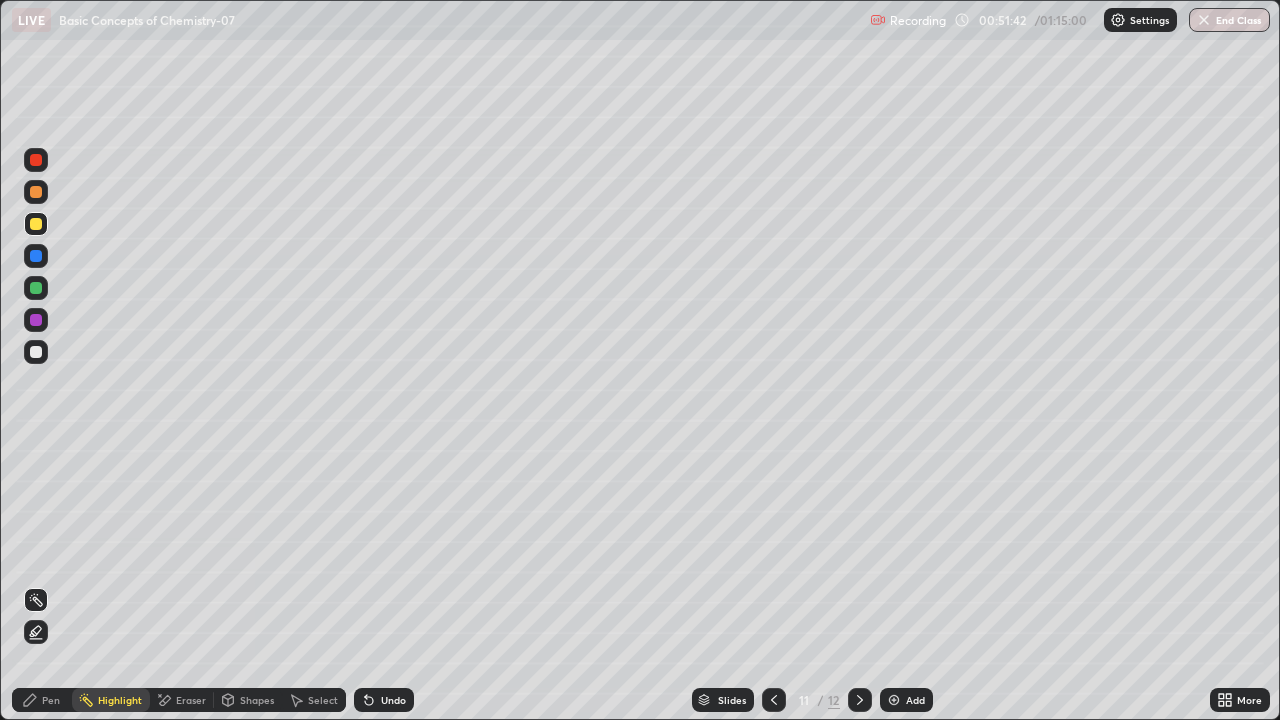 click at bounding box center [36, 192] 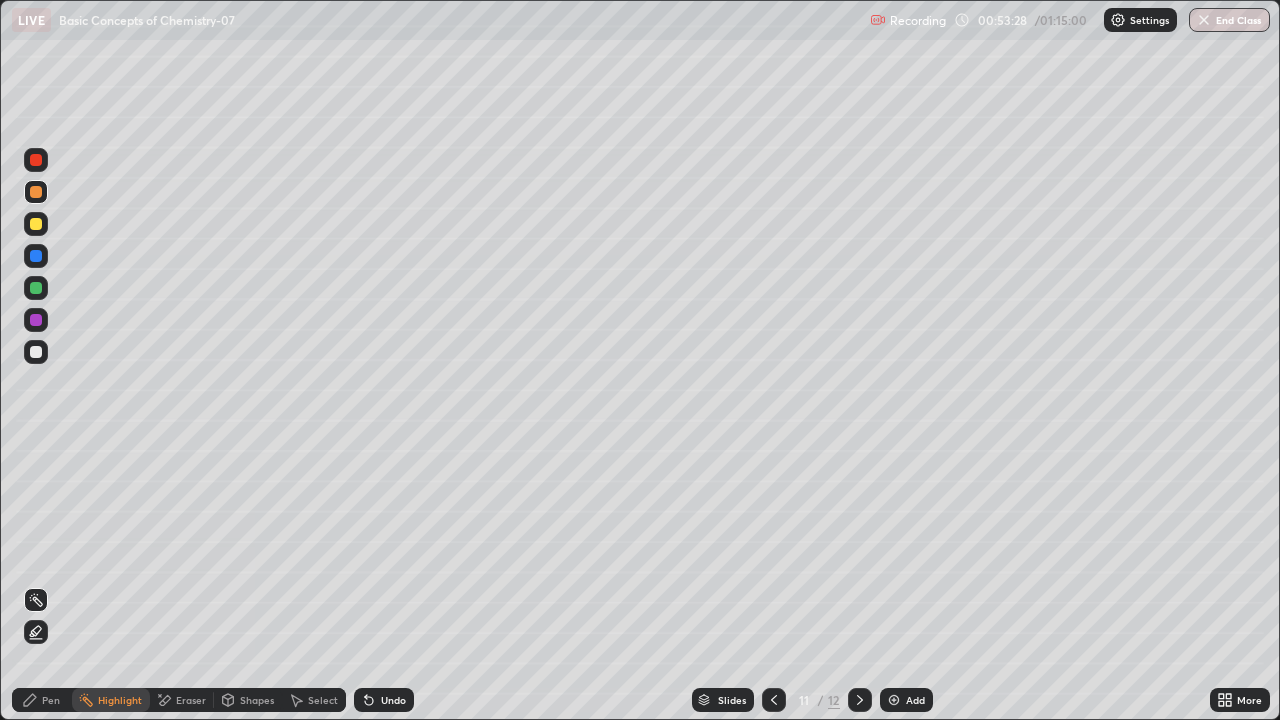 click on "Pen" at bounding box center [51, 700] 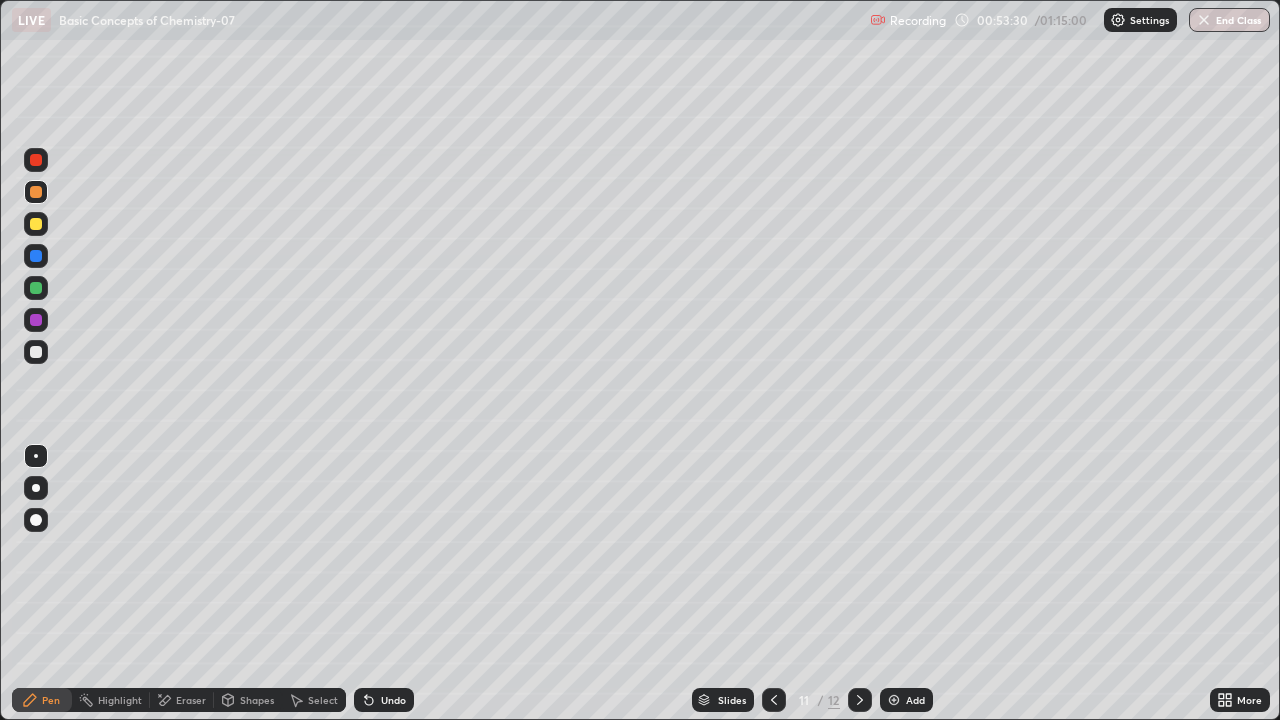 click at bounding box center [36, 352] 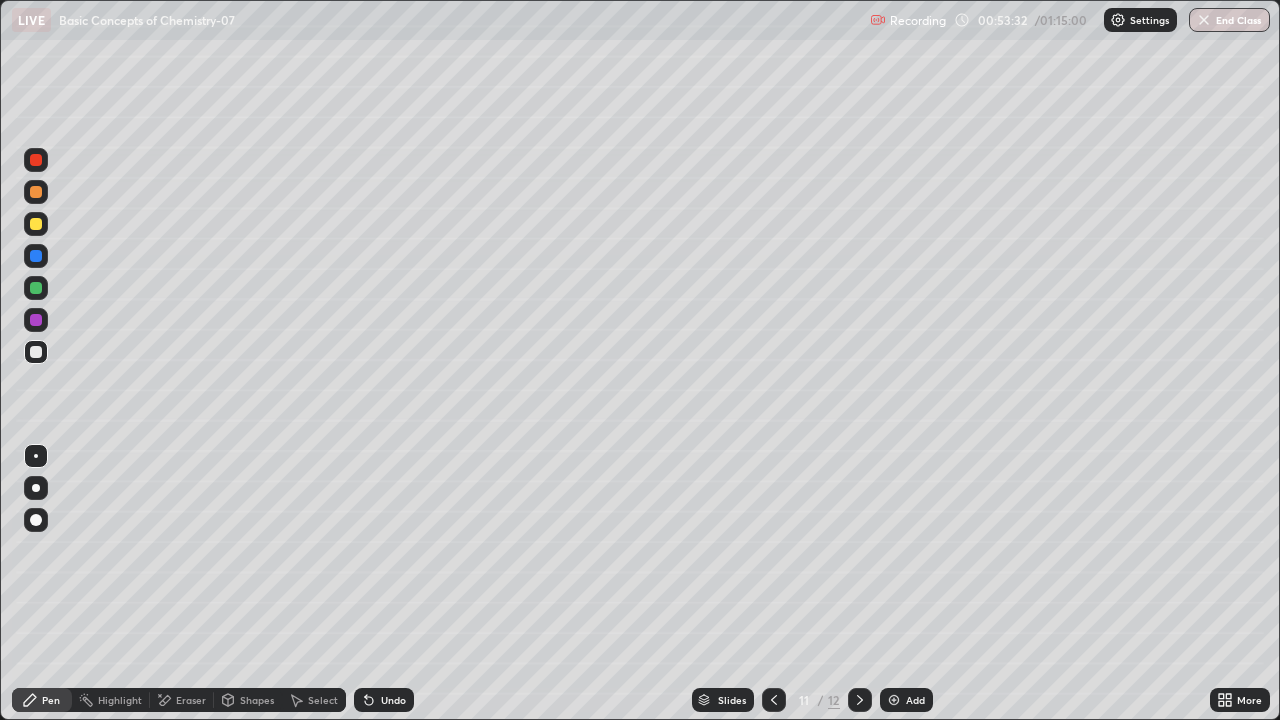 click at bounding box center (36, 192) 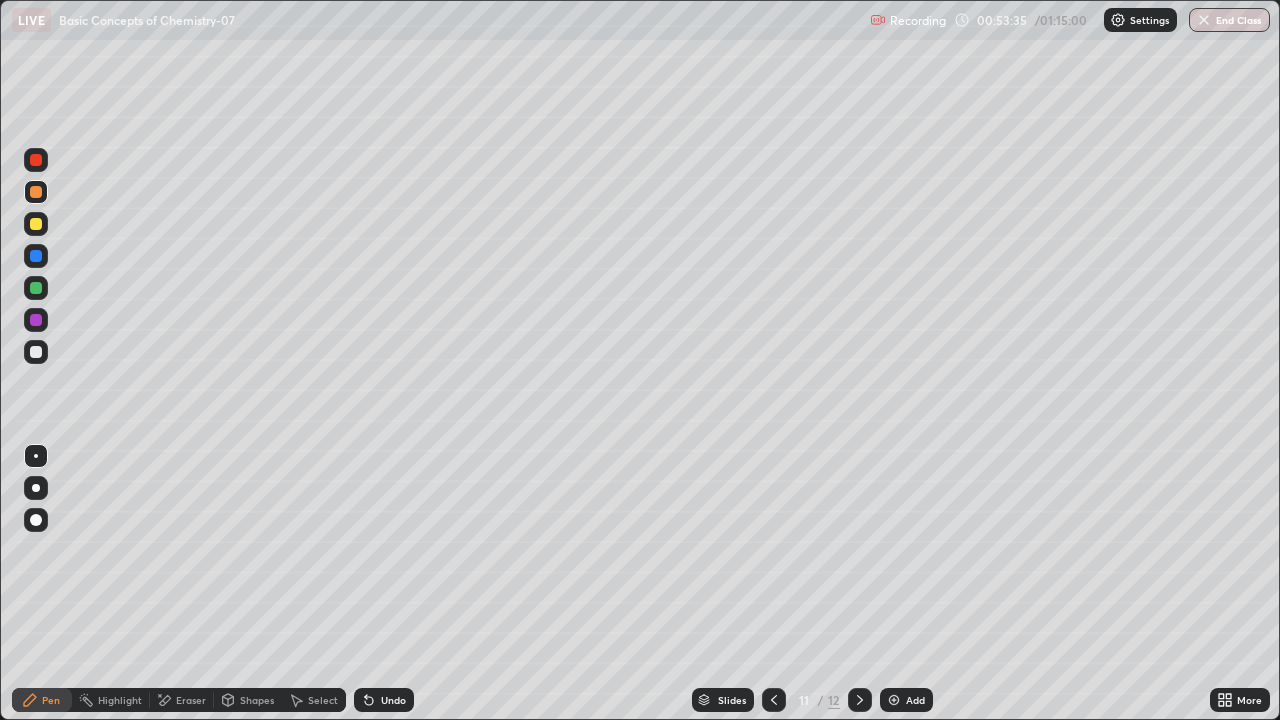 click at bounding box center (36, 160) 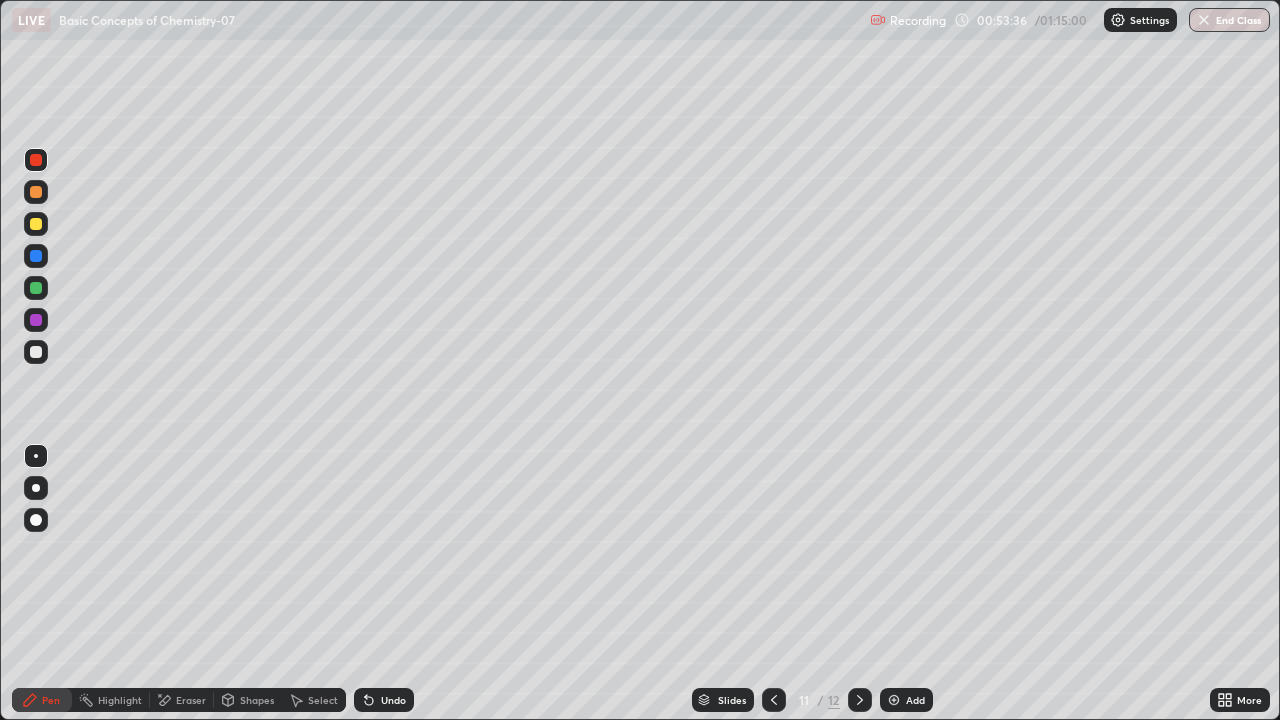 click at bounding box center [36, 288] 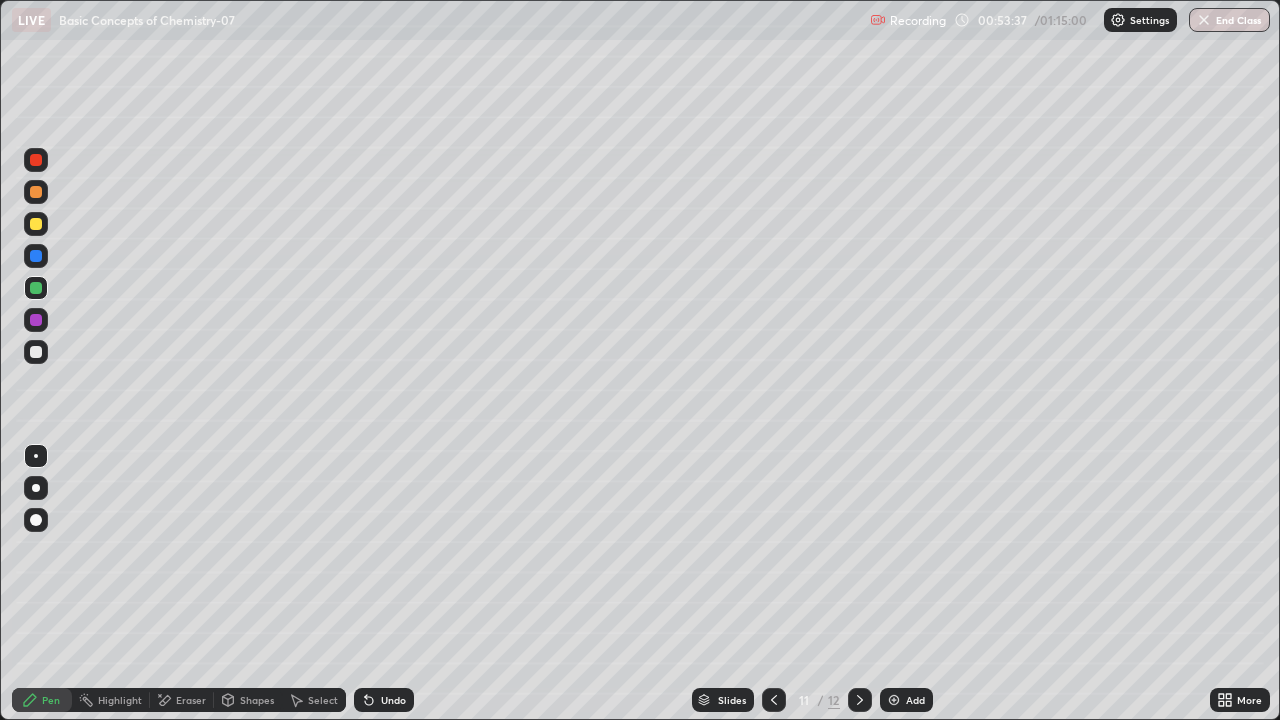 click at bounding box center [36, 224] 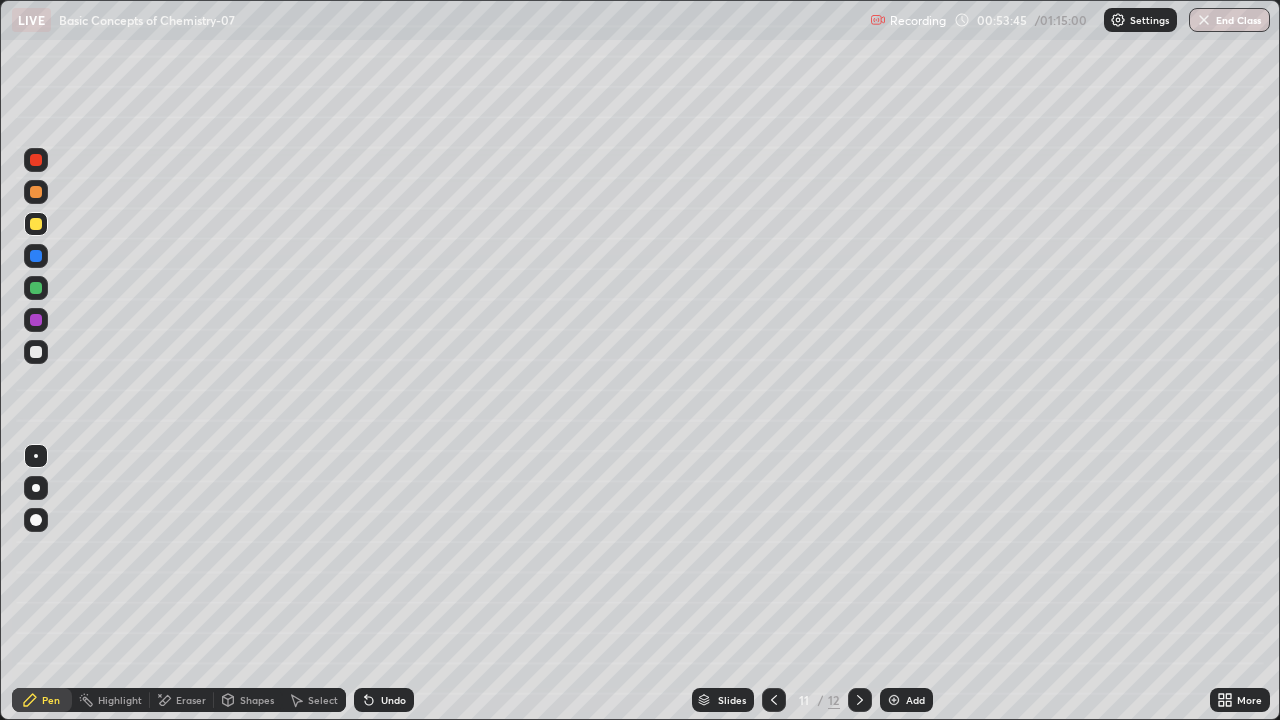 click at bounding box center (36, 160) 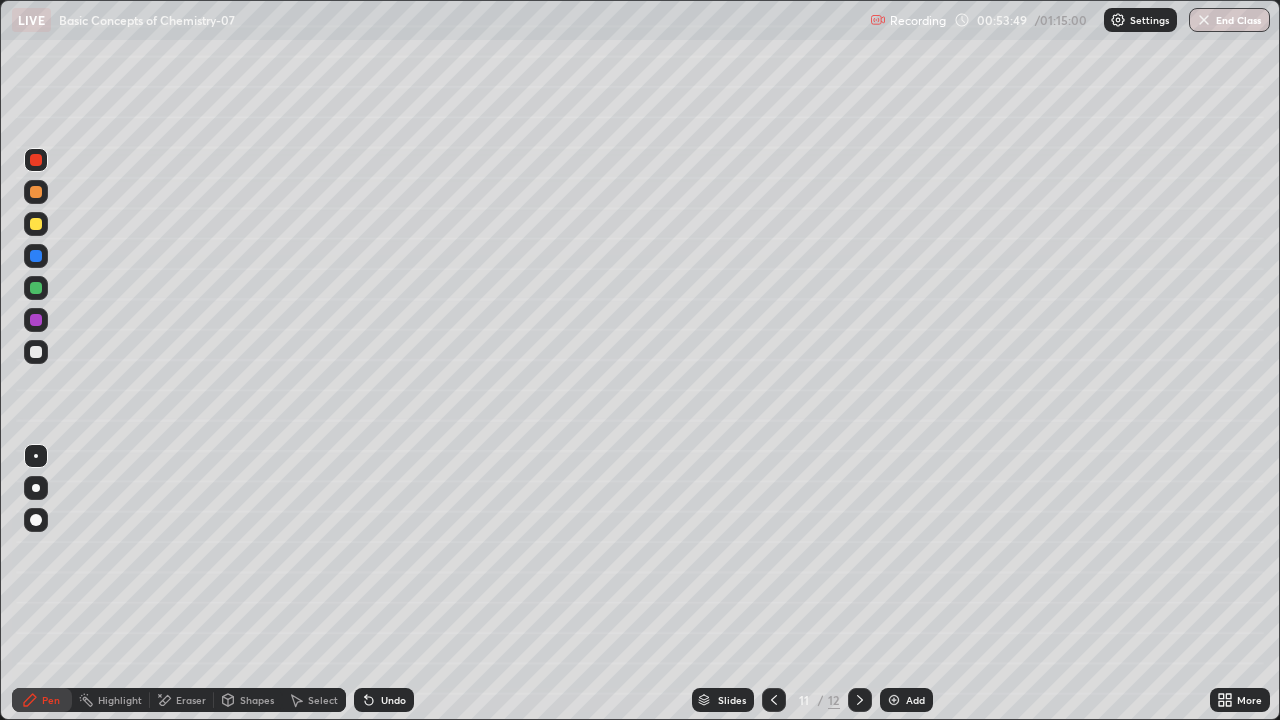 click 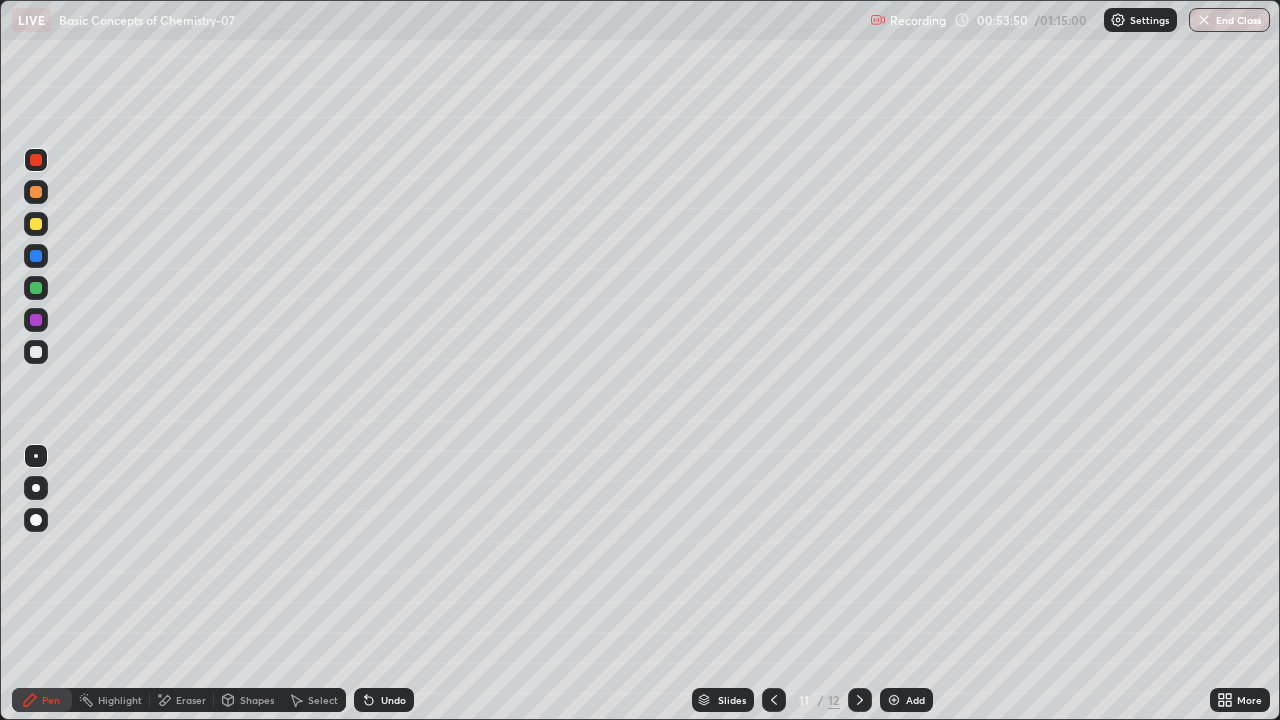 click 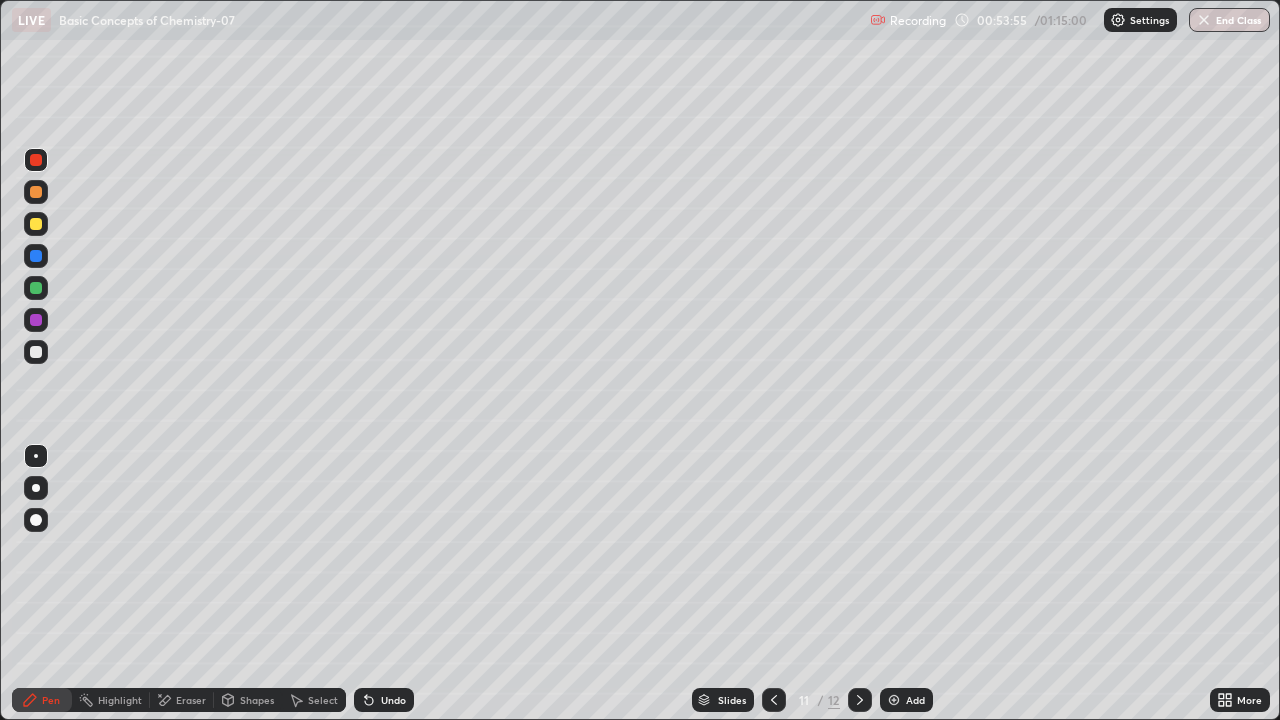 click at bounding box center [36, 288] 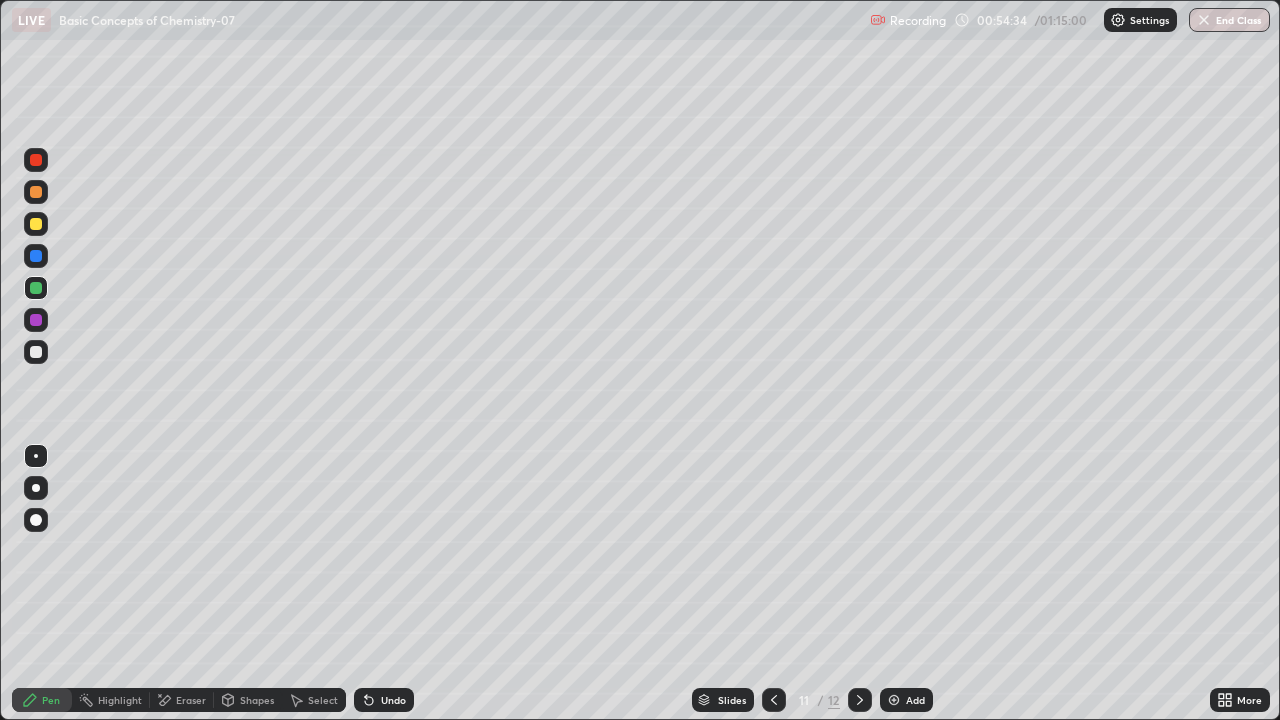 click at bounding box center (894, 700) 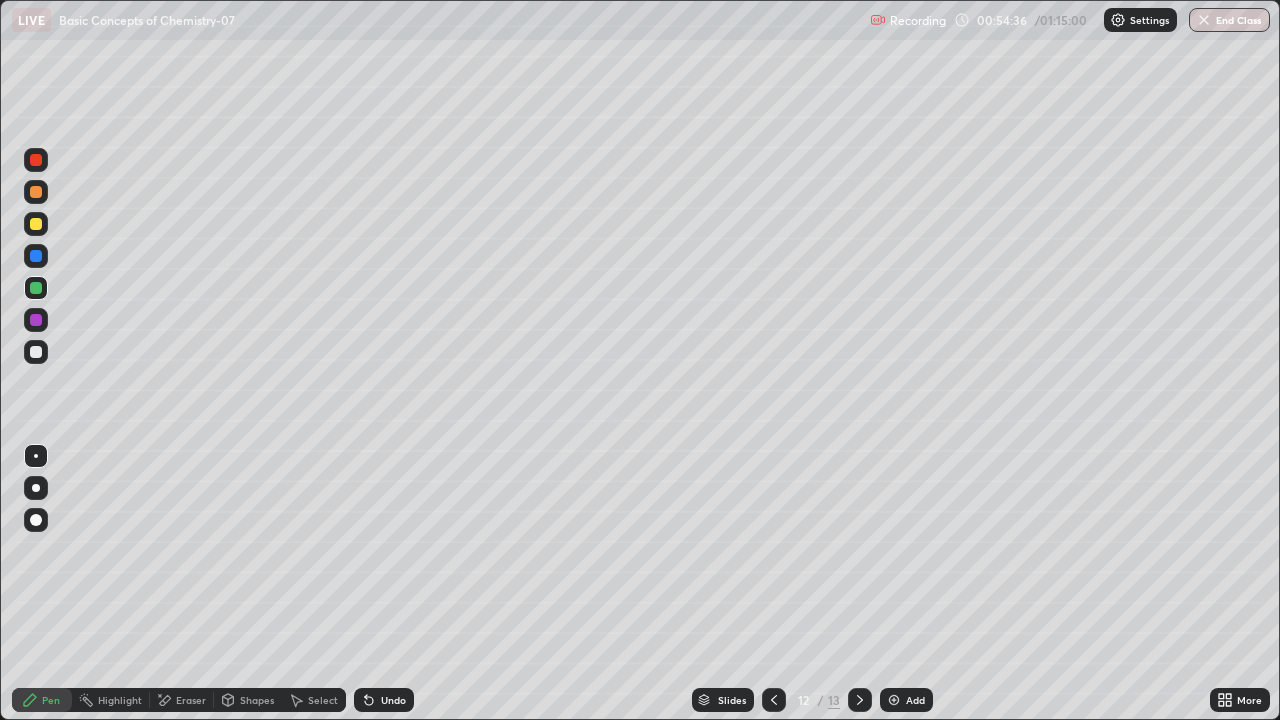 click at bounding box center [36, 192] 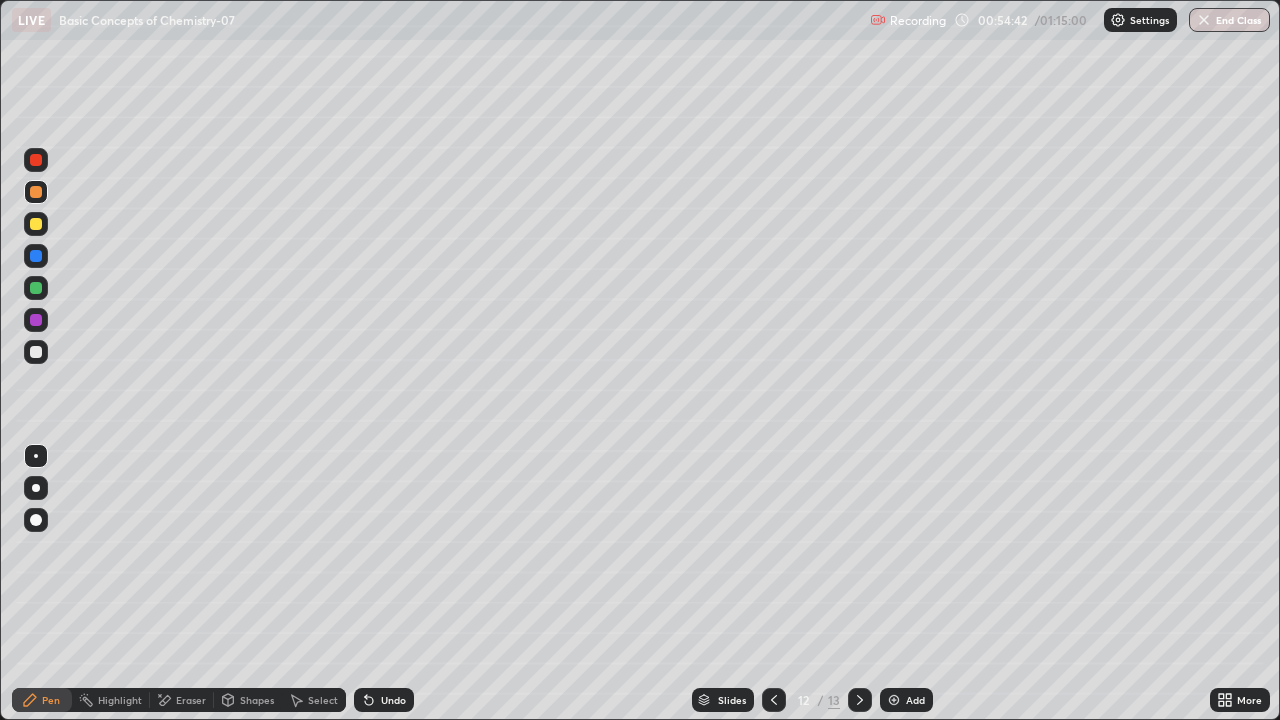 click at bounding box center (36, 288) 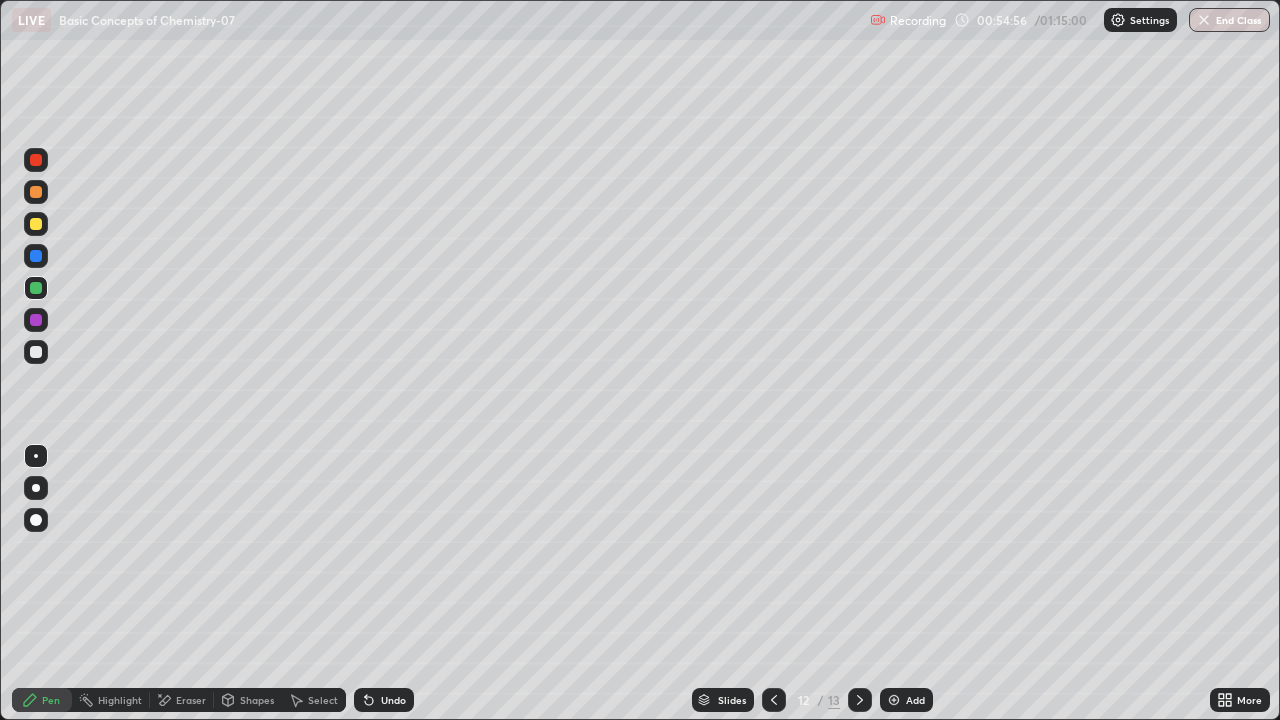 click at bounding box center [36, 256] 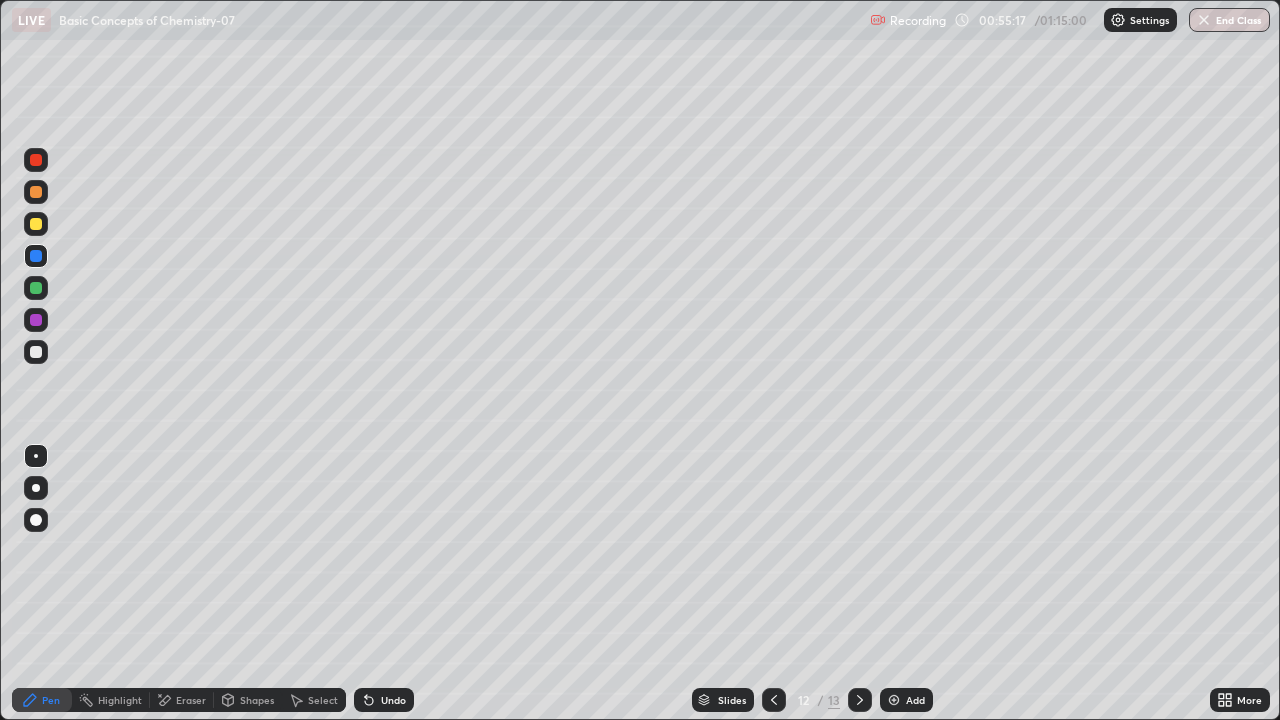 click at bounding box center (36, 352) 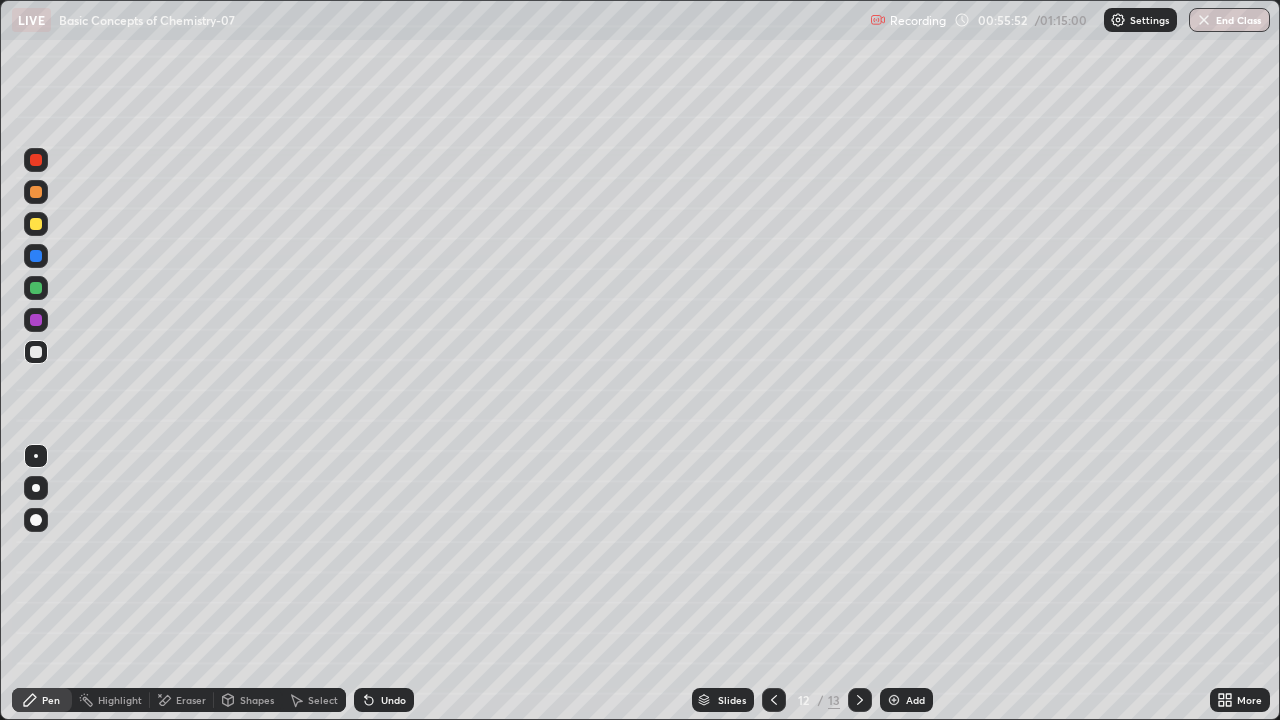 click at bounding box center [36, 224] 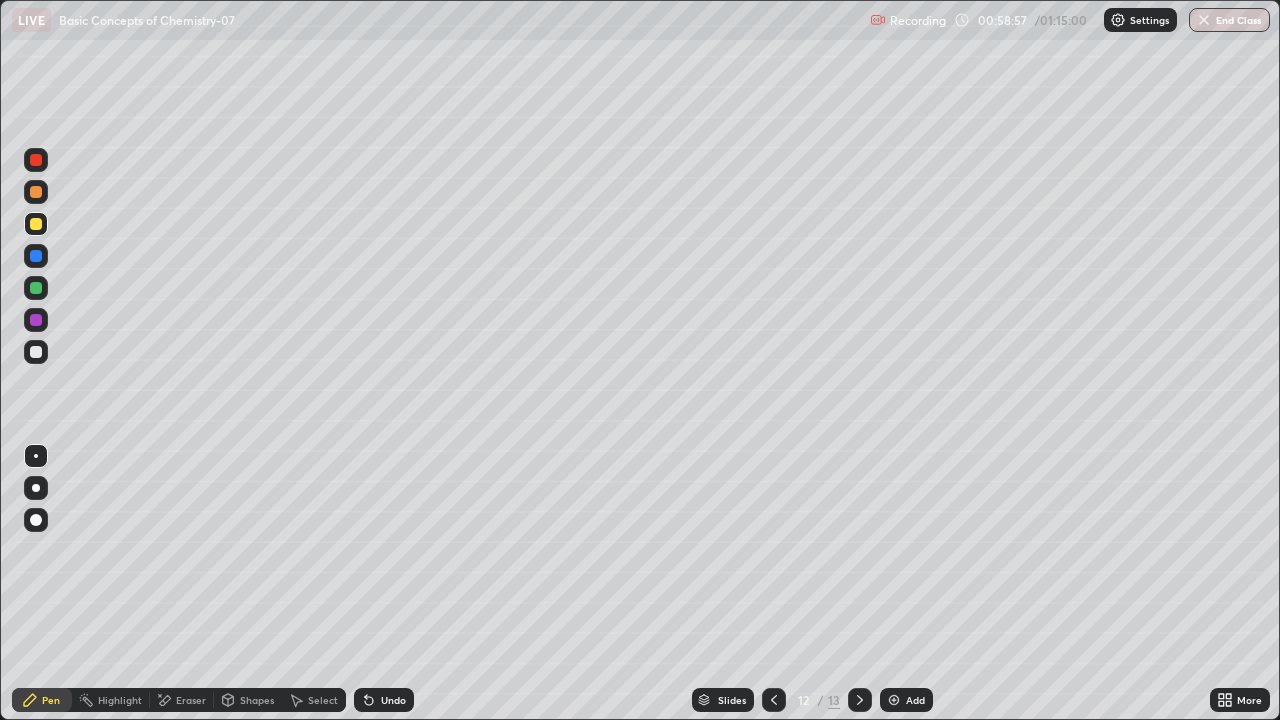 click at bounding box center (36, 192) 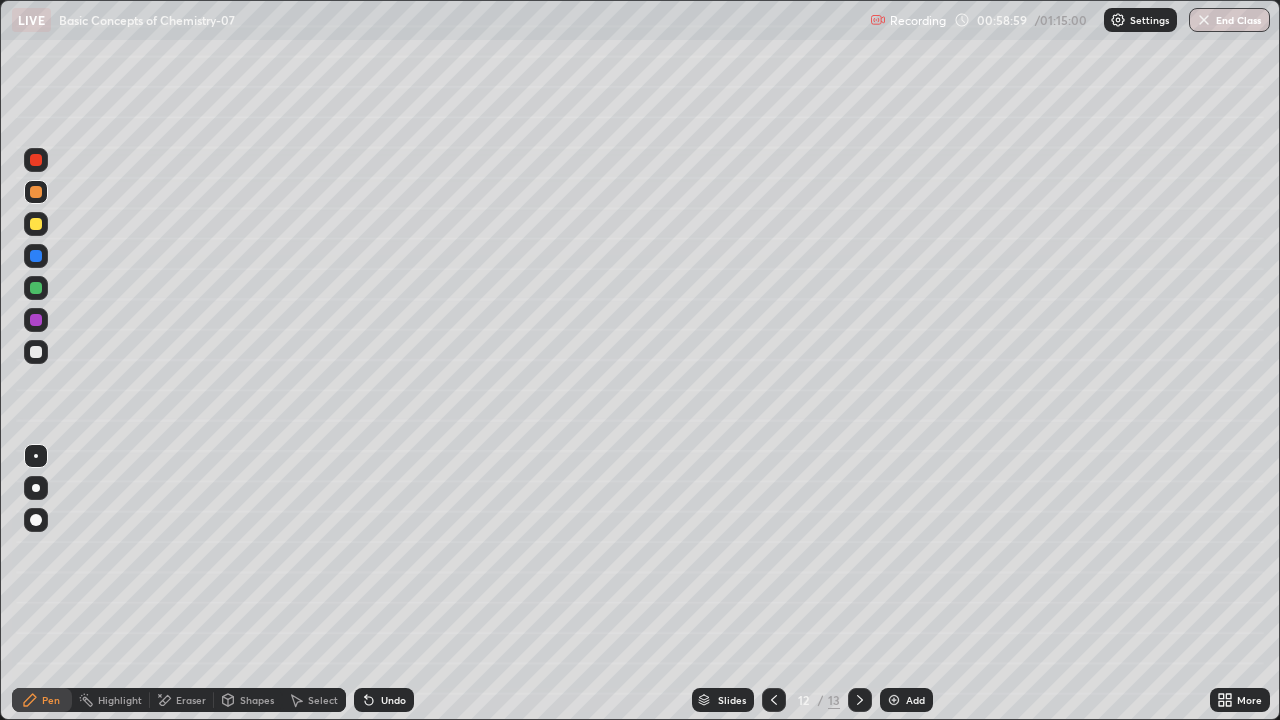 click on "Highlight" at bounding box center (120, 700) 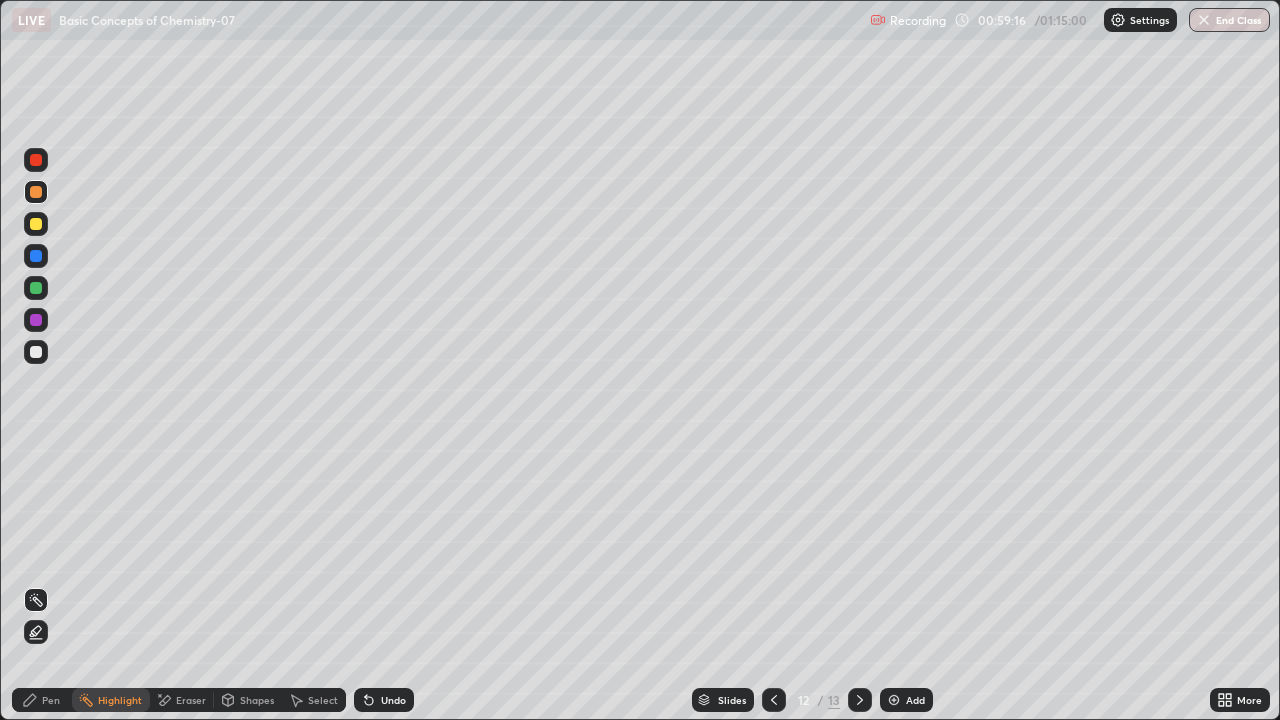click at bounding box center (860, 700) 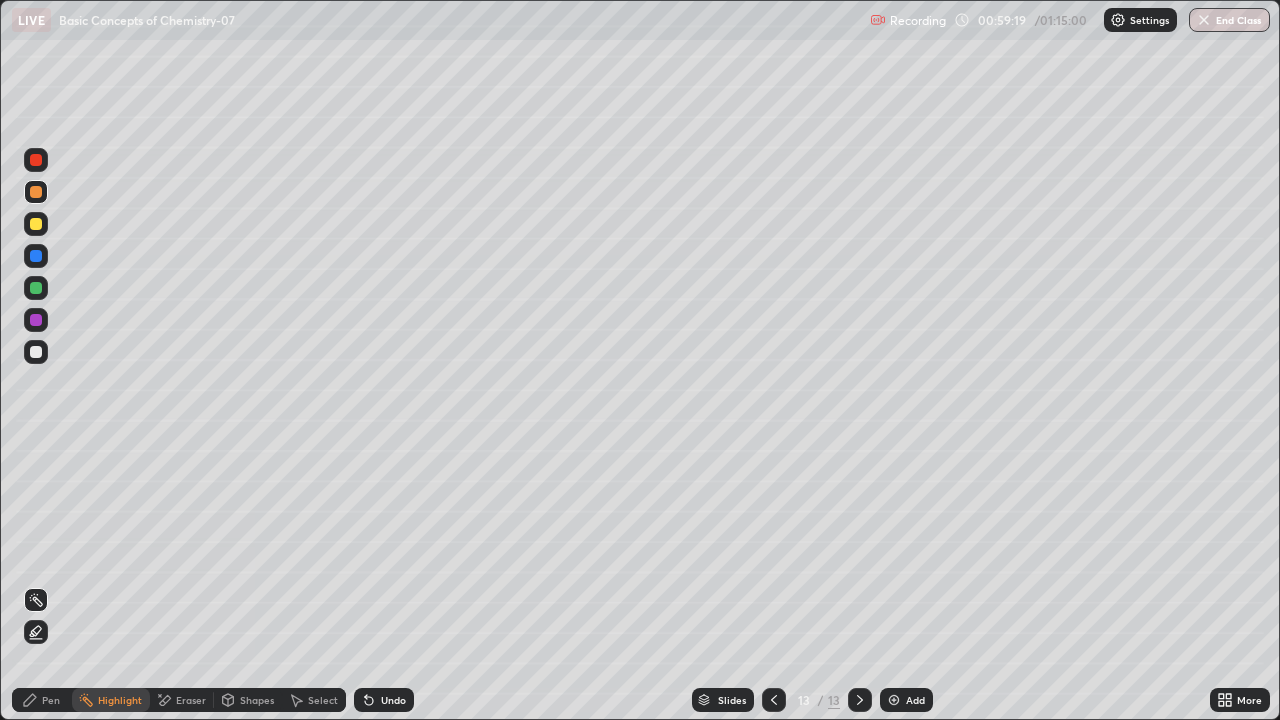 click on "Add" at bounding box center [906, 700] 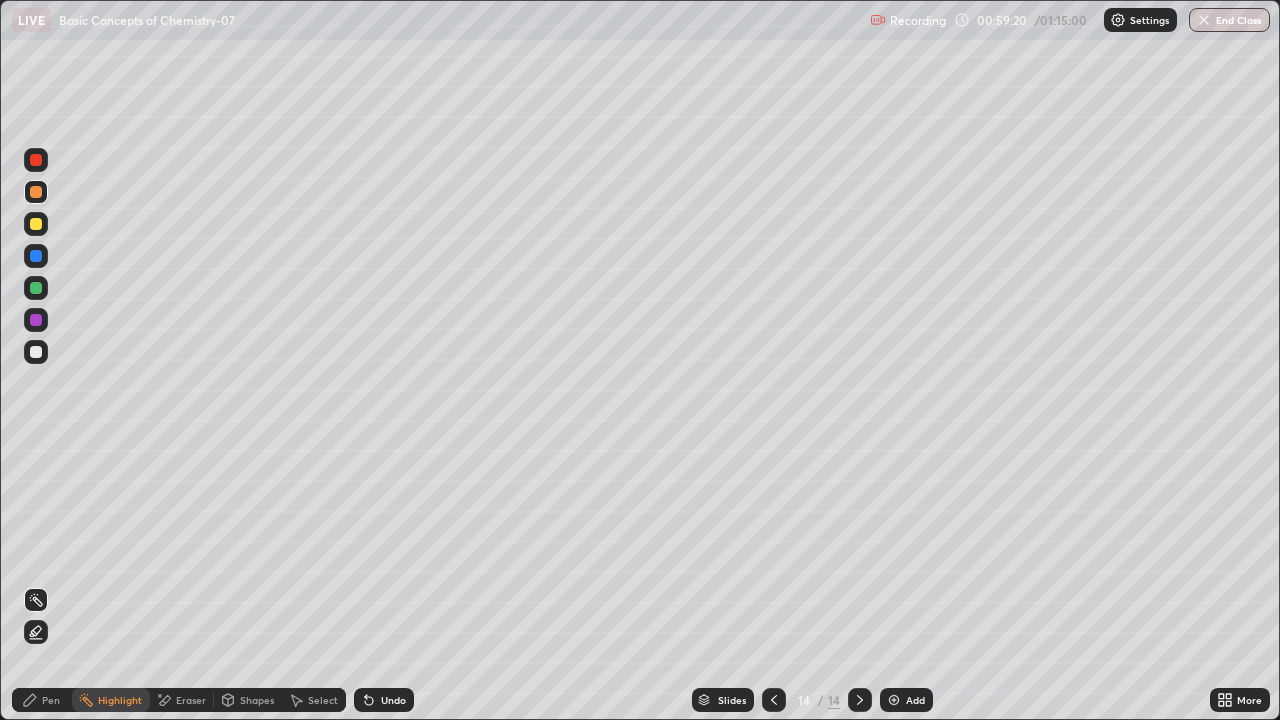 click on "Pen" at bounding box center [51, 700] 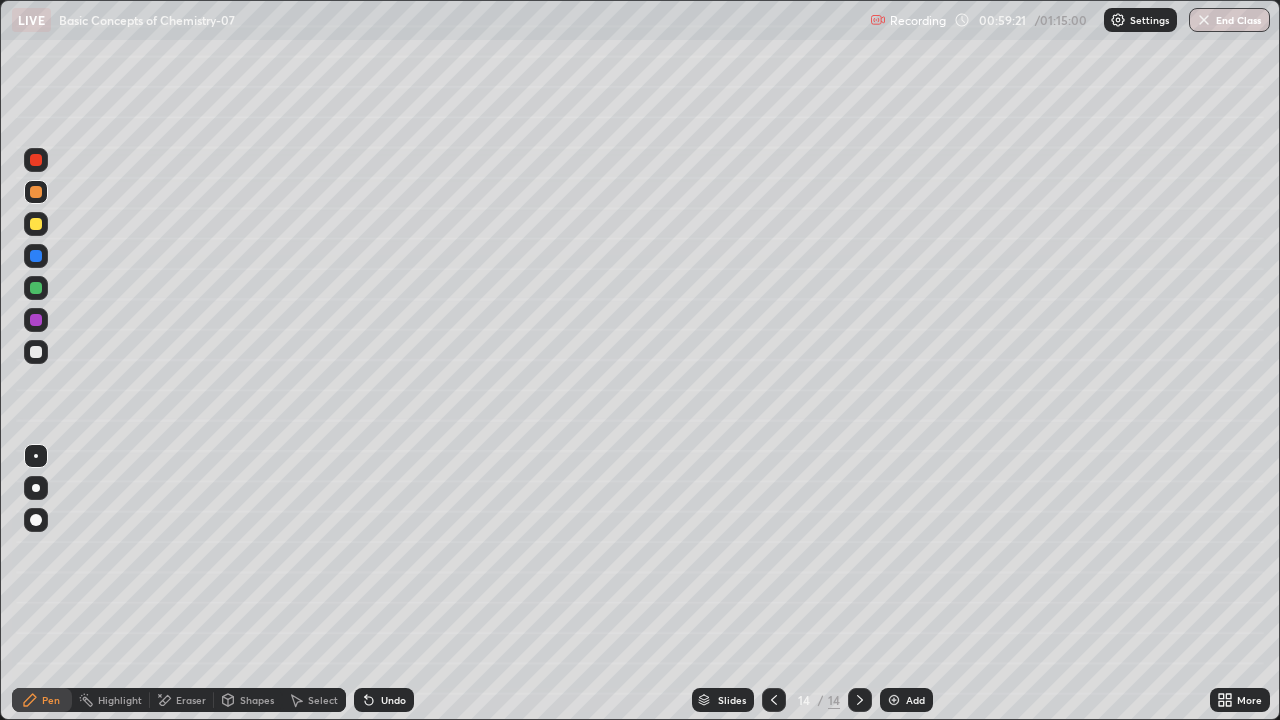 click at bounding box center (36, 224) 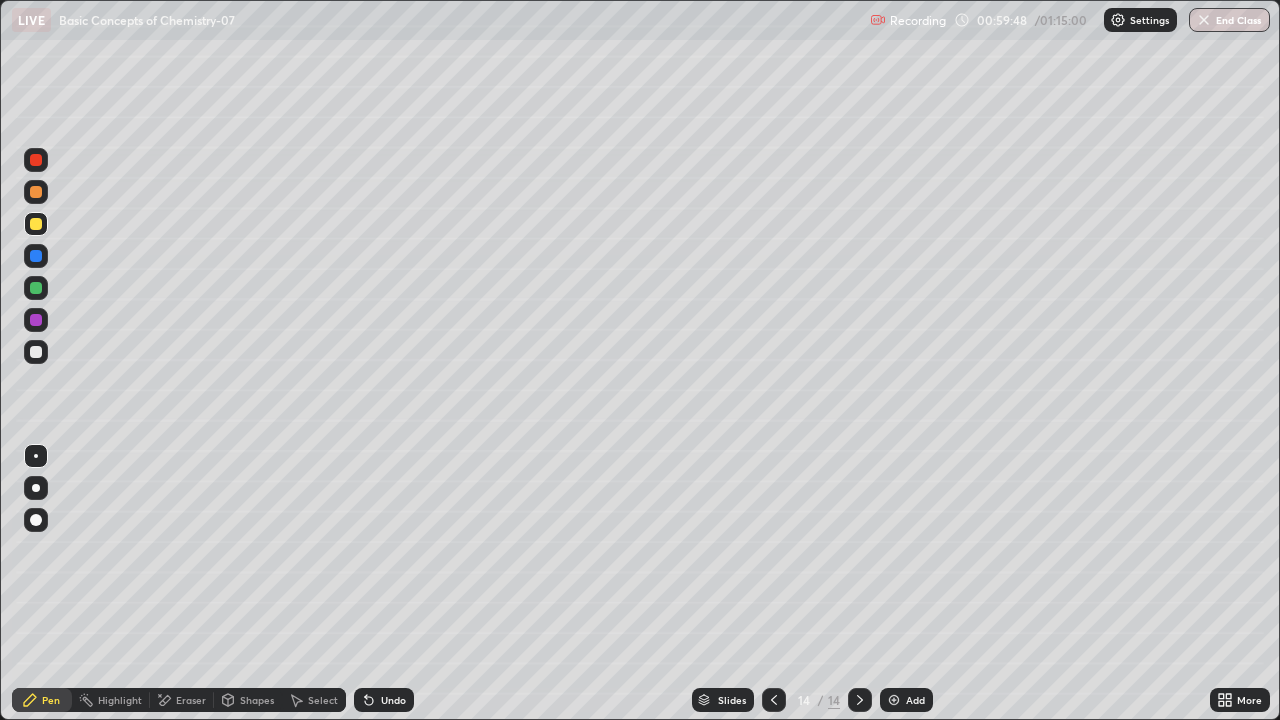 click at bounding box center [36, 288] 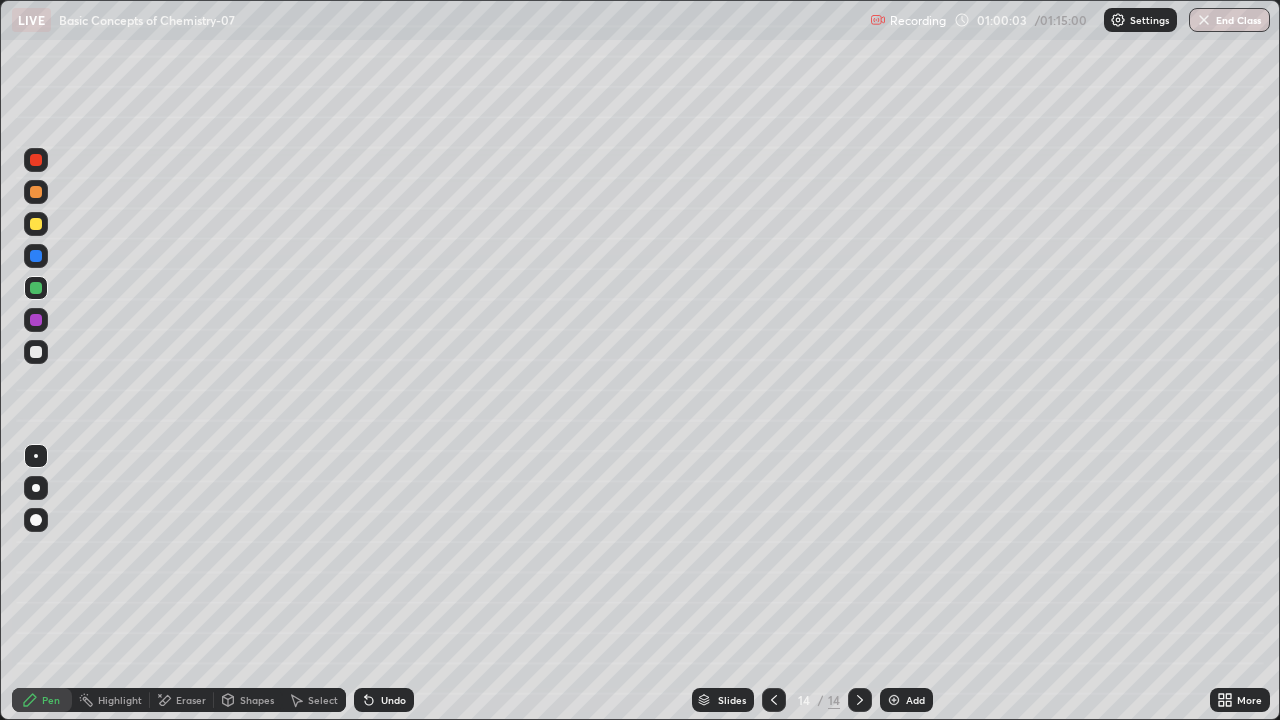 click on "Undo" at bounding box center [393, 700] 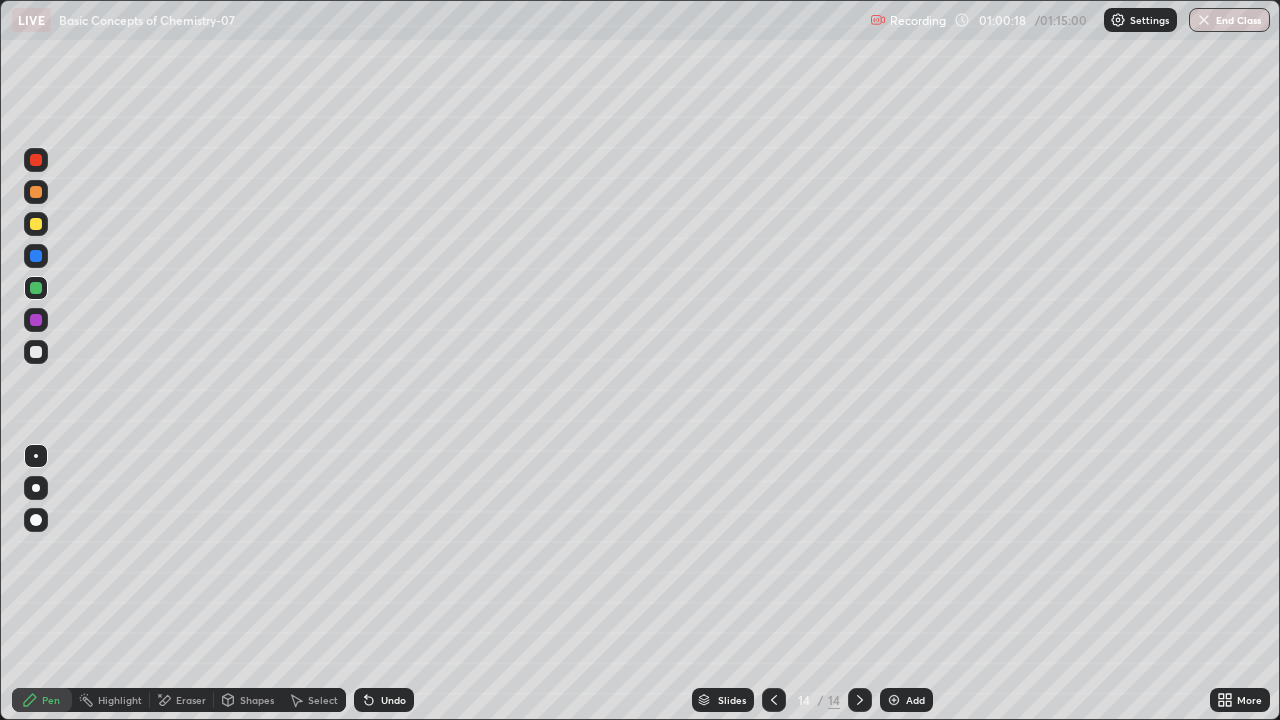 click at bounding box center [36, 352] 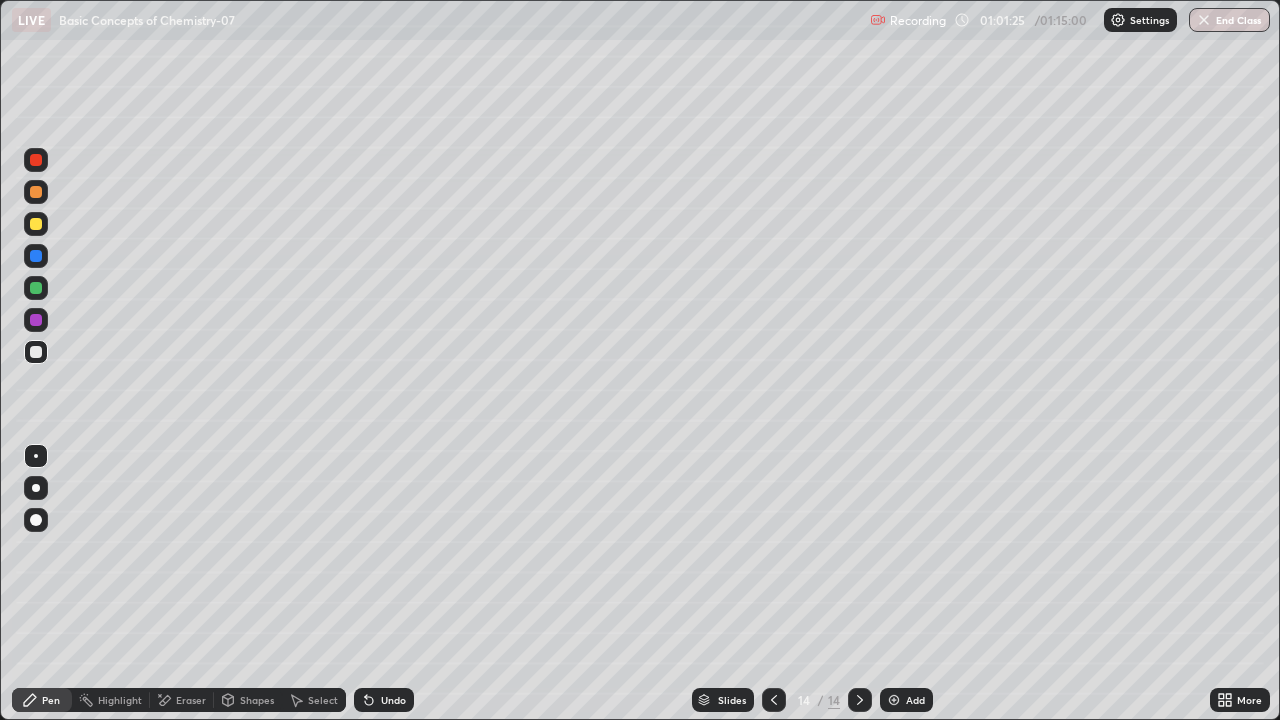 click at bounding box center (36, 320) 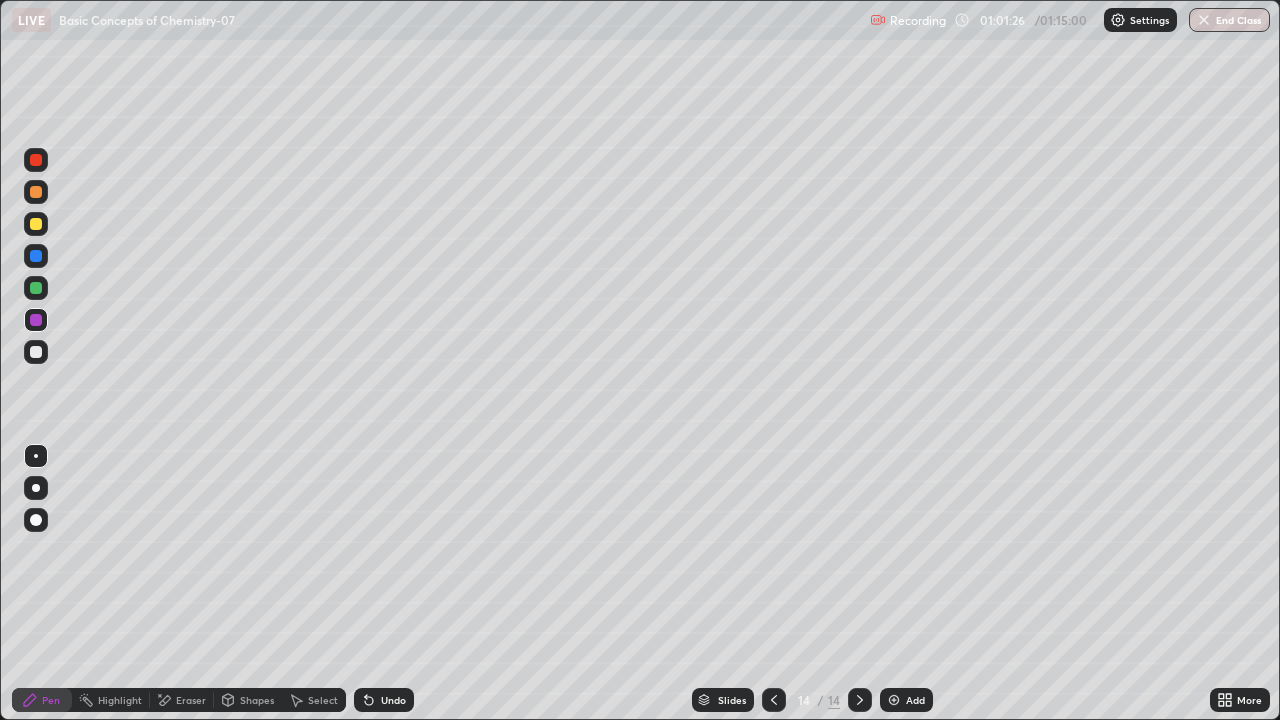 click on "Highlight" at bounding box center (120, 700) 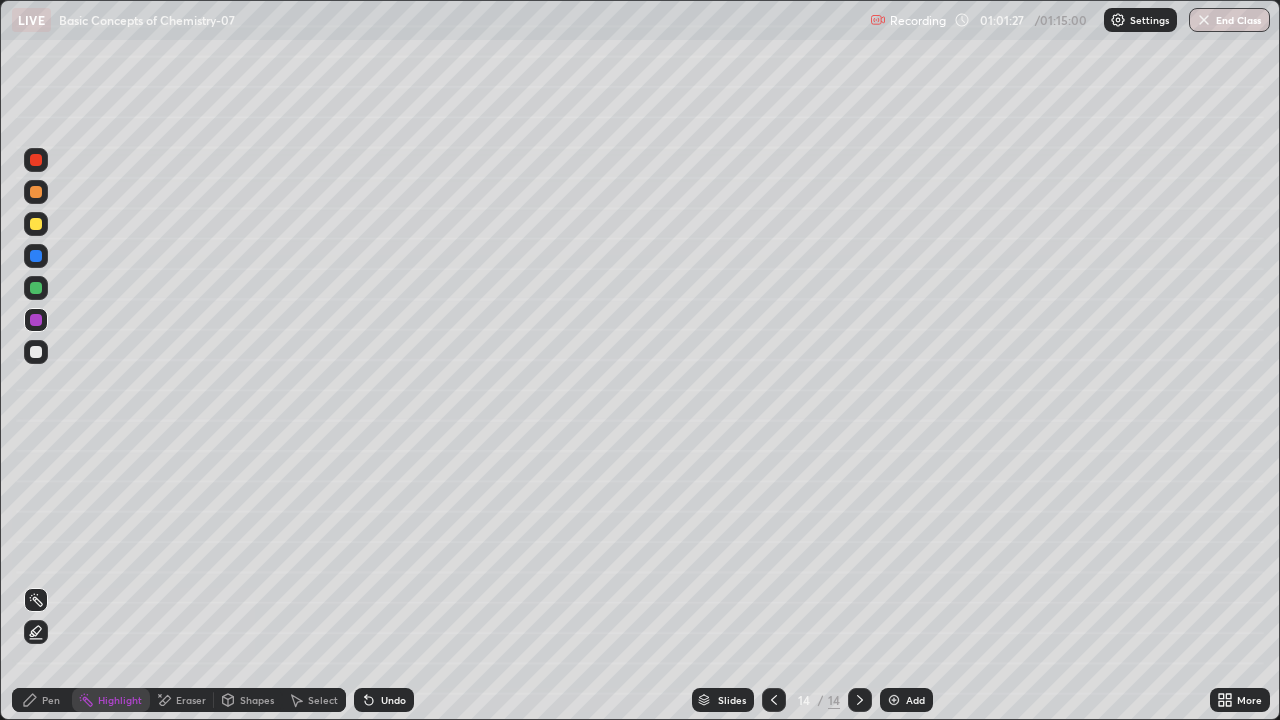click 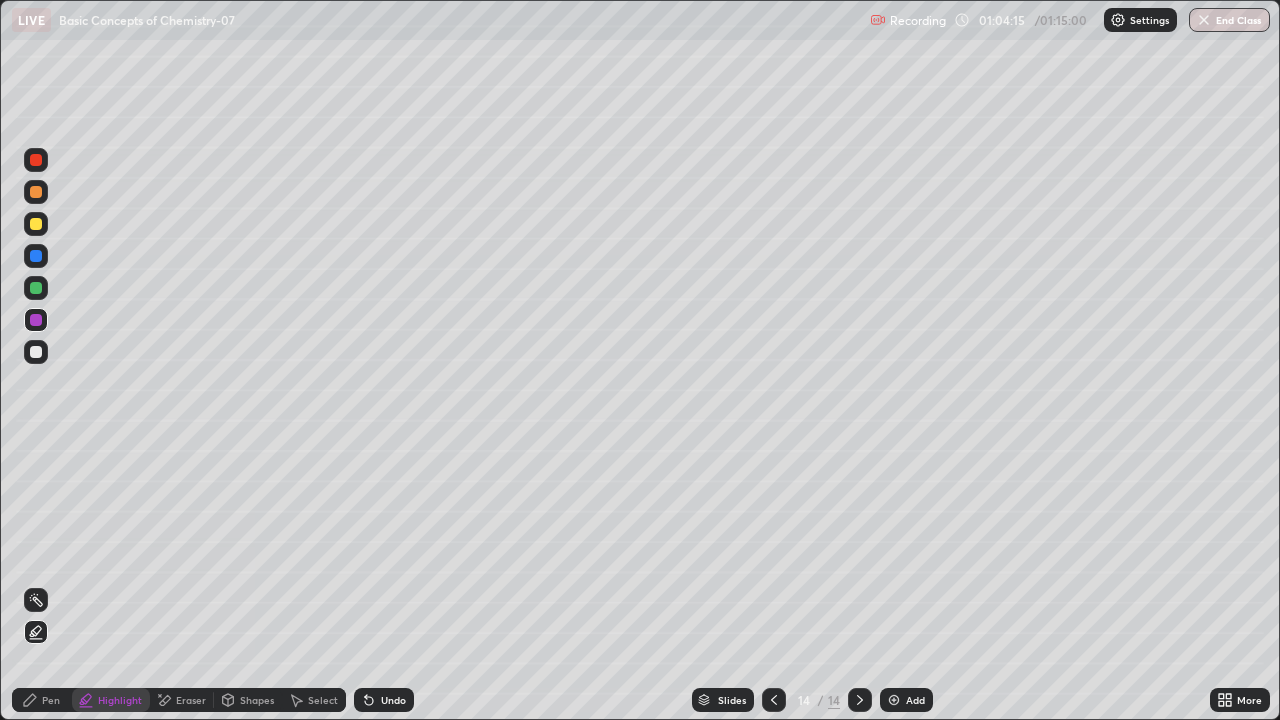 click on "Add" at bounding box center [906, 700] 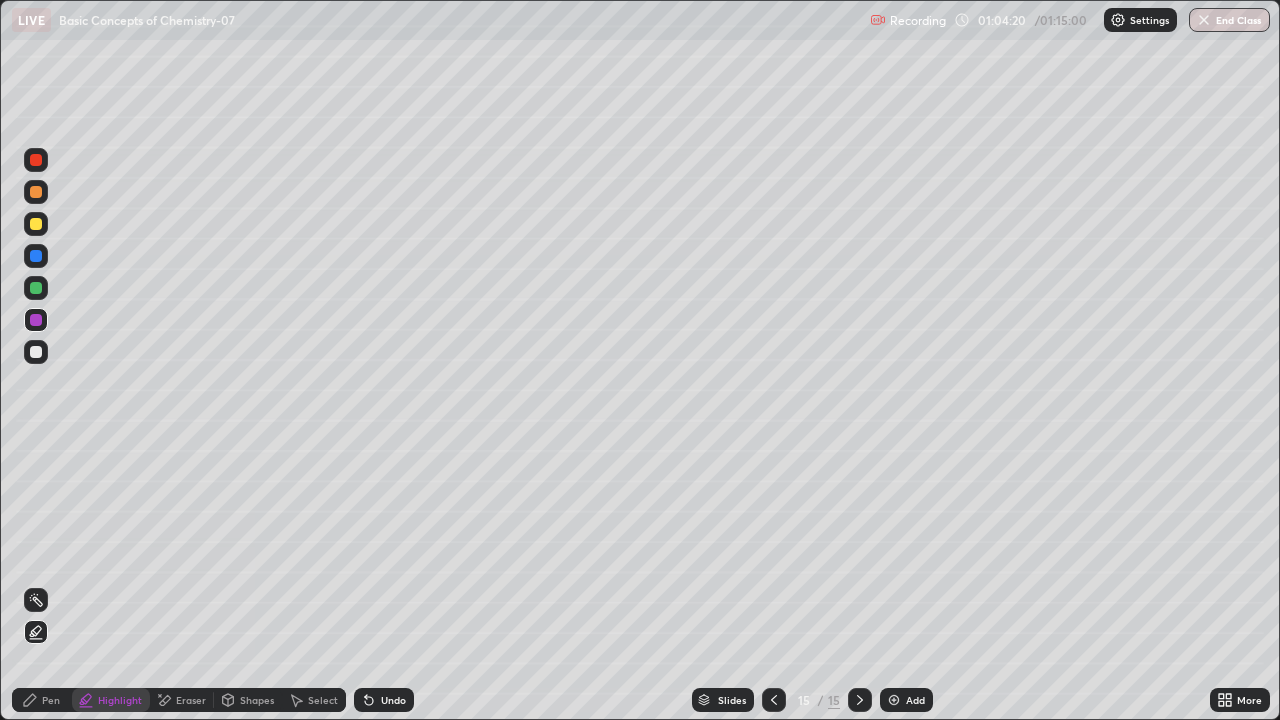click at bounding box center (36, 192) 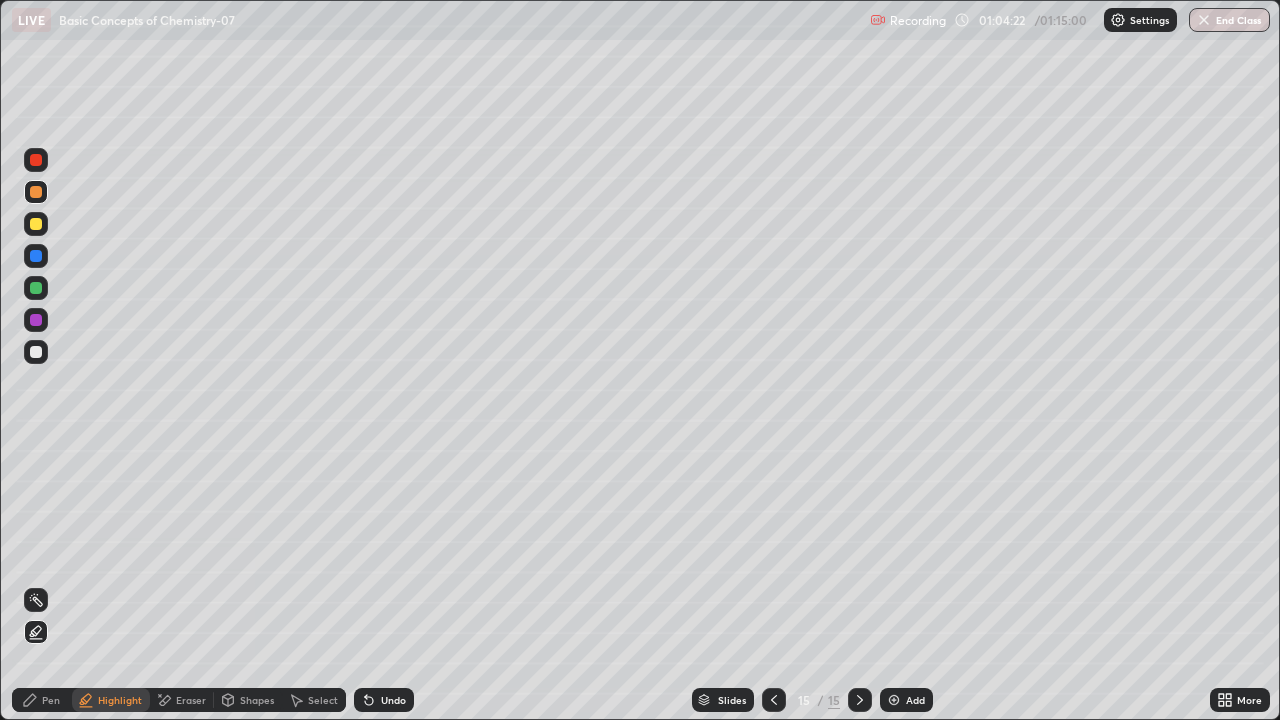 click on "Undo" at bounding box center [393, 700] 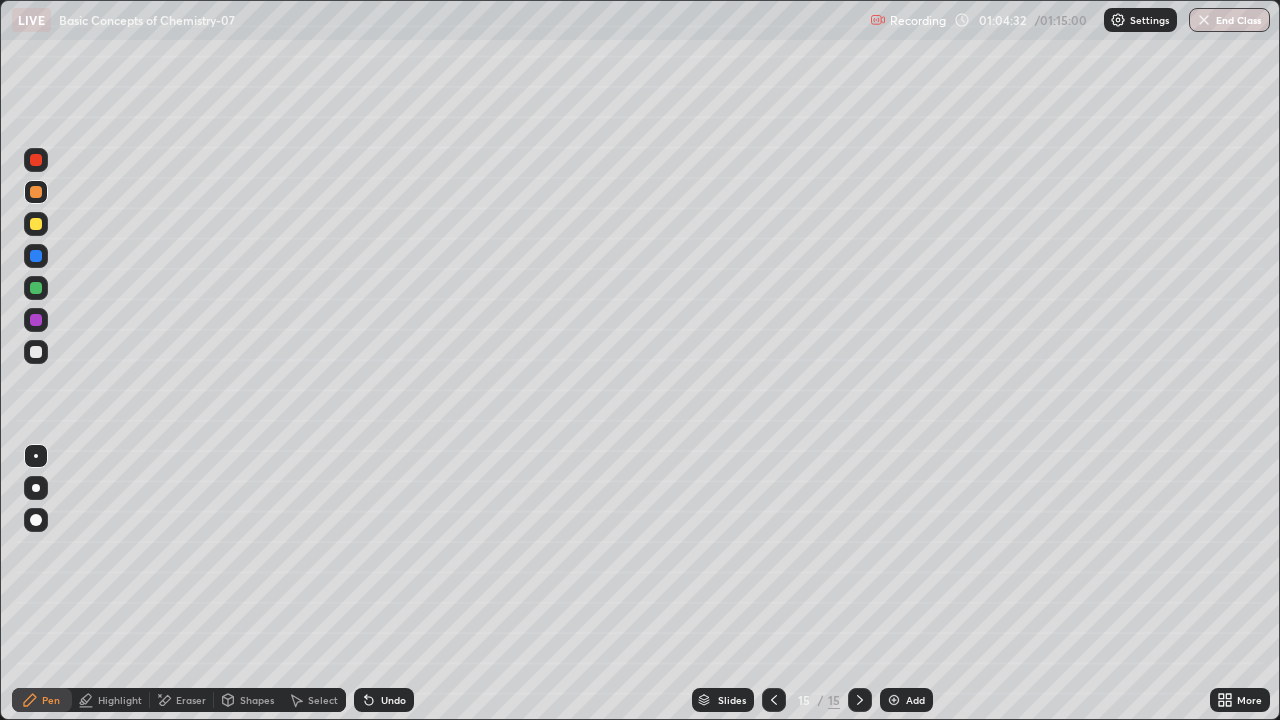 click at bounding box center [36, 224] 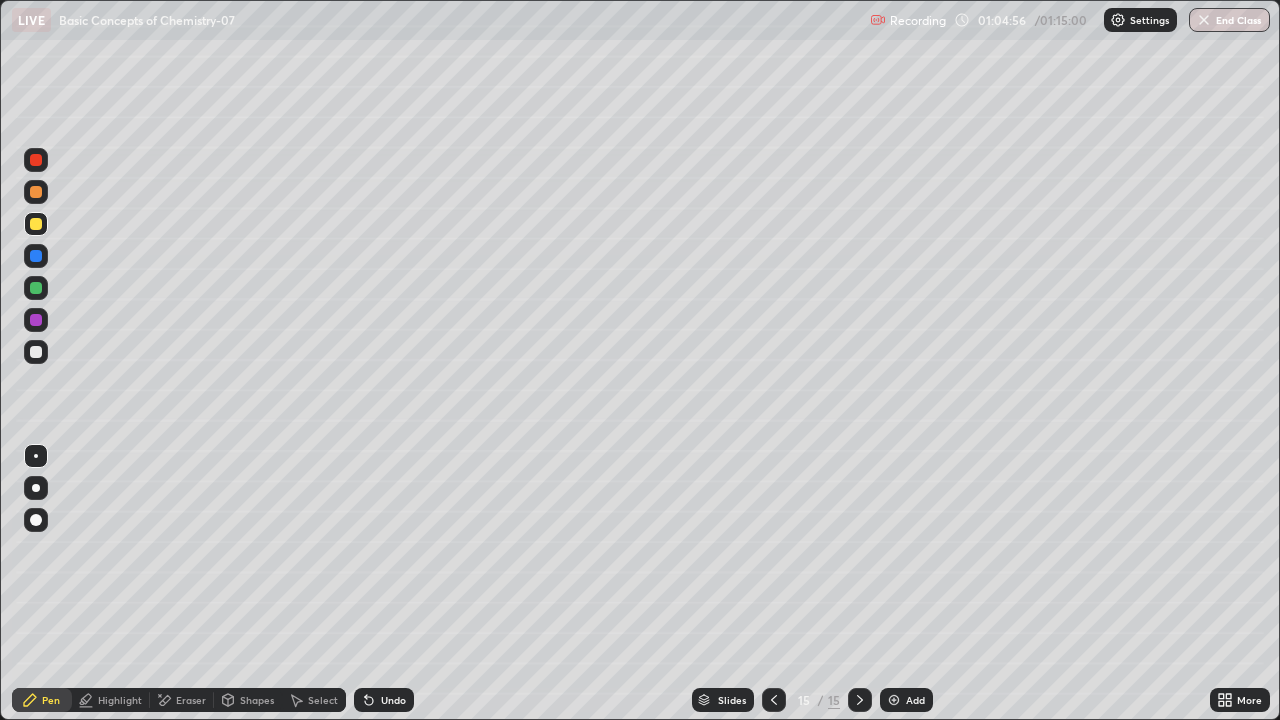 click at bounding box center (36, 224) 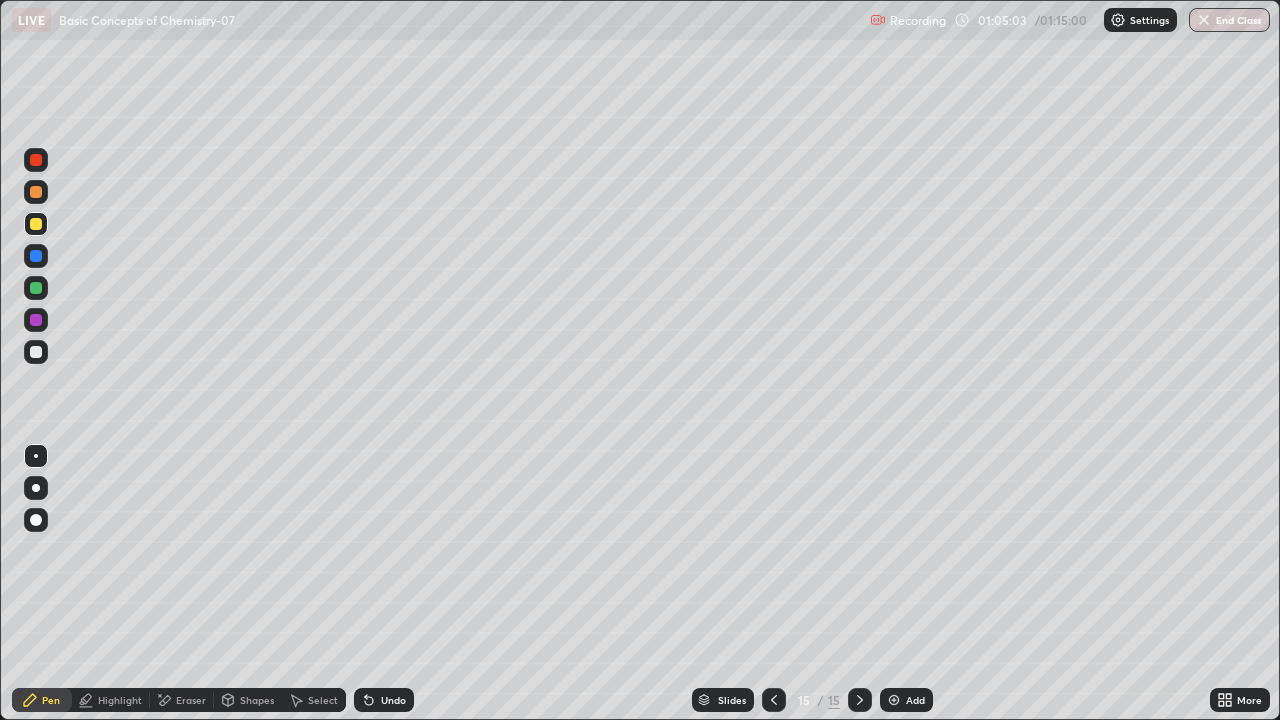 click 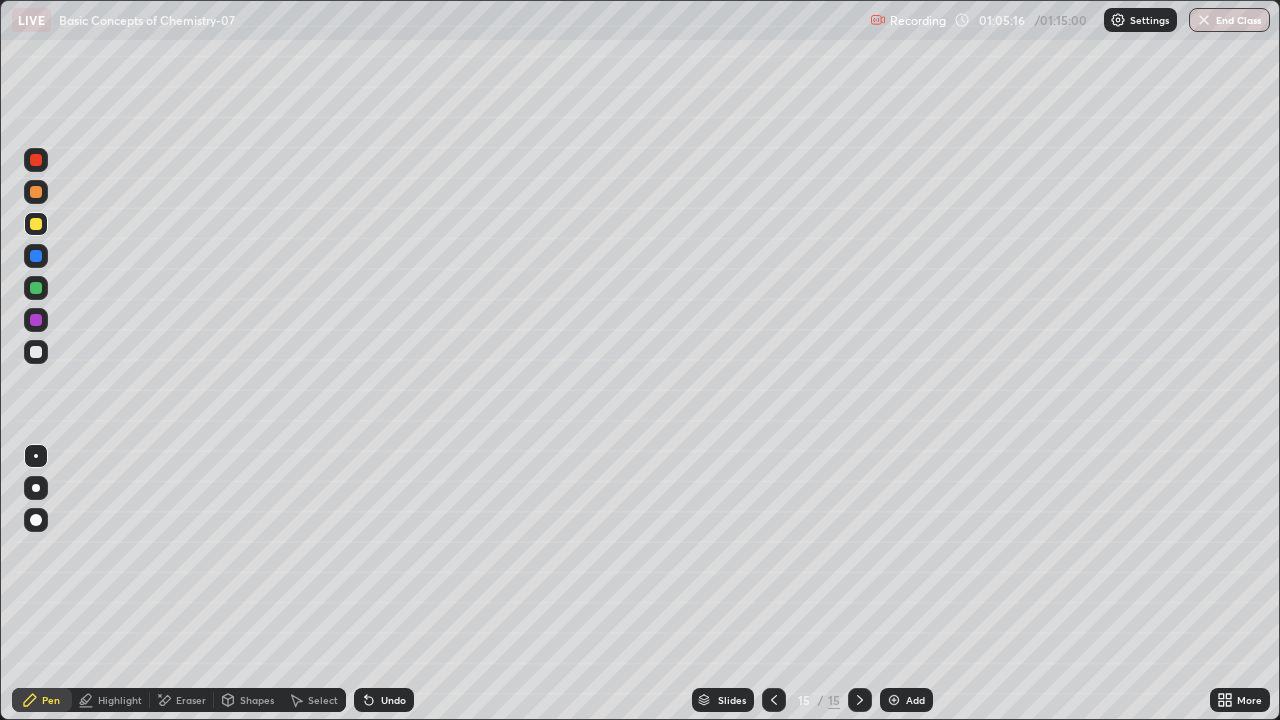 click on "Select" at bounding box center [314, 700] 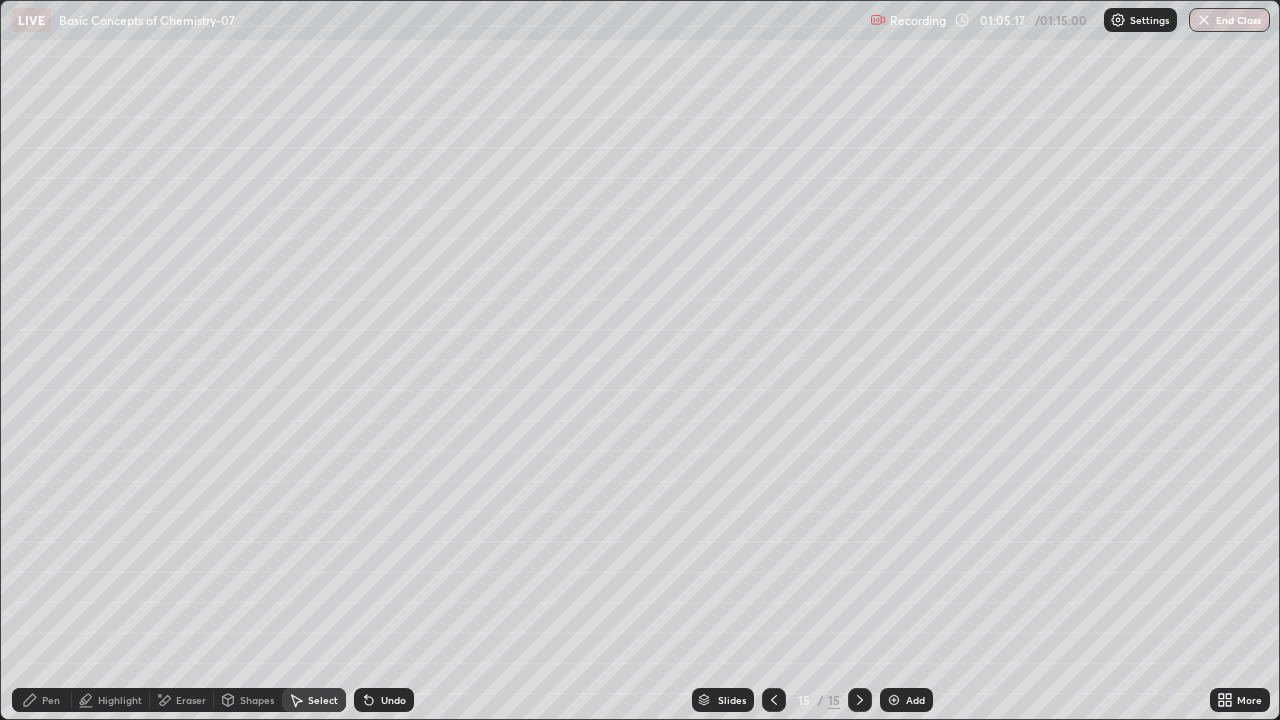 click on "Undo" at bounding box center (384, 700) 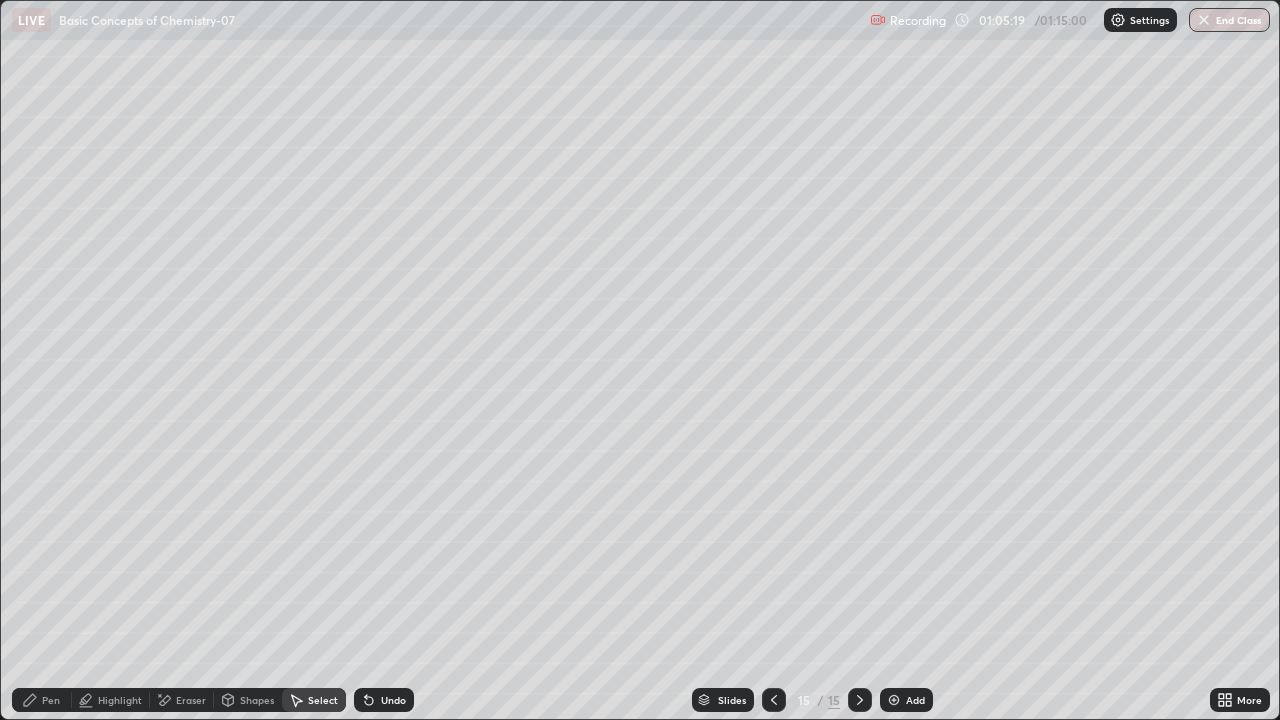 click 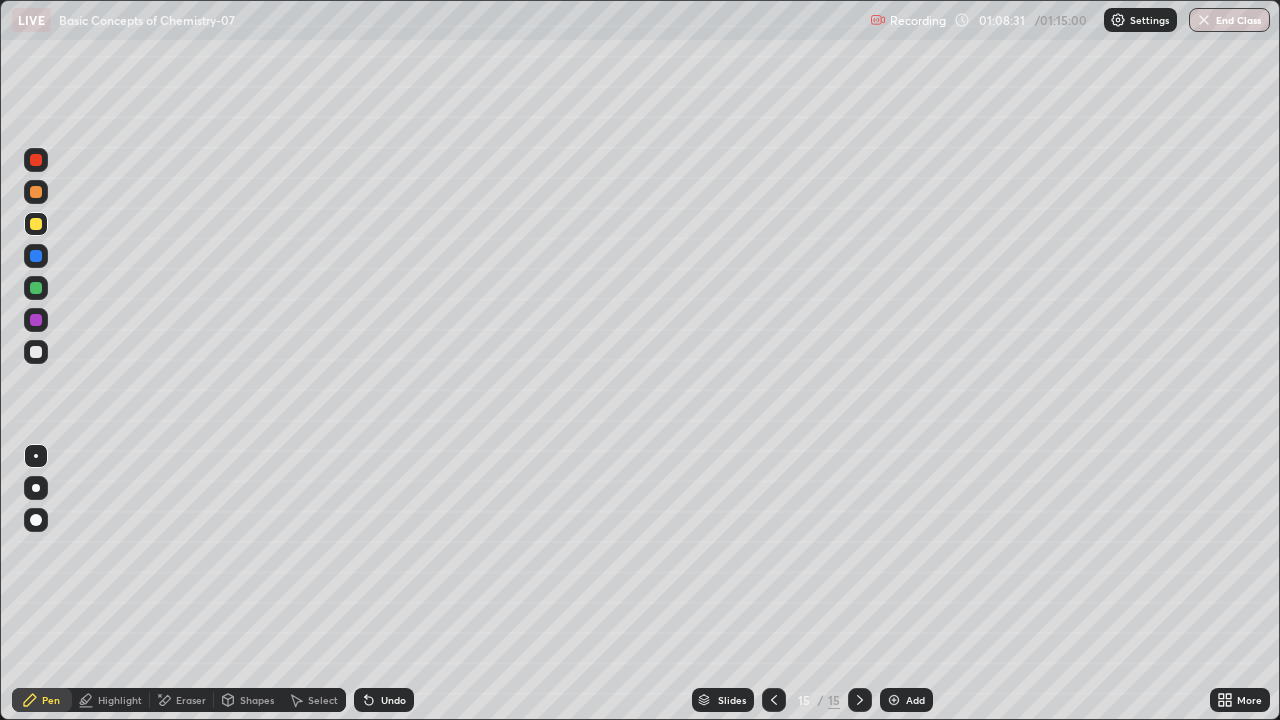 click at bounding box center [36, 352] 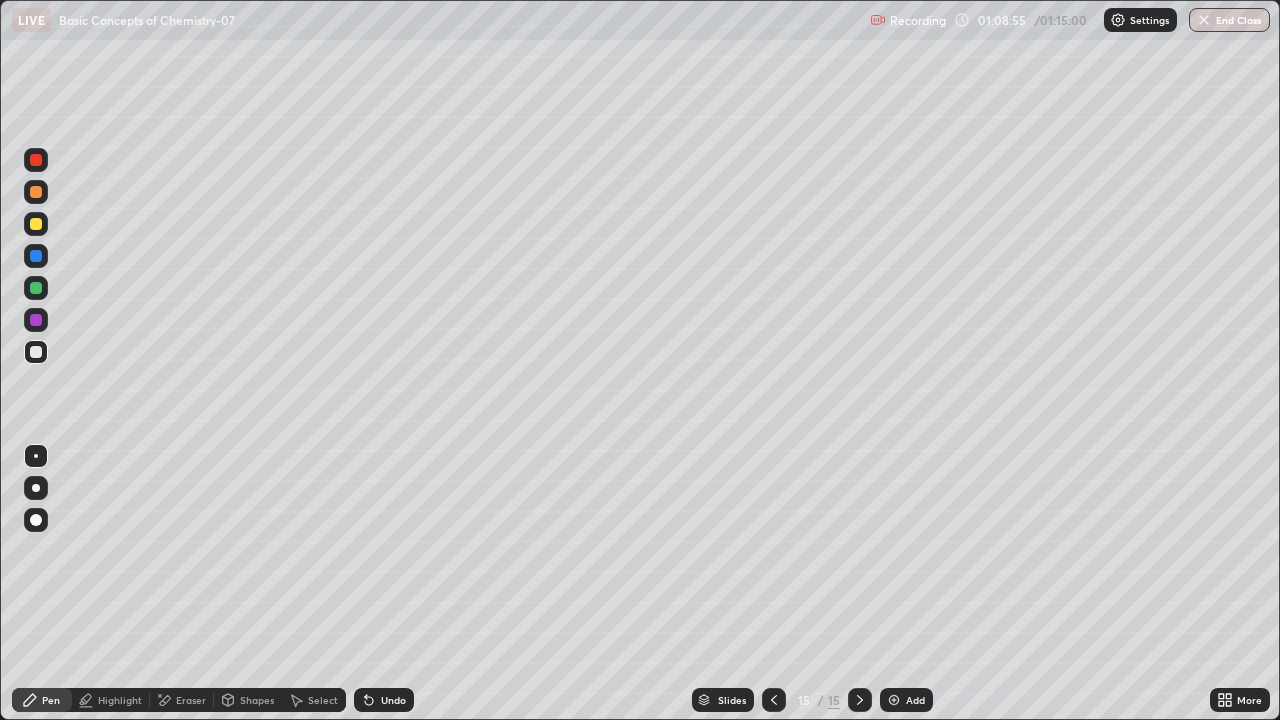 click 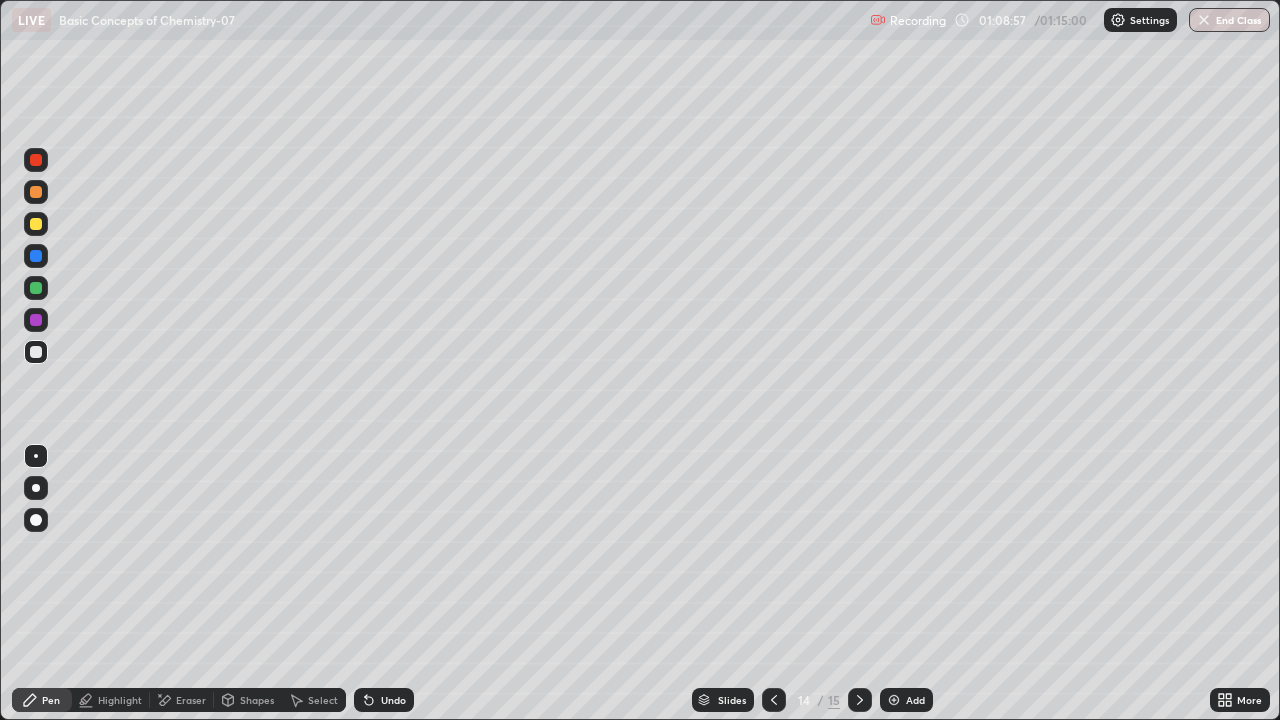 click 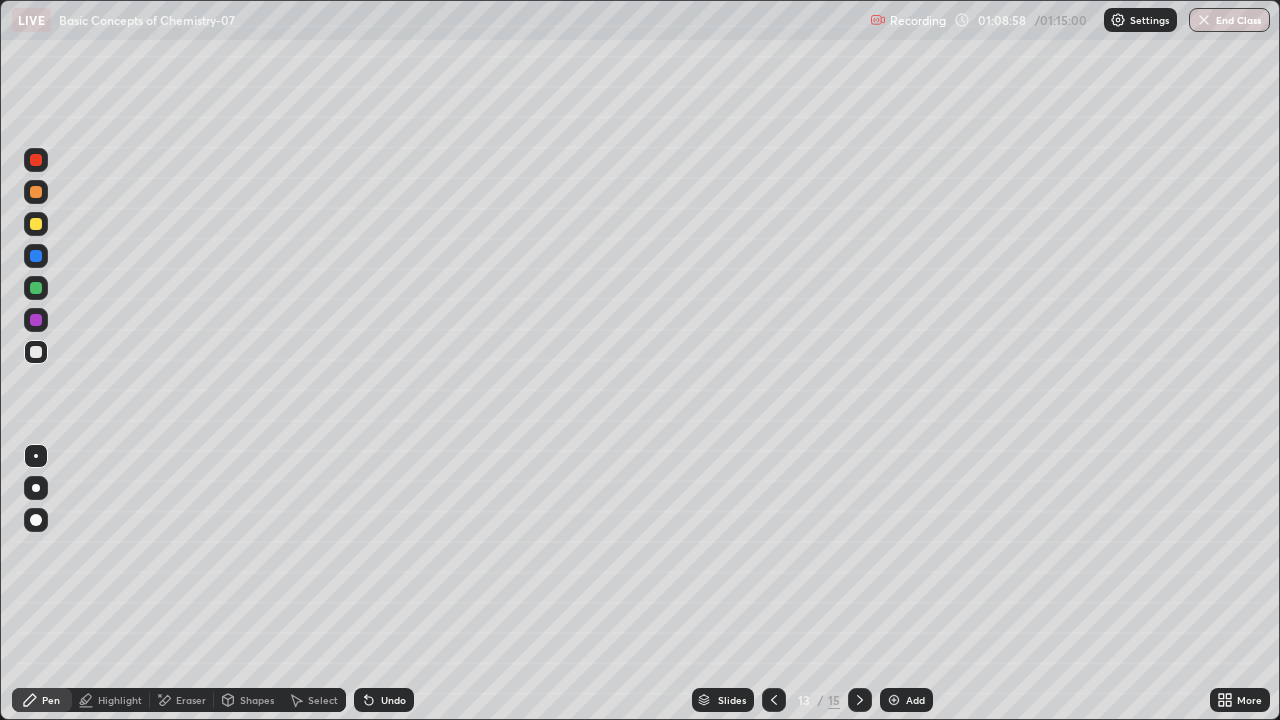 click 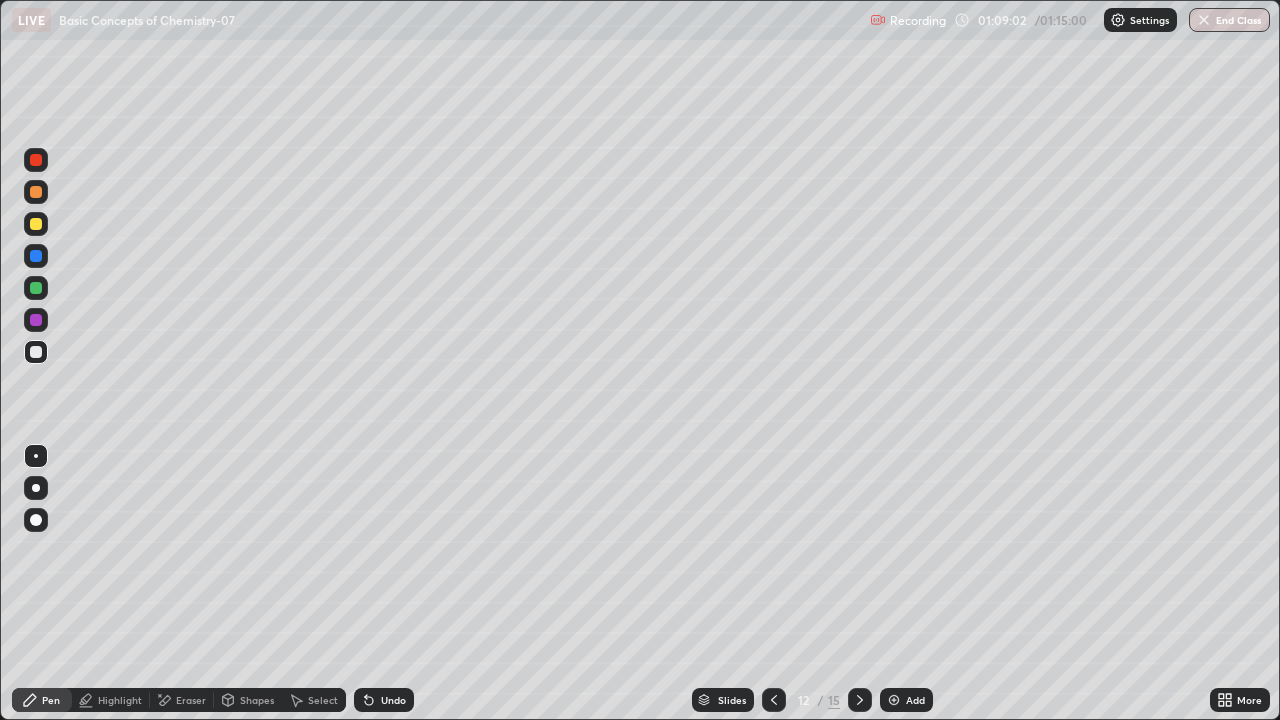 click at bounding box center [860, 700] 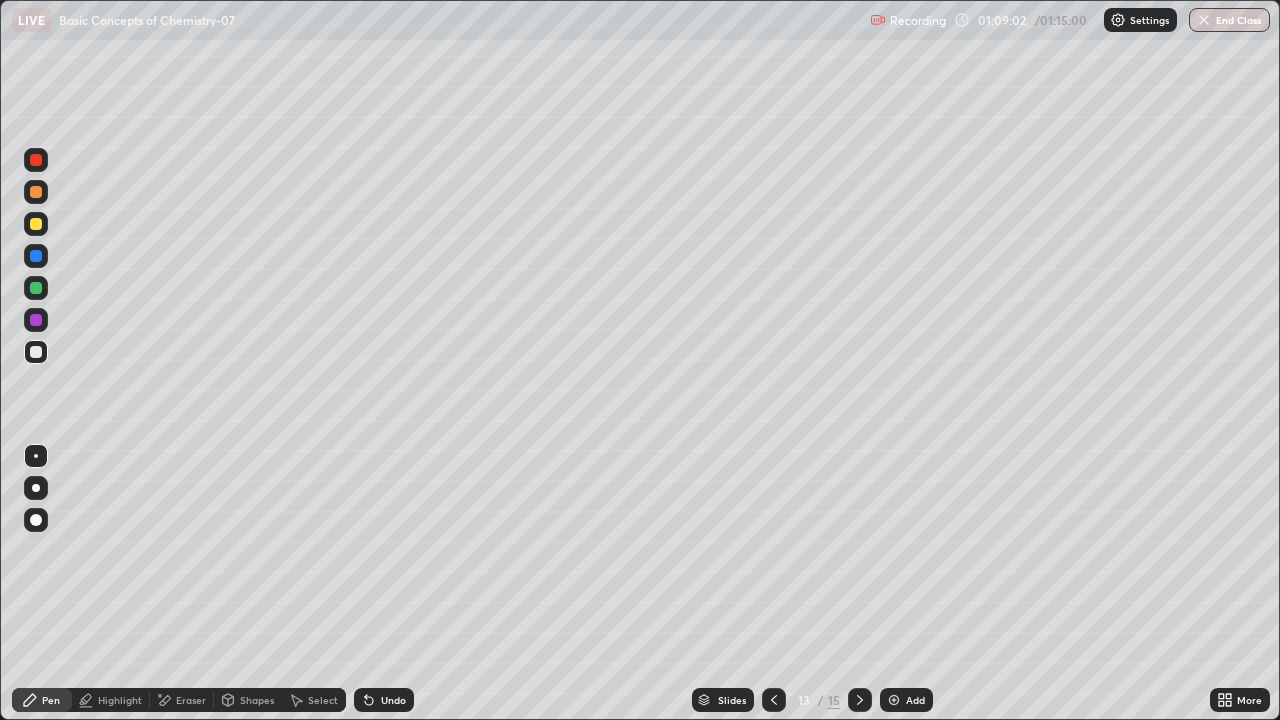 click at bounding box center [860, 700] 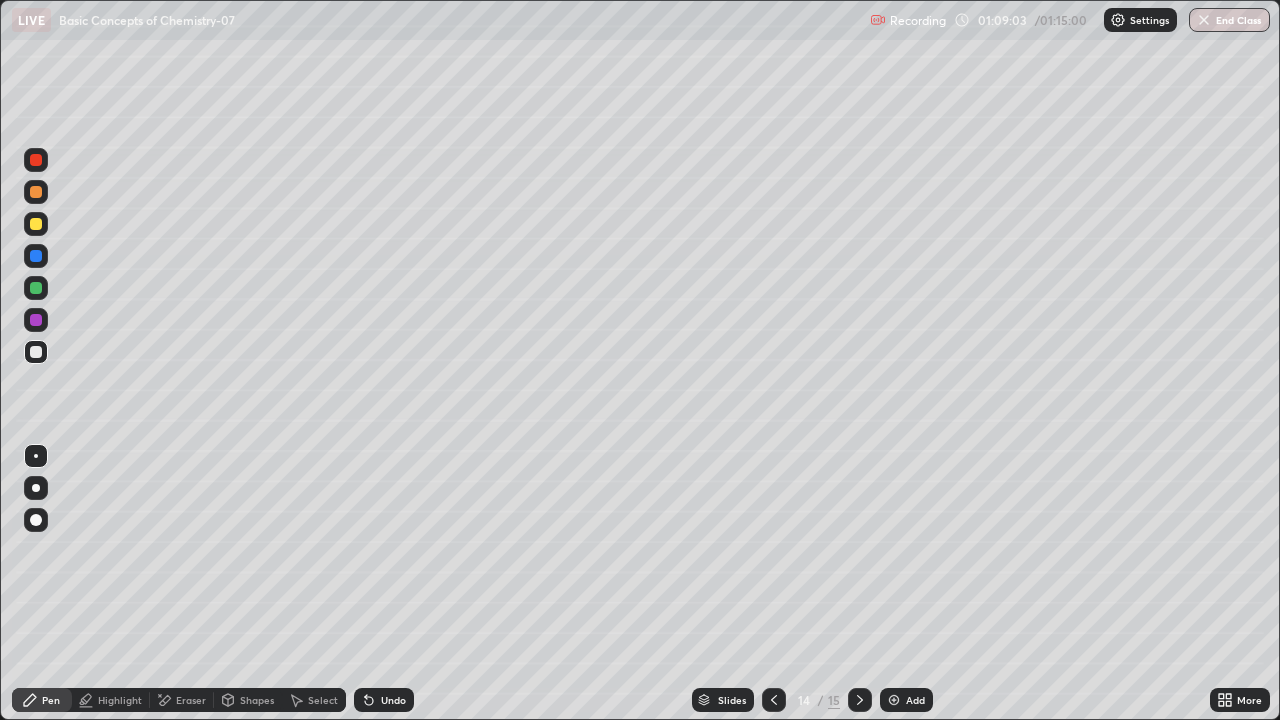 click 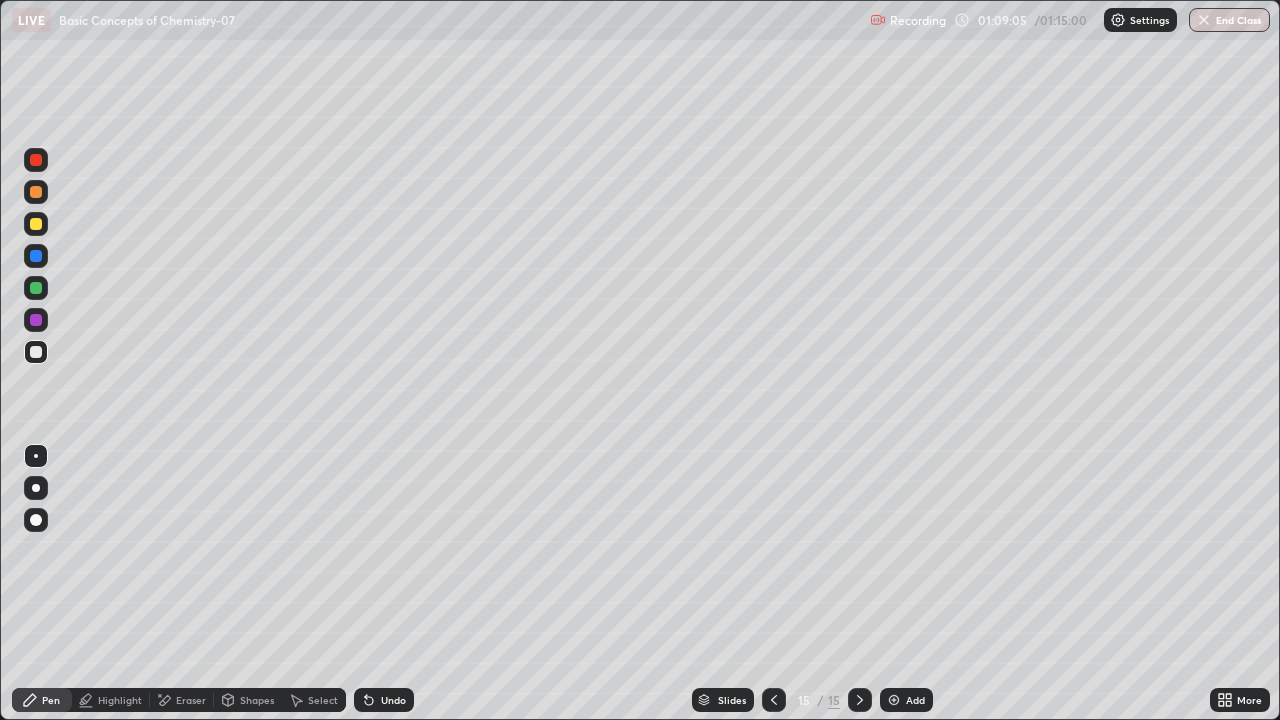 click at bounding box center (36, 256) 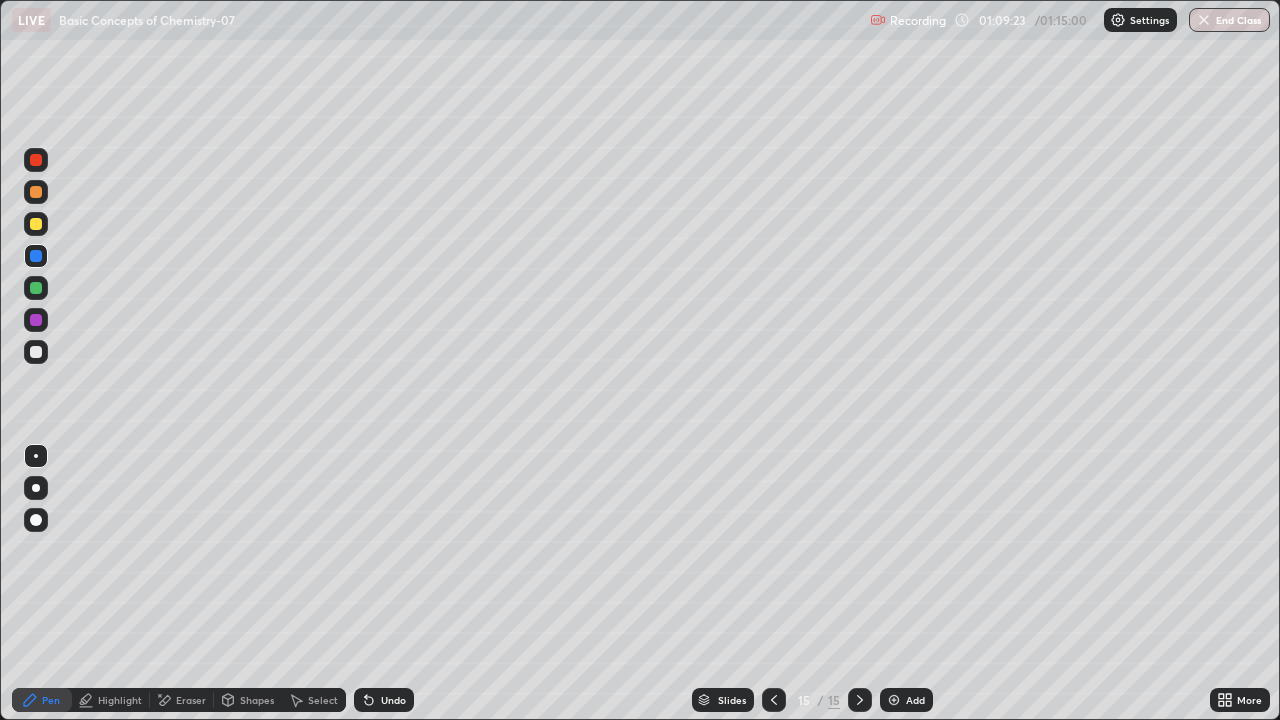 click on "Select" at bounding box center (323, 700) 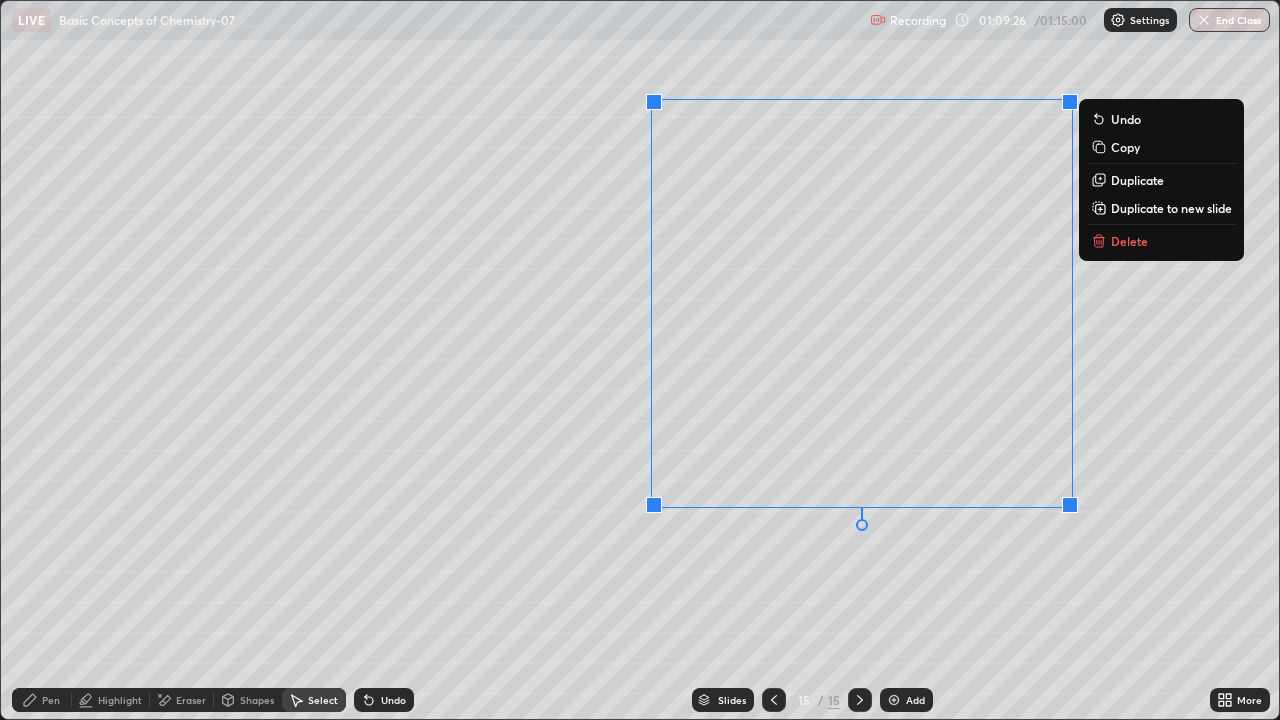 click on "Duplicate to new slide" at bounding box center (1171, 208) 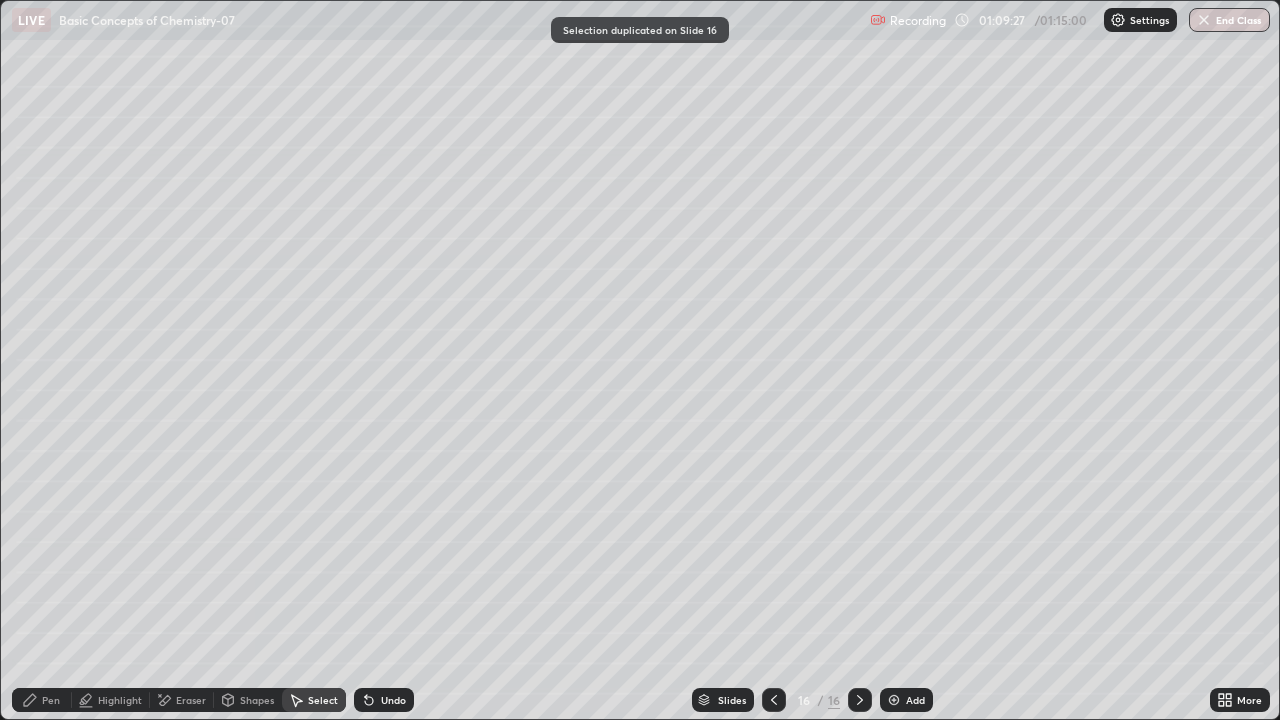 click at bounding box center [774, 700] 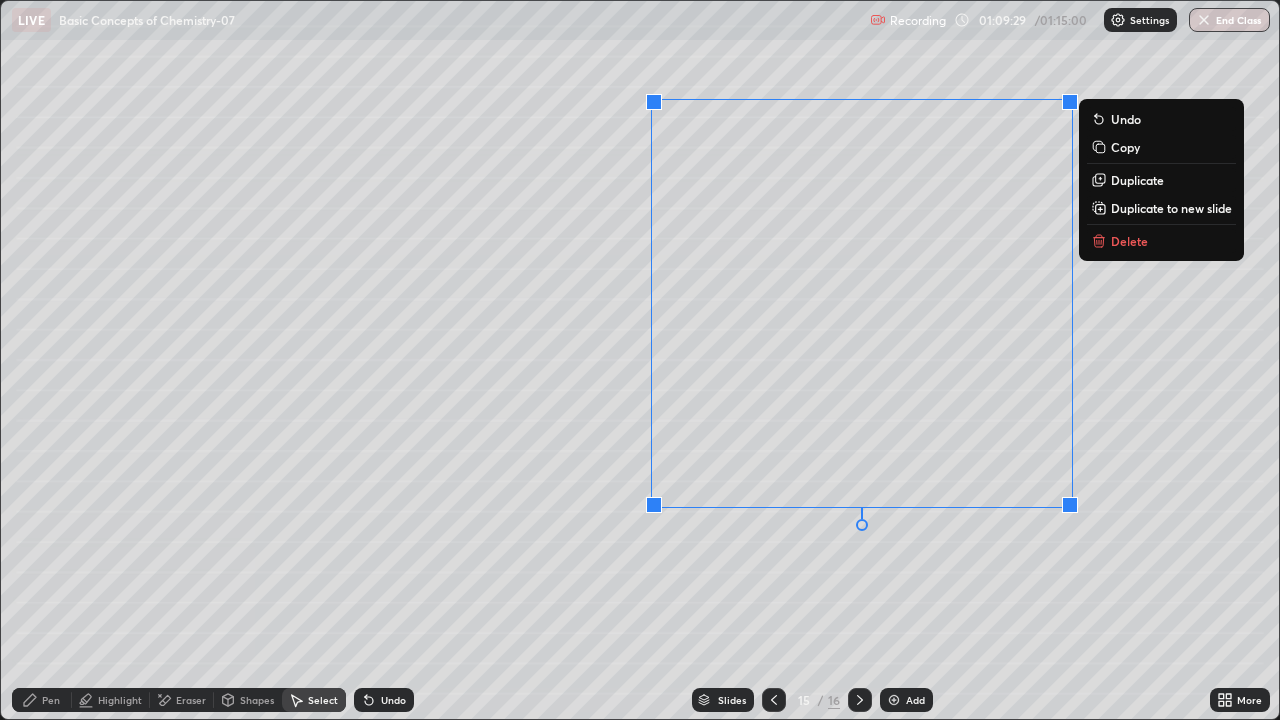 click on "Delete" at bounding box center (1129, 241) 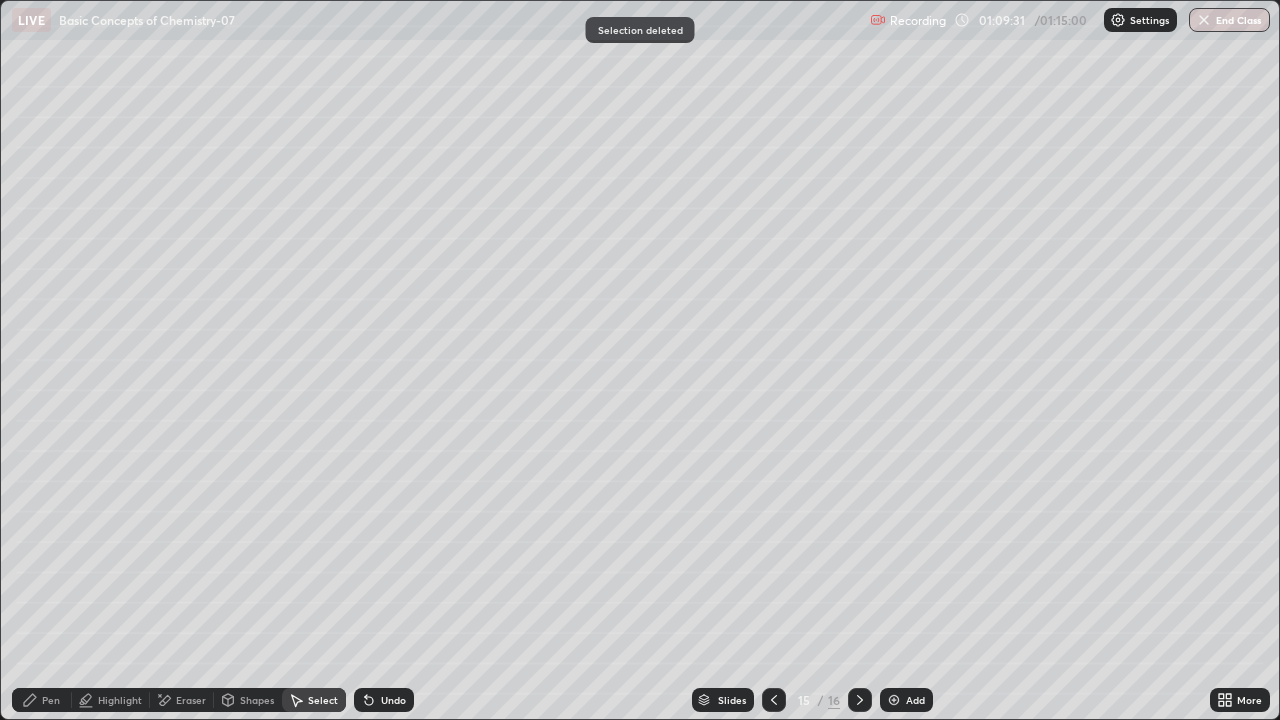 click on "Pen" at bounding box center [51, 700] 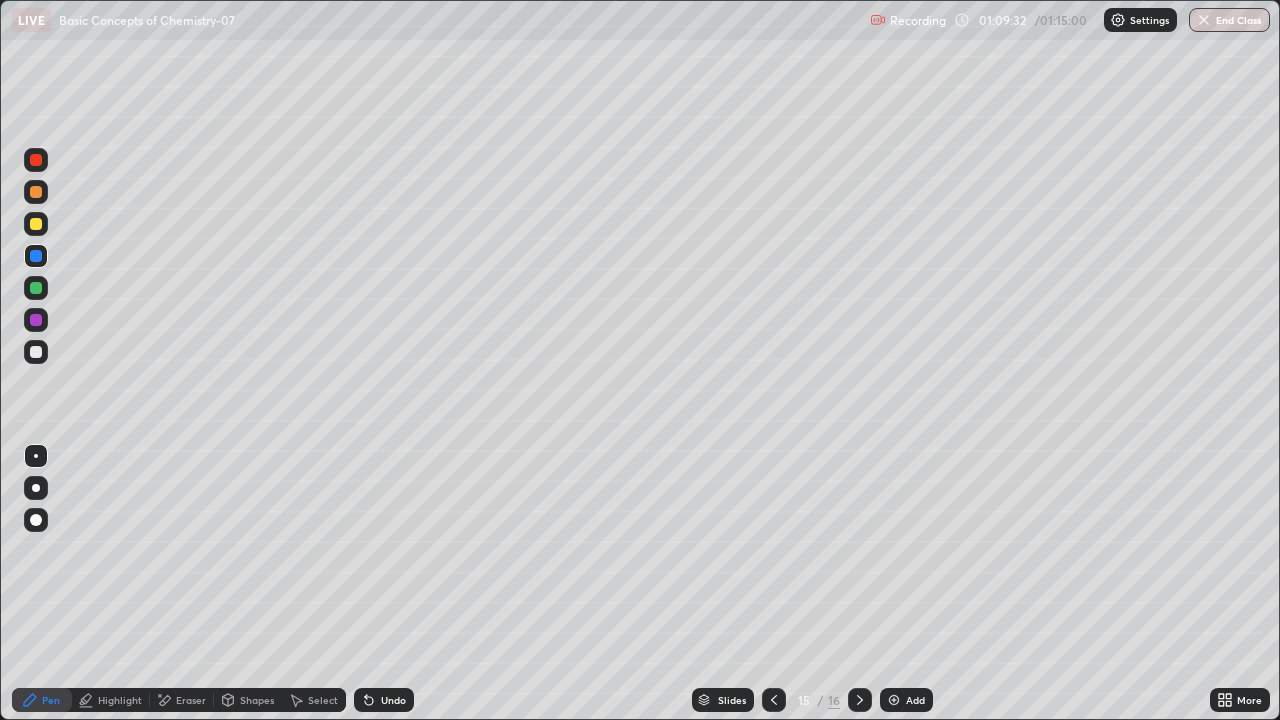 click at bounding box center (36, 352) 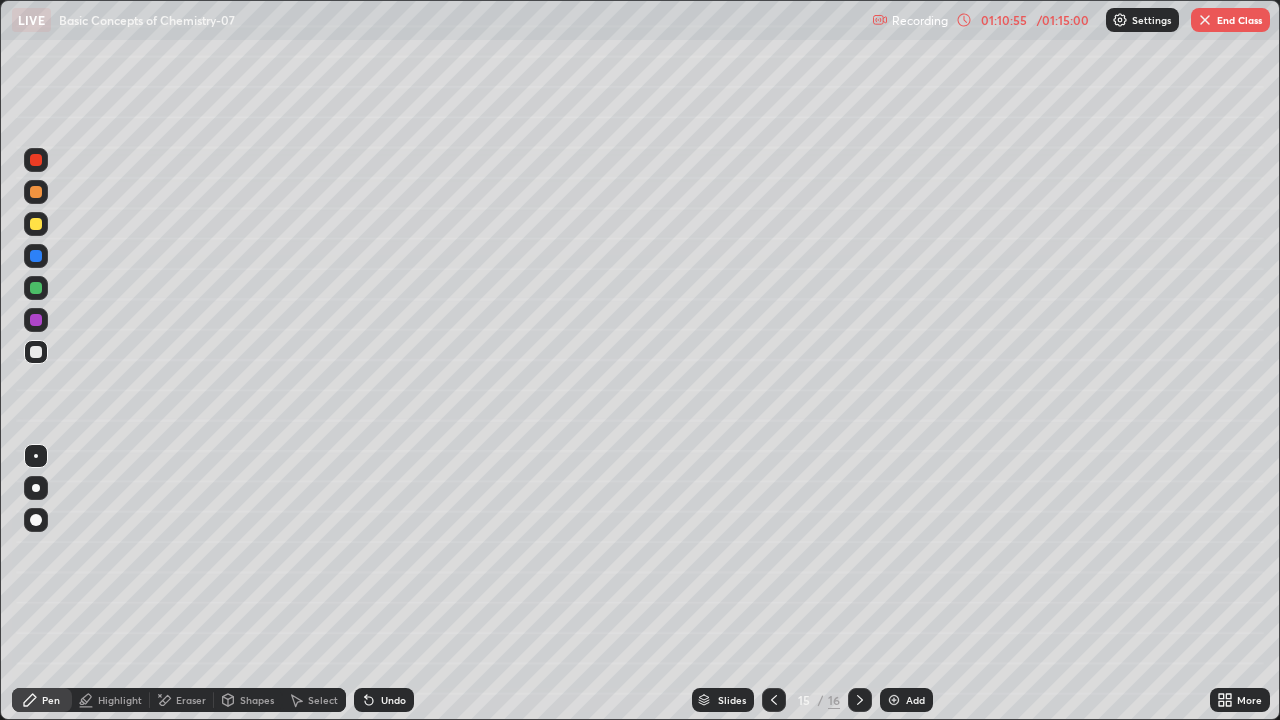 click 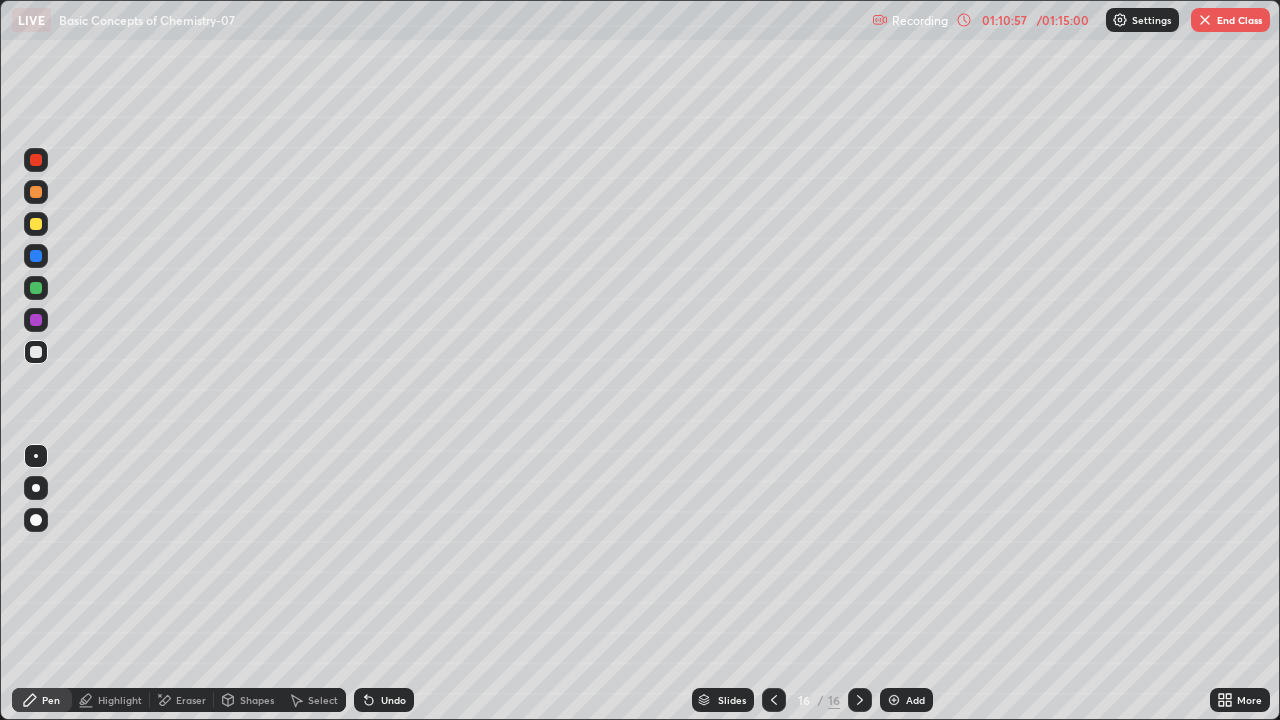 click on "Select" at bounding box center (323, 700) 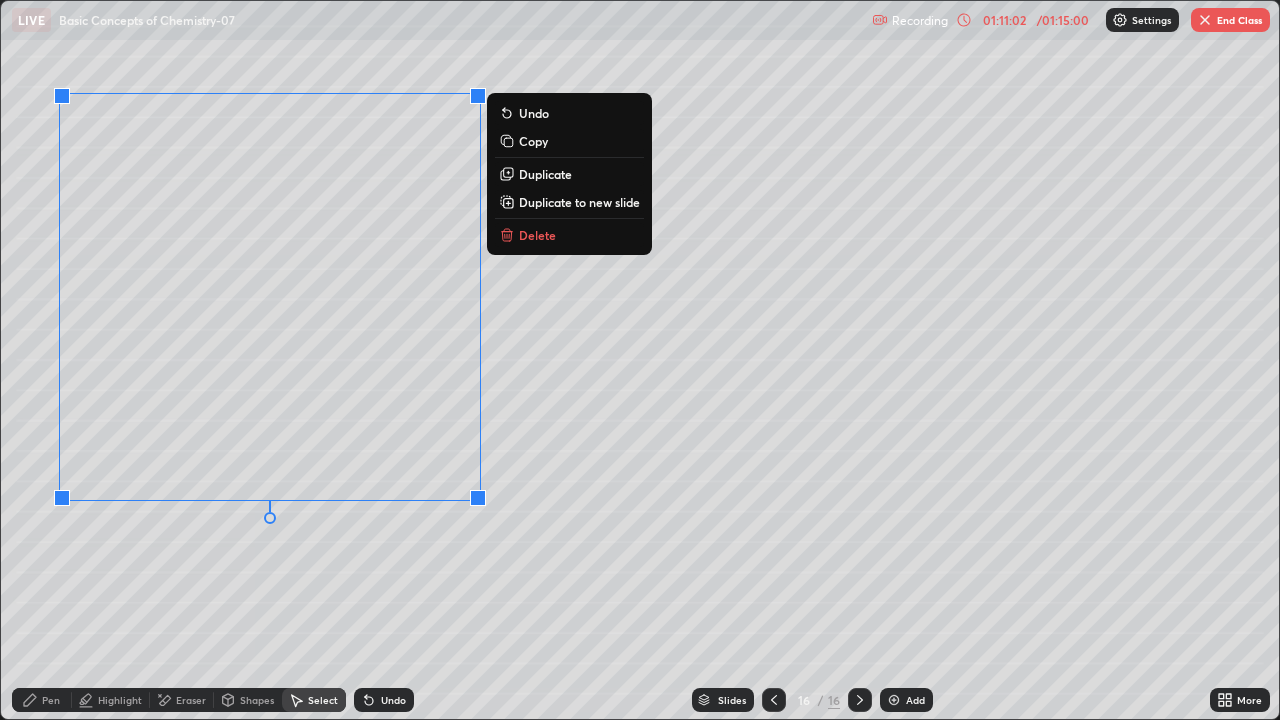 click on "0 ° Undo Copy Duplicate Duplicate to new slide Delete" at bounding box center (640, 360) 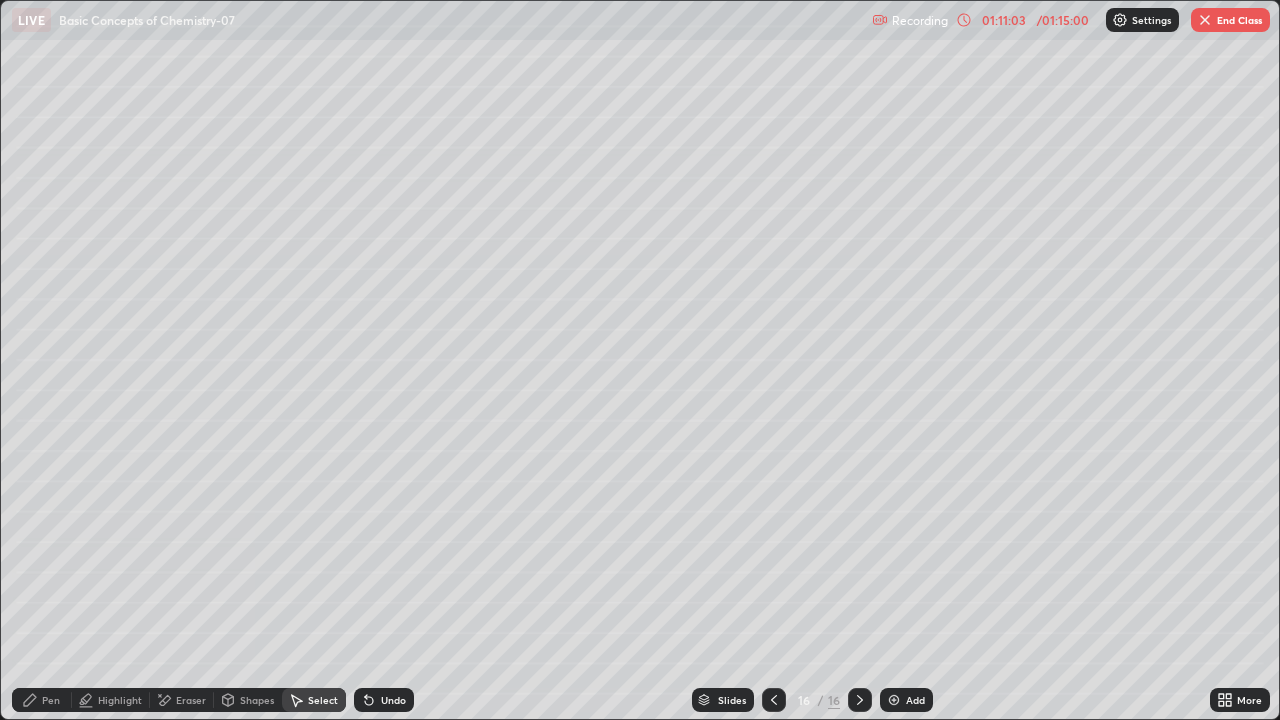 click 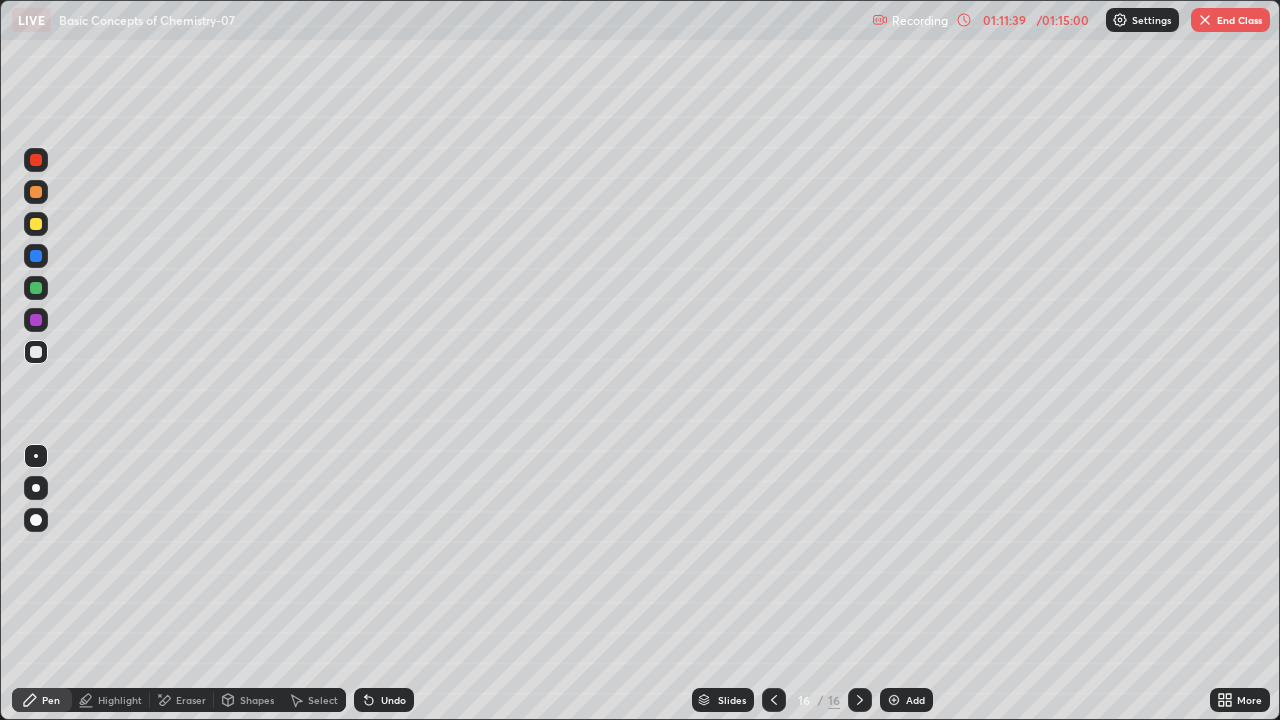 click on "Undo" at bounding box center (384, 700) 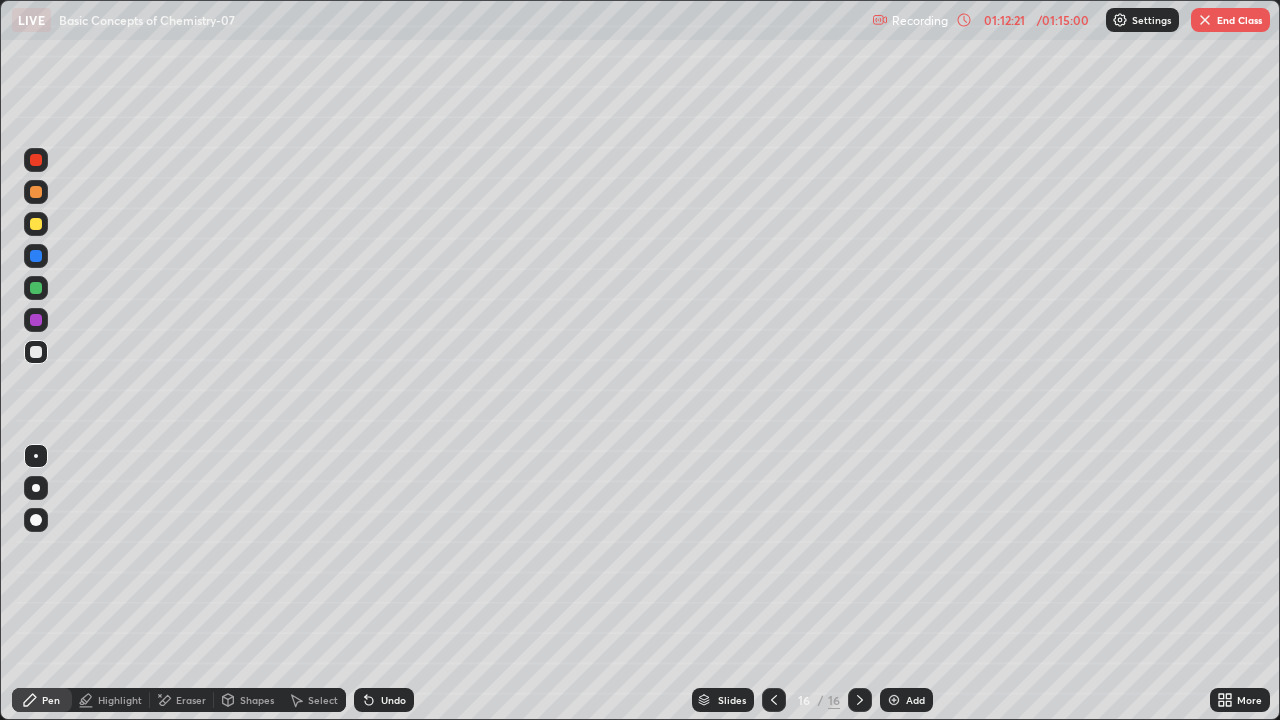 click 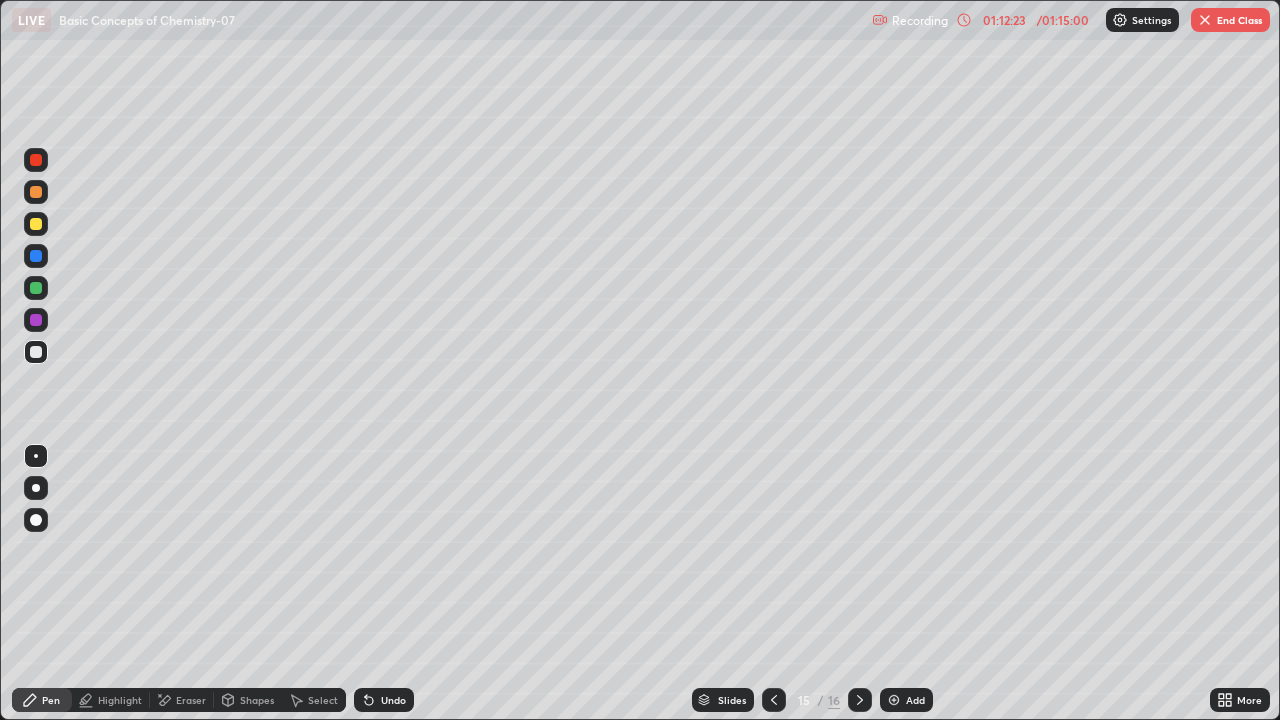 click 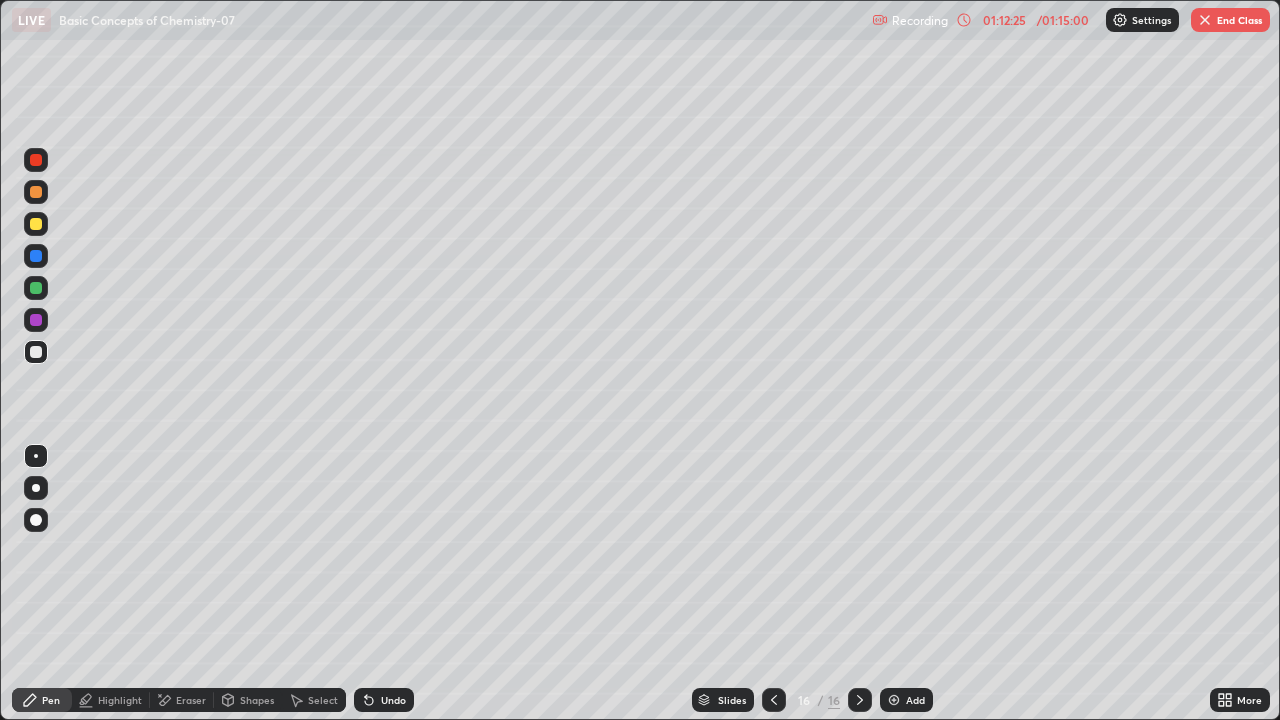 click on "End Class" at bounding box center [1230, 20] 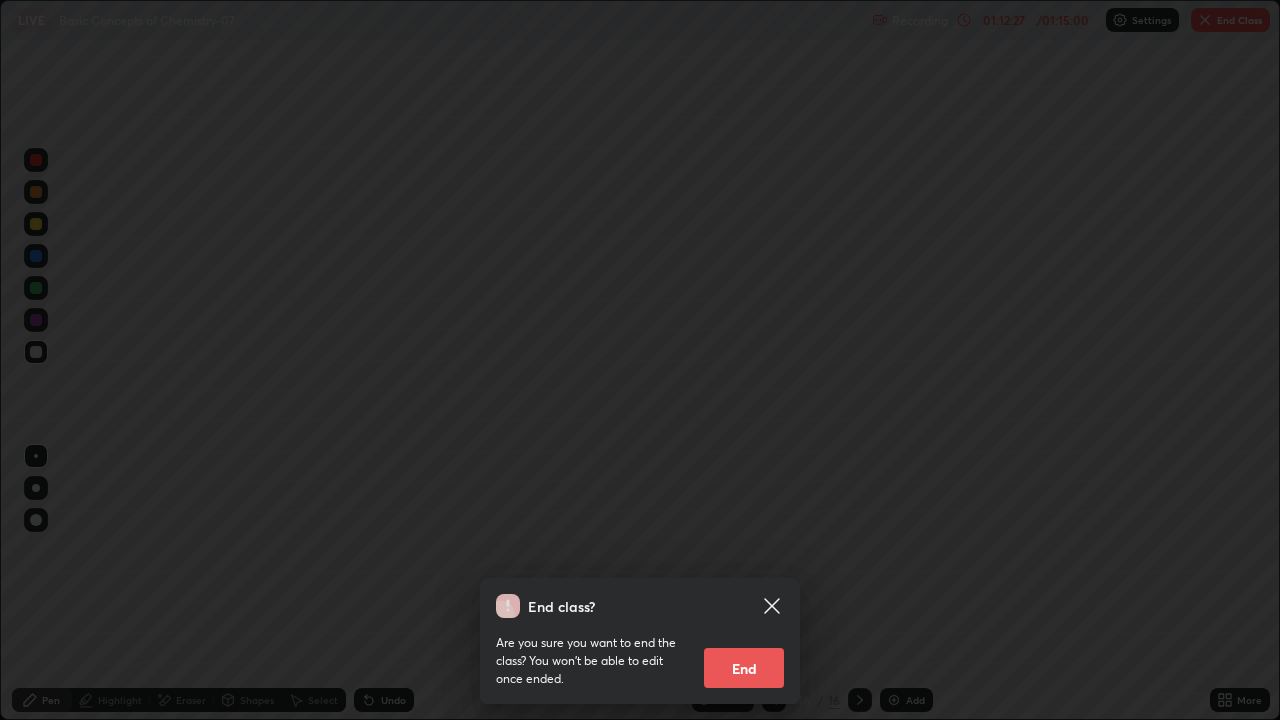 click on "End" at bounding box center [744, 668] 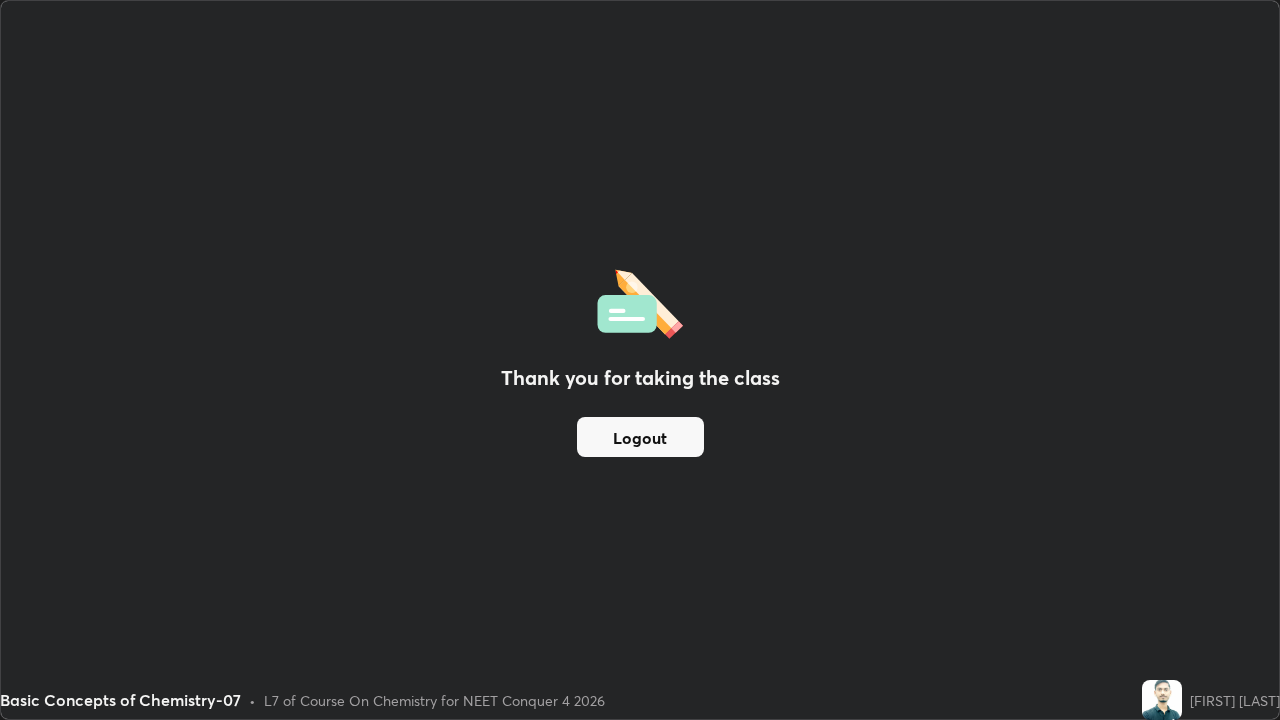 click on "Logout" at bounding box center [640, 437] 